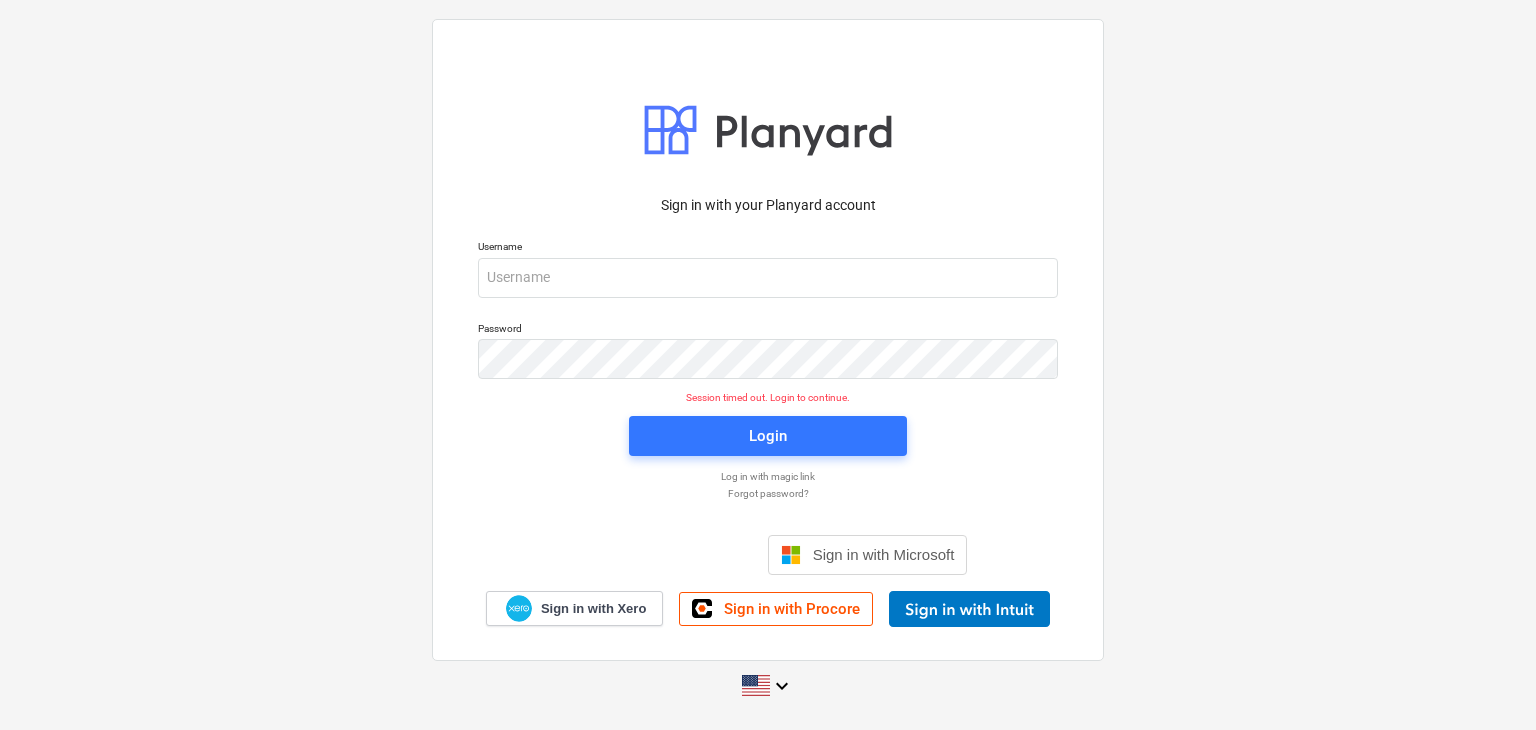 scroll, scrollTop: 0, scrollLeft: 0, axis: both 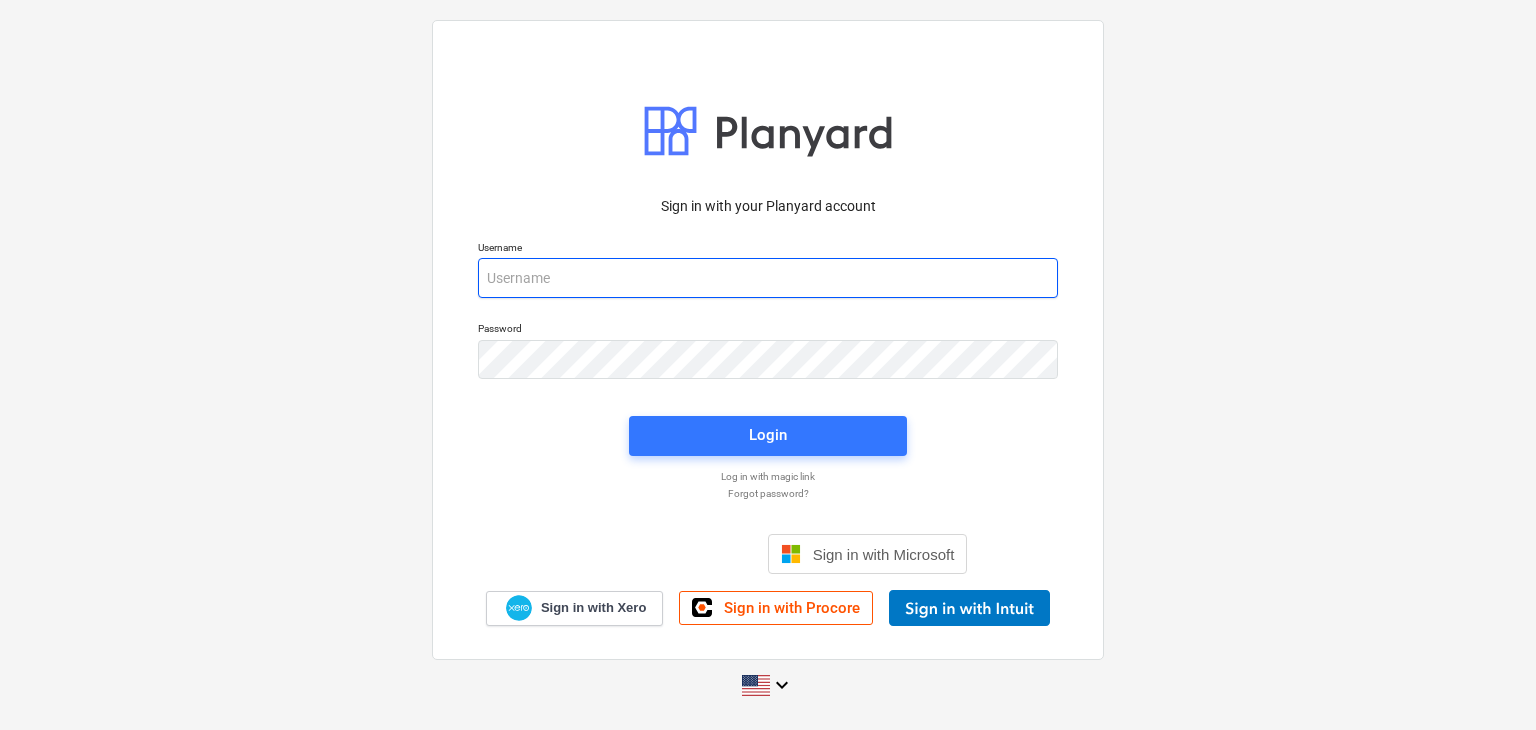 click at bounding box center [768, 278] 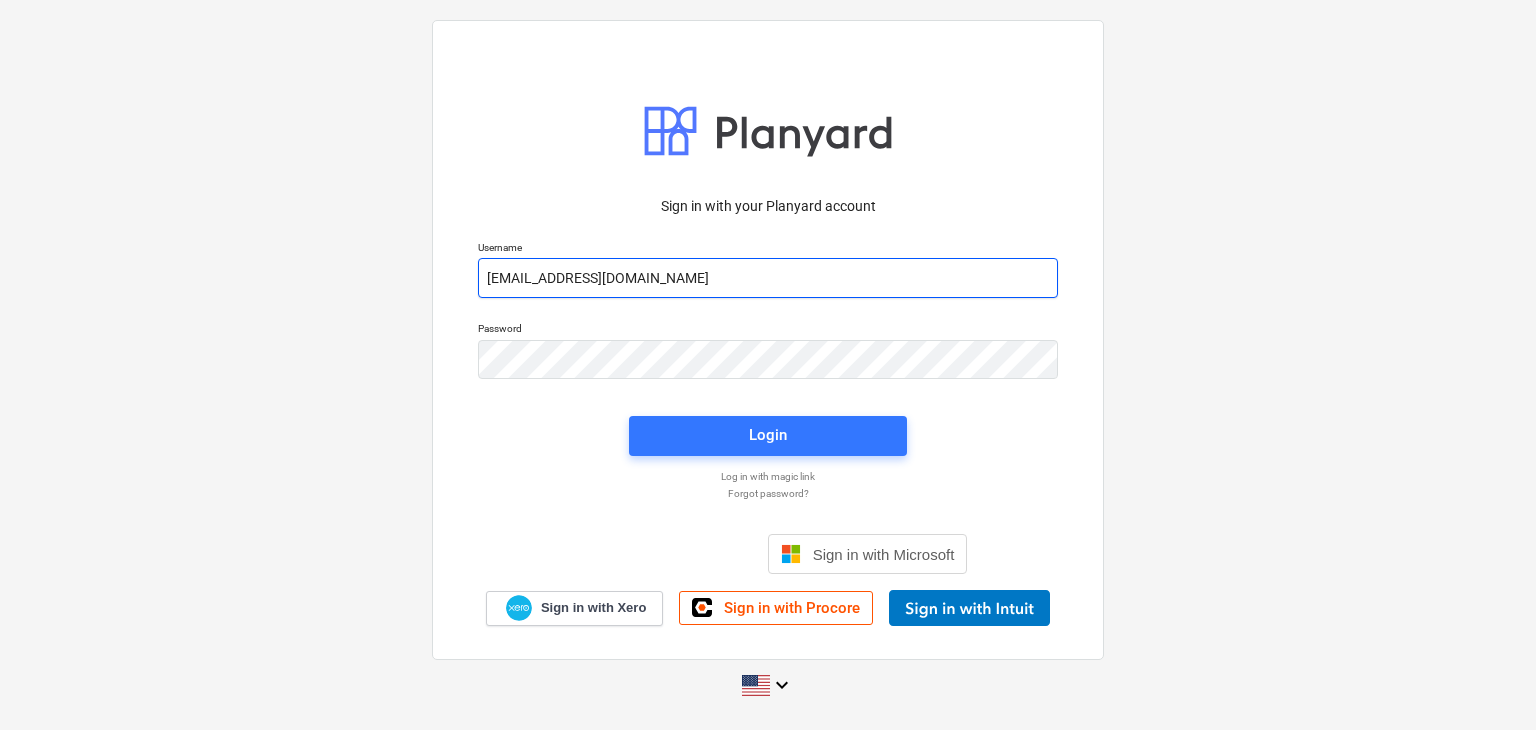 type on "[EMAIL_ADDRESS][DOMAIN_NAME]" 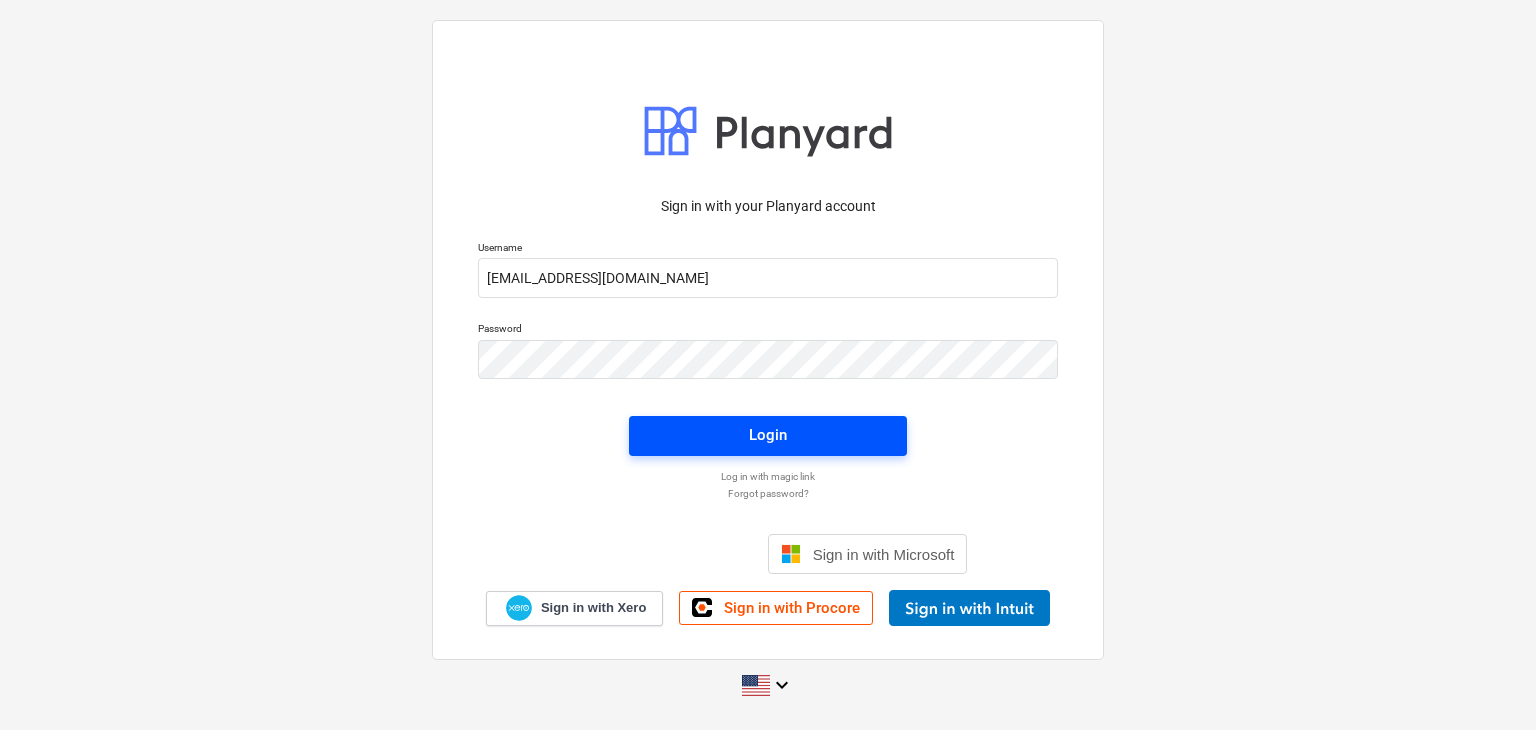 click on "Login" at bounding box center [768, 435] 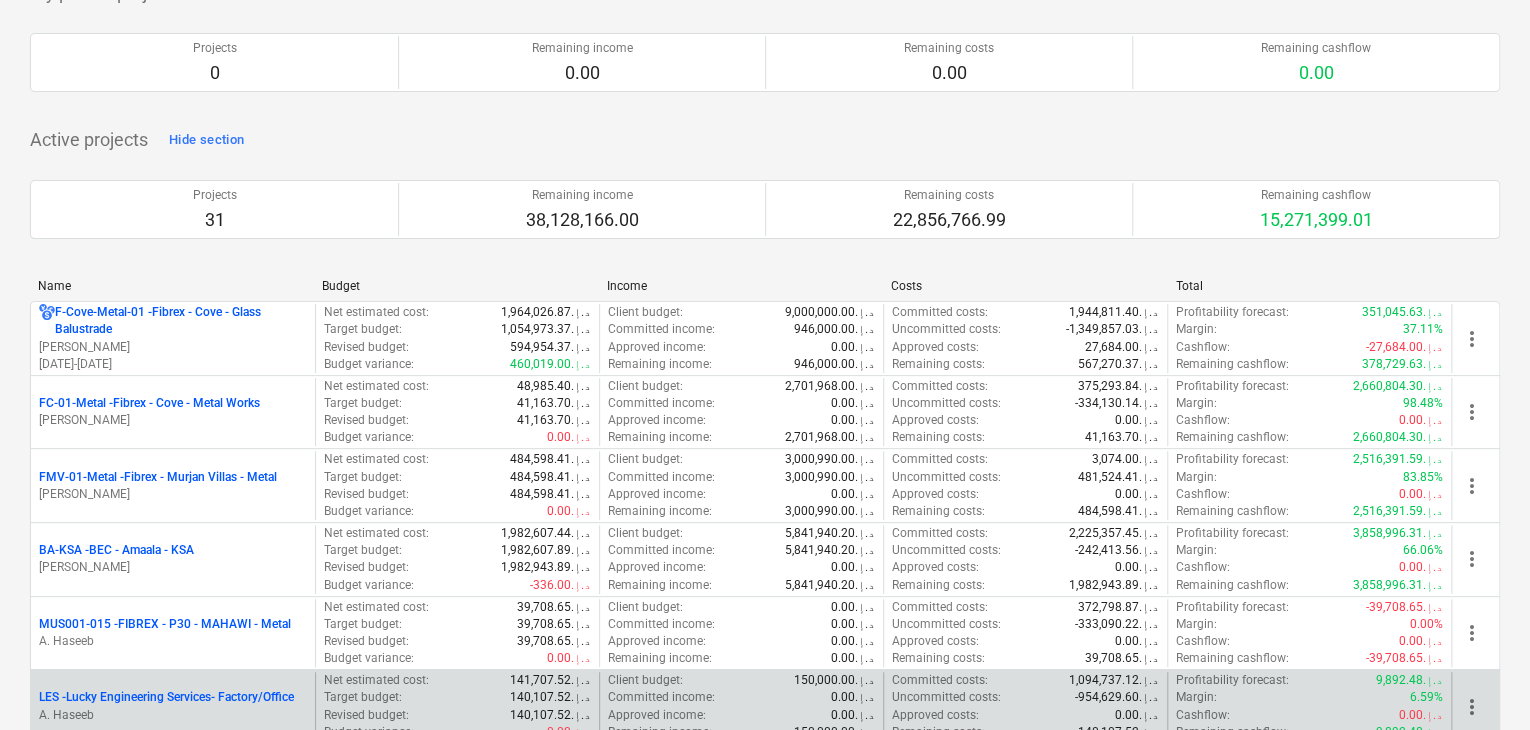 scroll, scrollTop: 300, scrollLeft: 0, axis: vertical 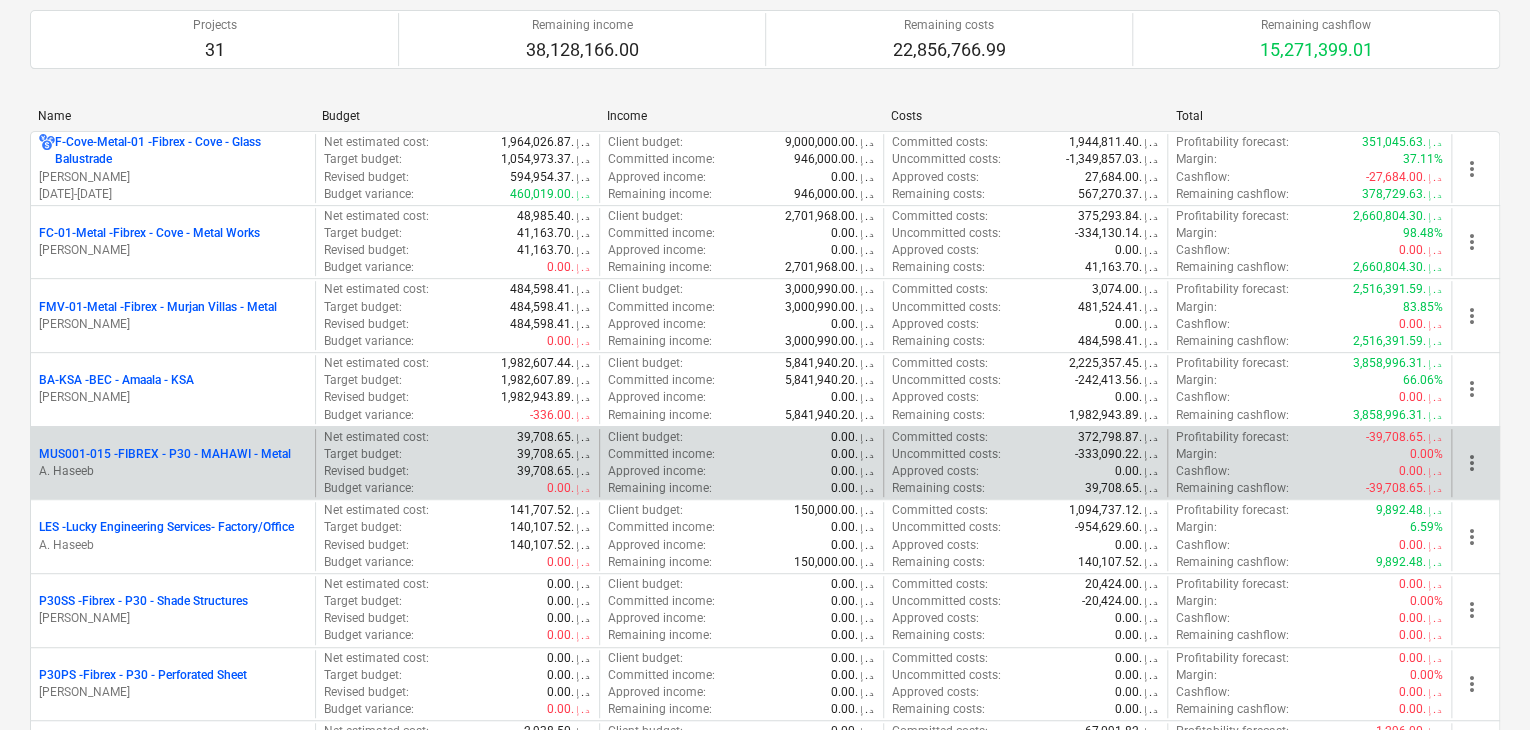 click on "A. Haseeb" at bounding box center [173, 471] 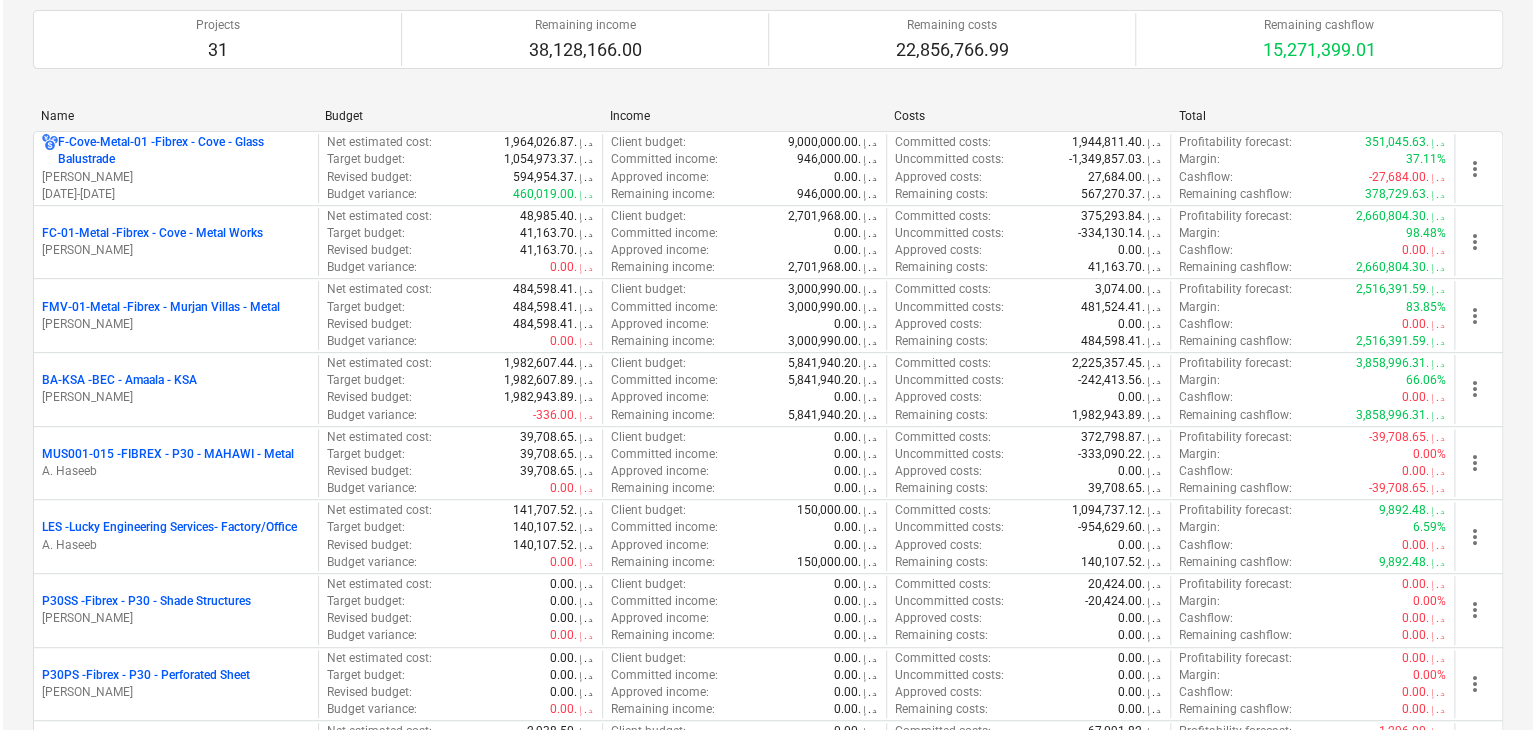 scroll, scrollTop: 0, scrollLeft: 0, axis: both 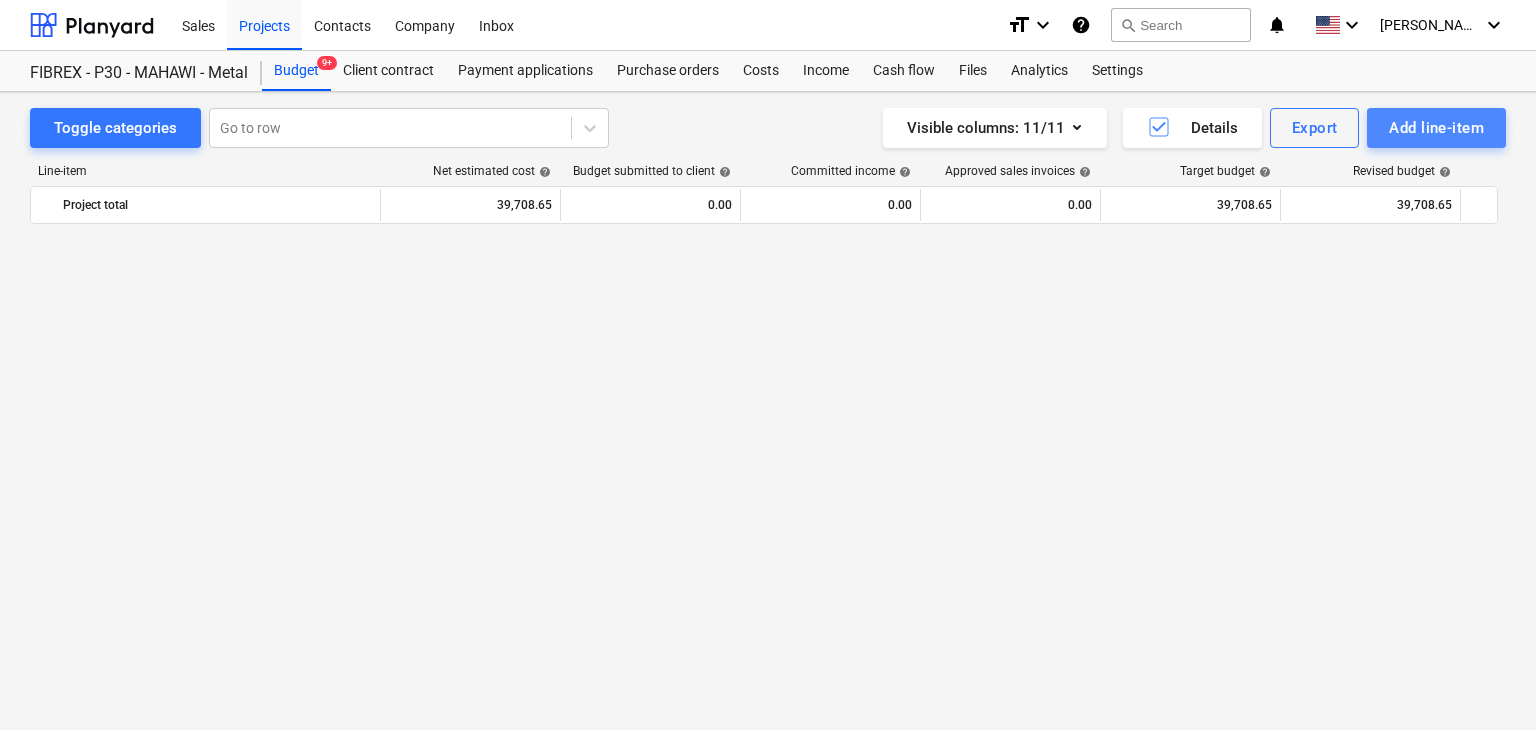 click on "Add line-item" at bounding box center [1436, 128] 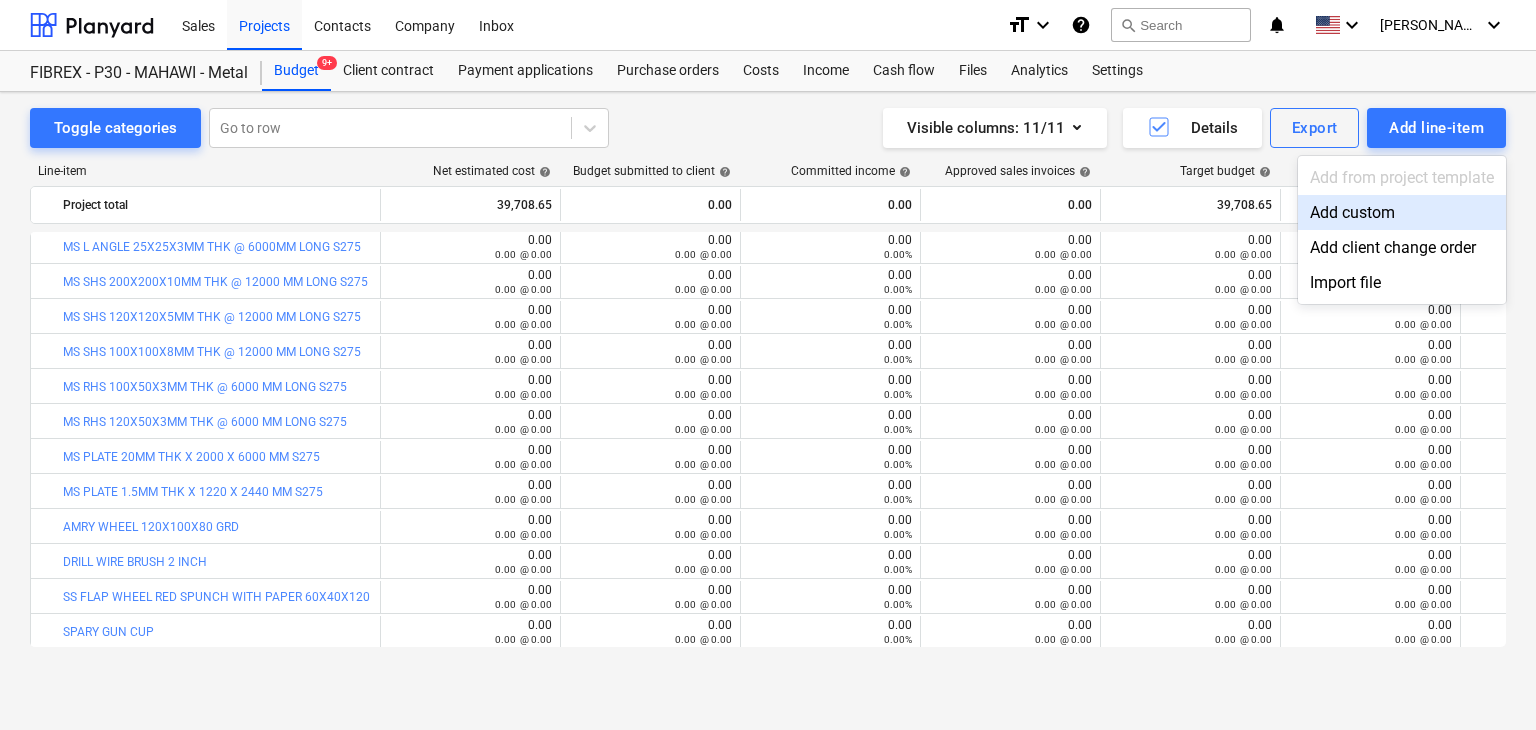 click on "Add custom" at bounding box center (1402, 212) 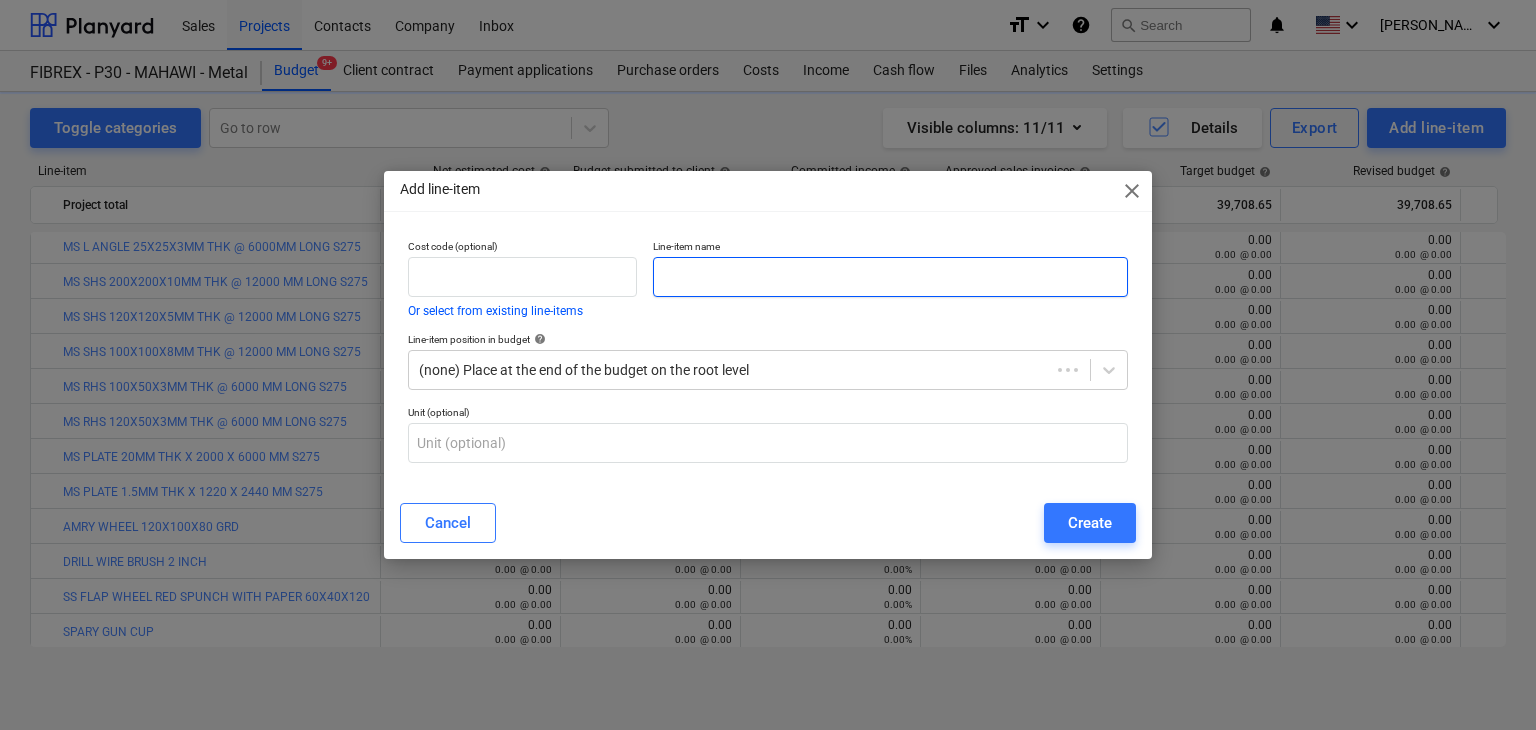 click at bounding box center (890, 277) 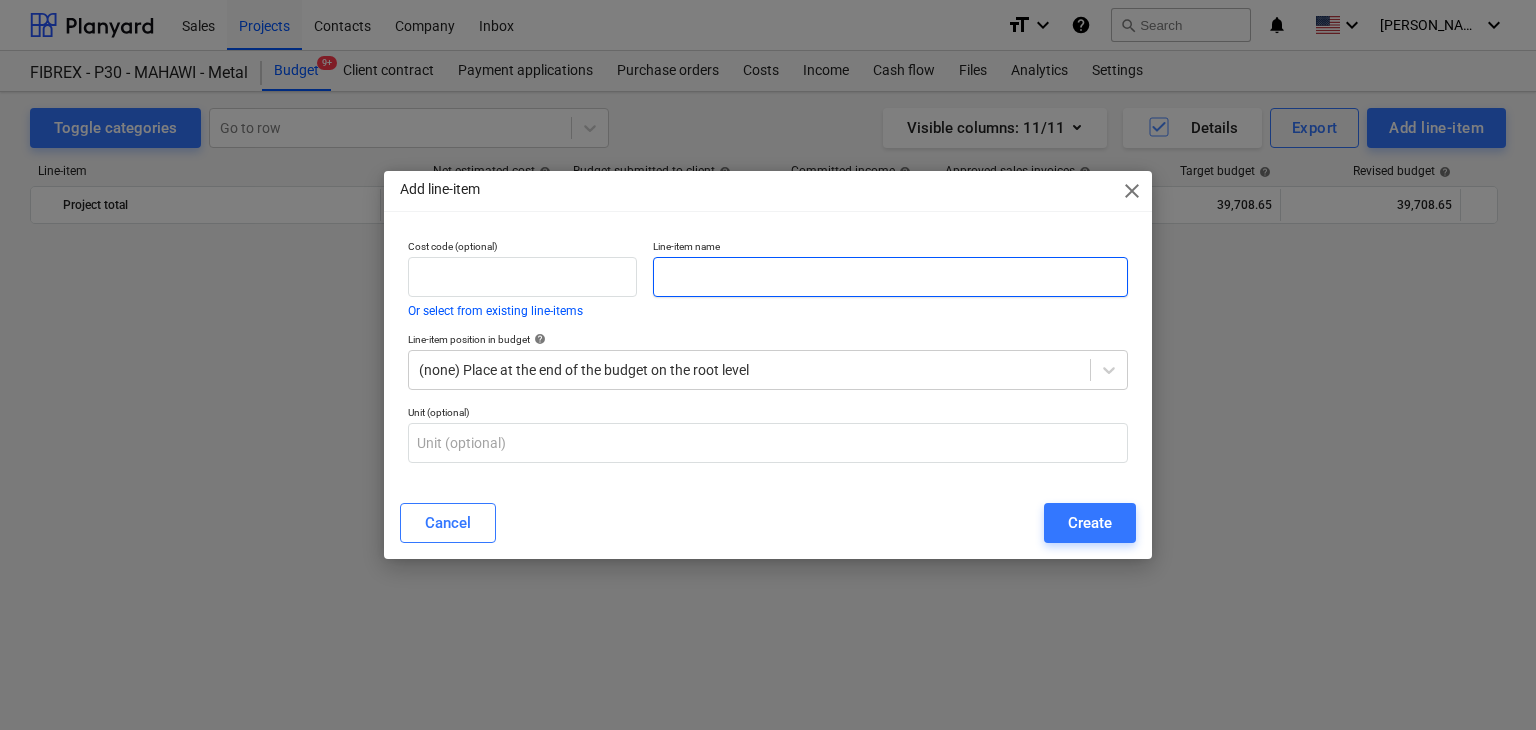 scroll, scrollTop: 10469, scrollLeft: 0, axis: vertical 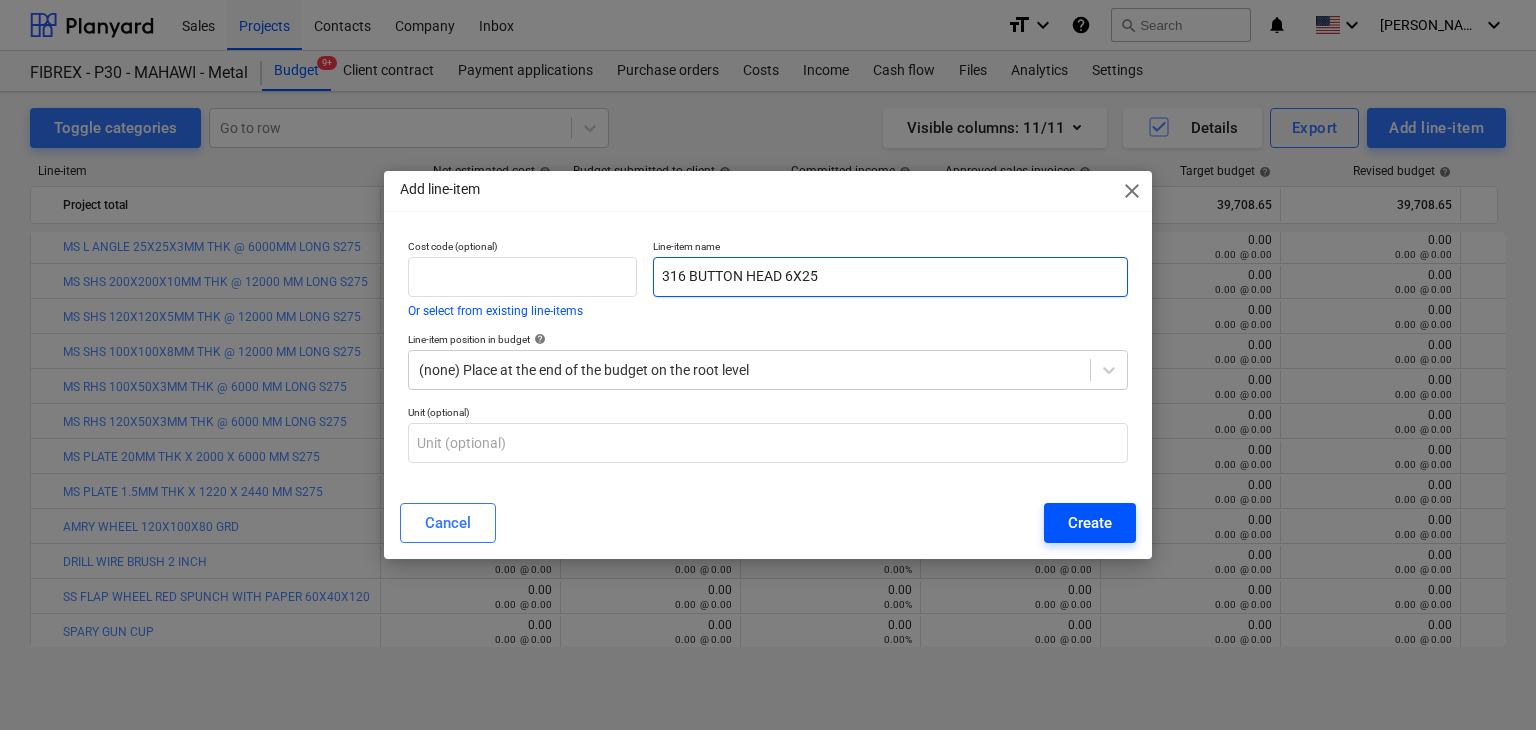 type on "316 BUTTON HEAD 6X25" 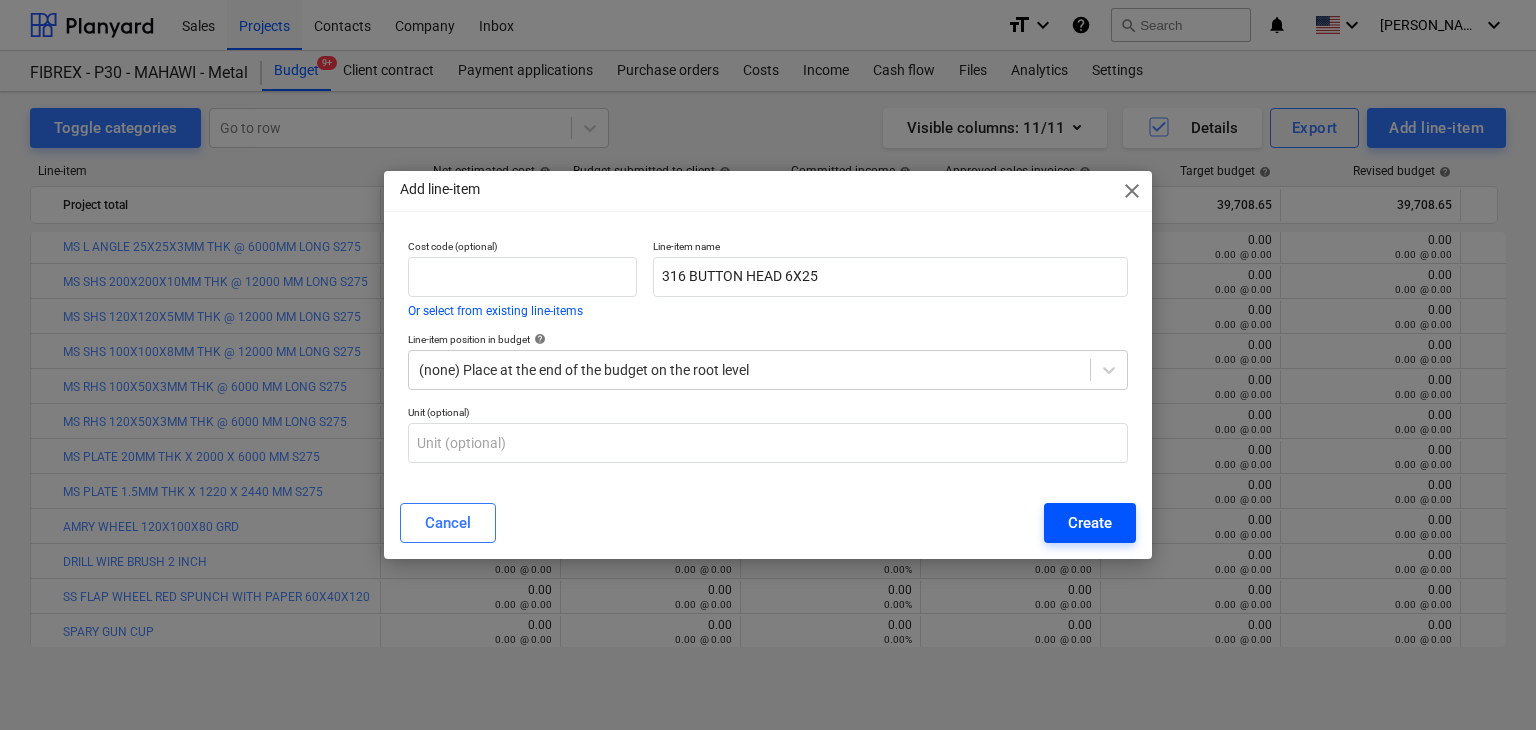 click on "Create" at bounding box center (1090, 523) 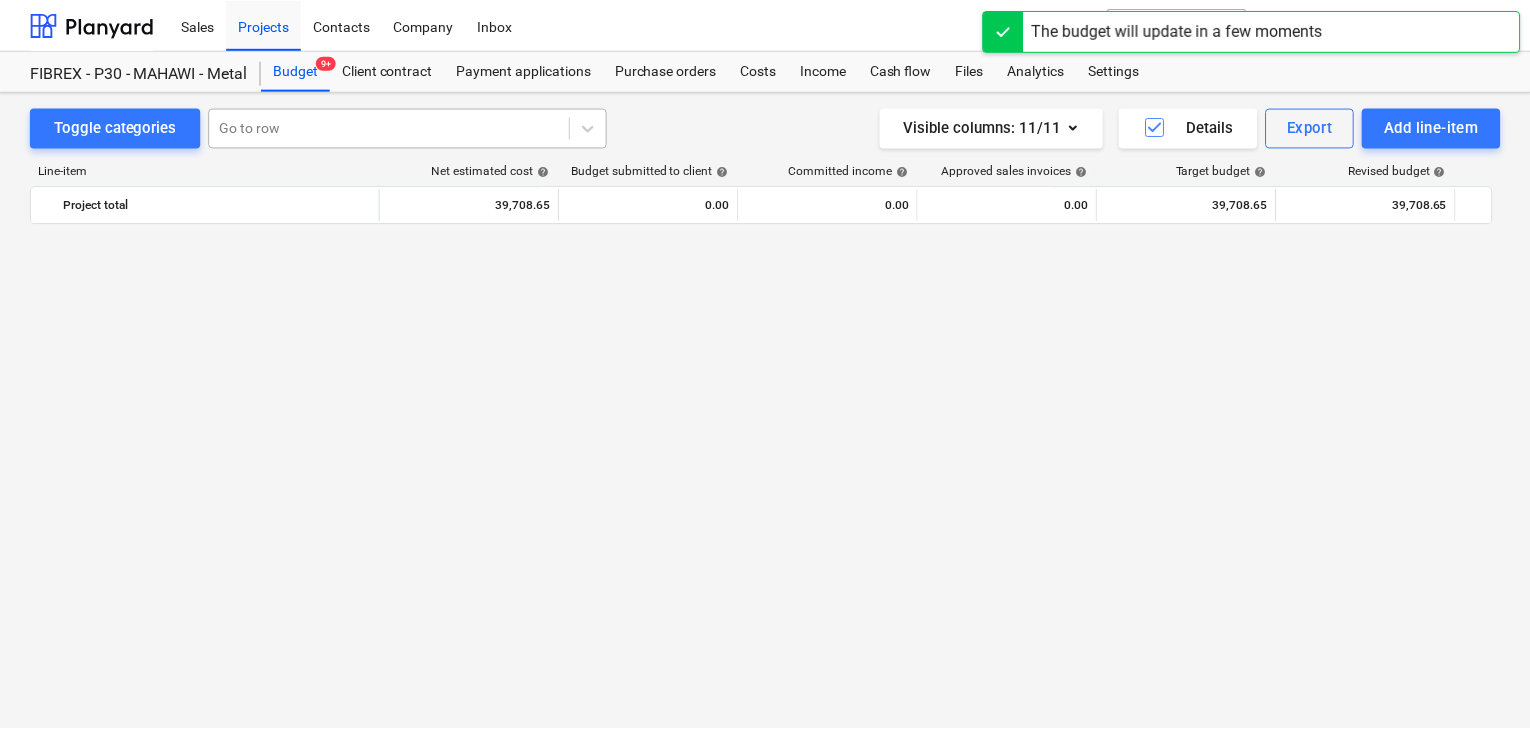 scroll, scrollTop: 10469, scrollLeft: 0, axis: vertical 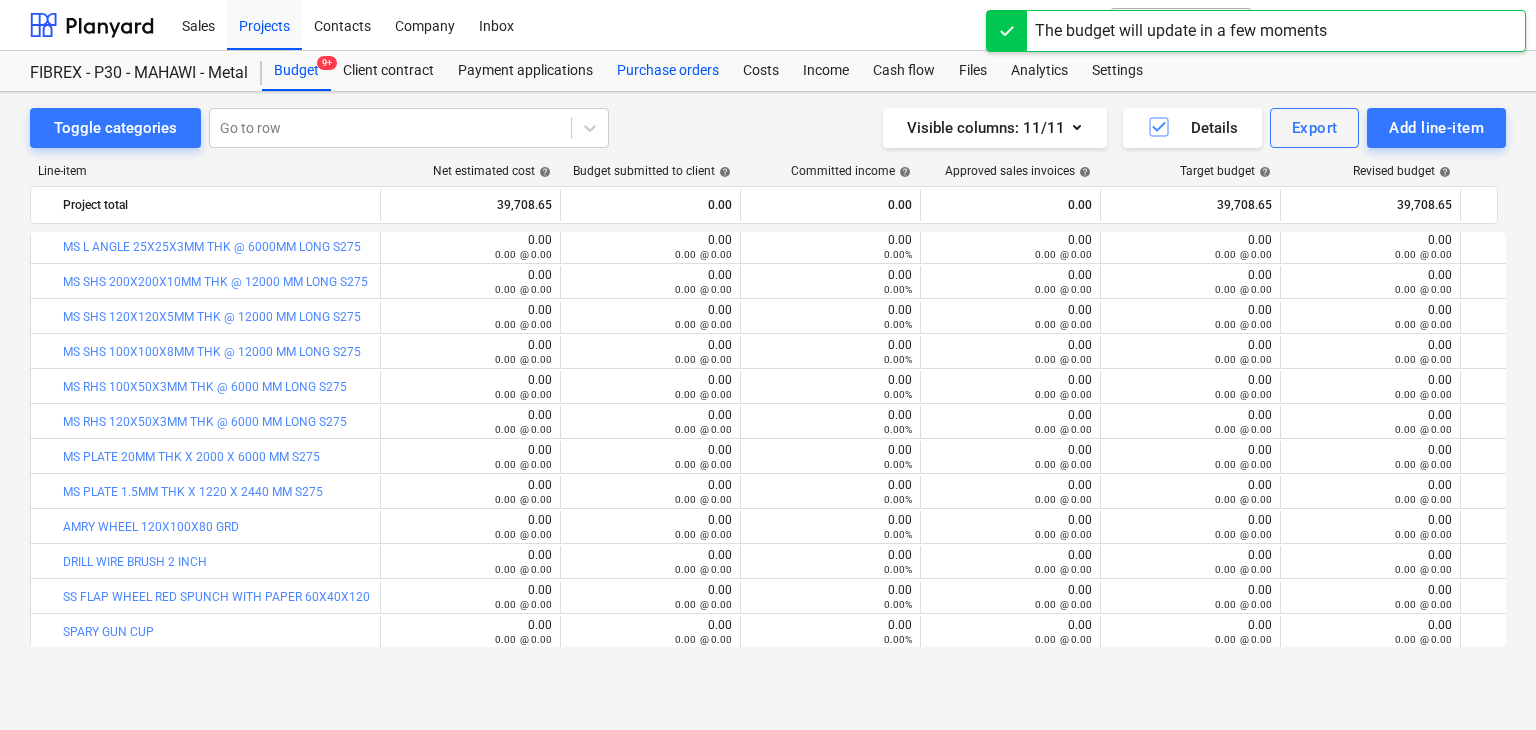 click on "Purchase orders" at bounding box center (668, 71) 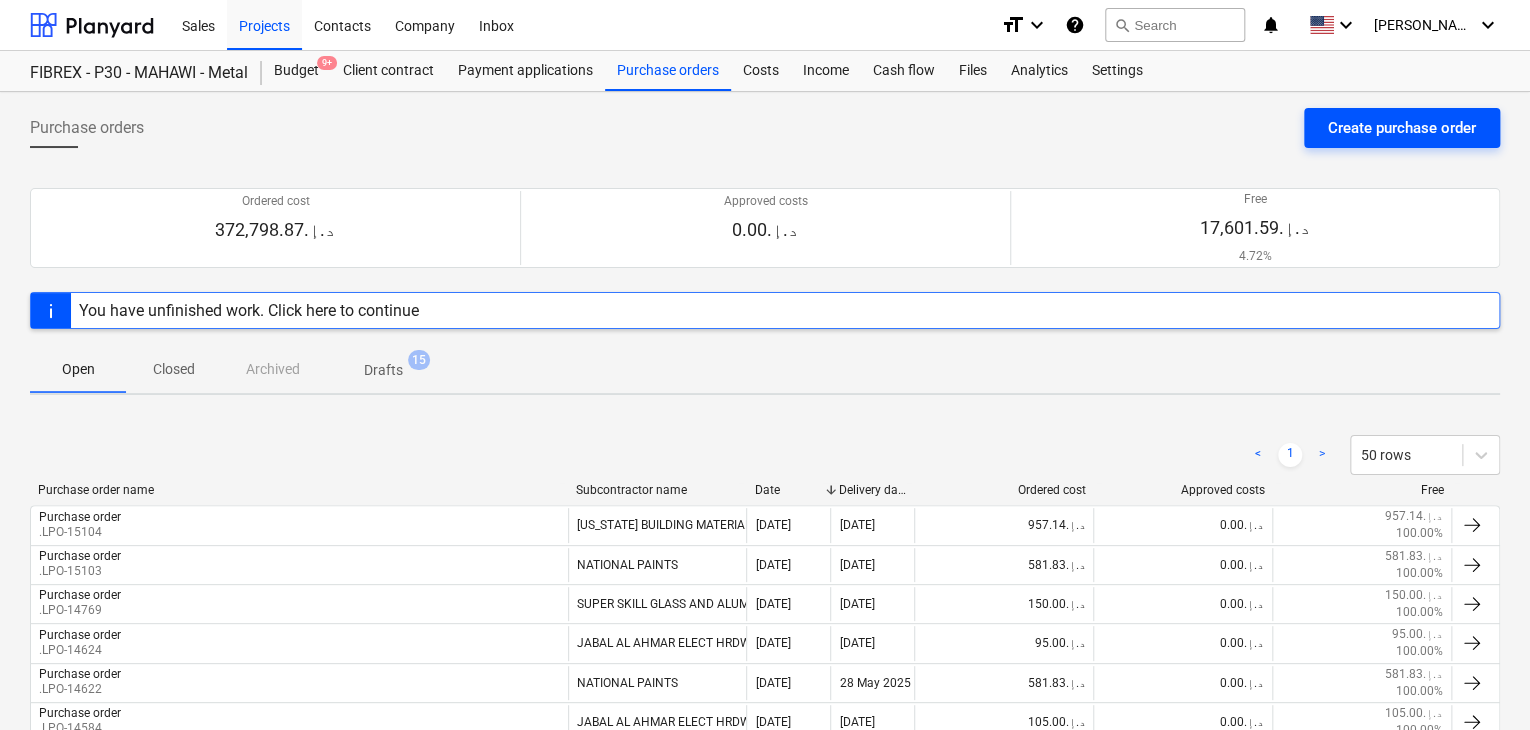 click on "Create purchase order" at bounding box center (1402, 128) 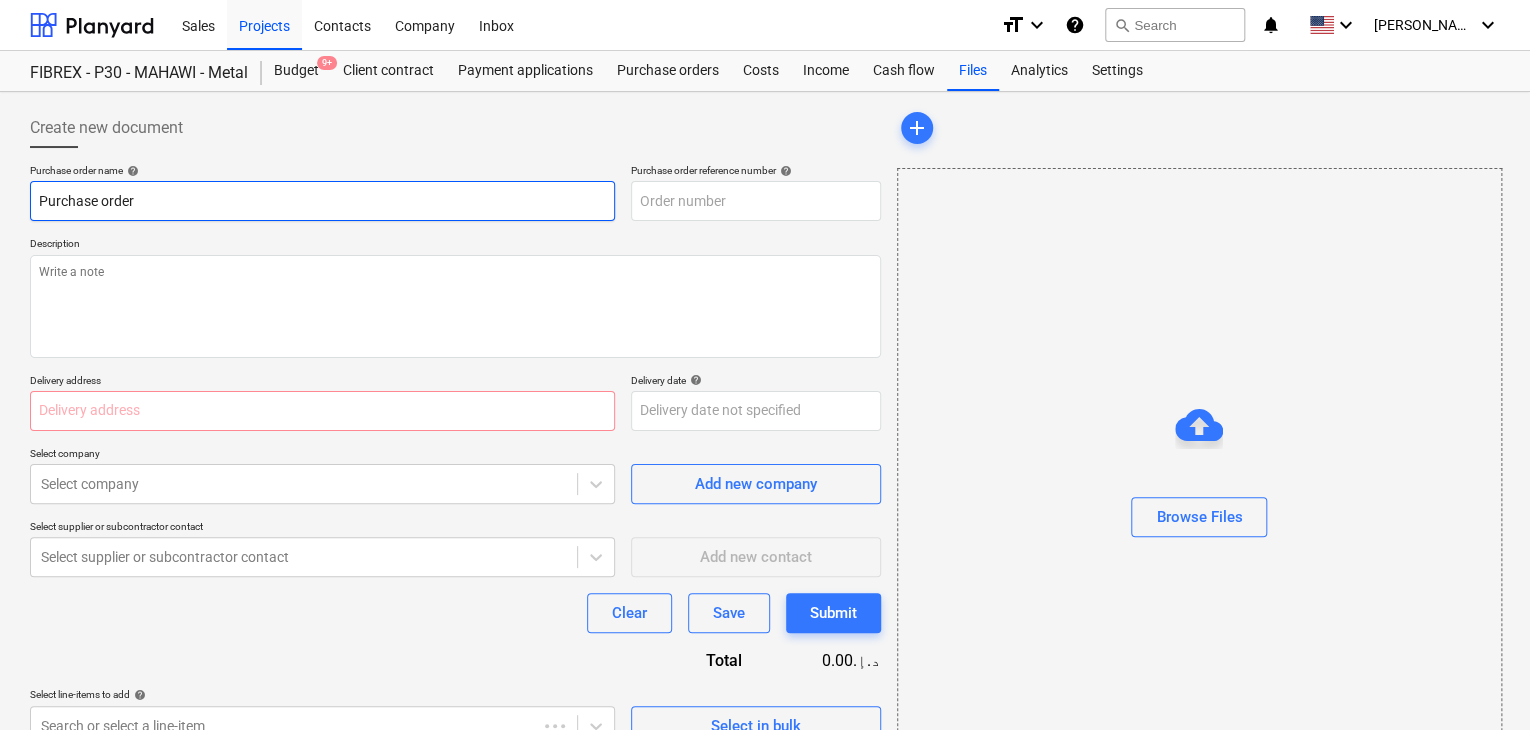 click on "Purchase order" at bounding box center (322, 201) 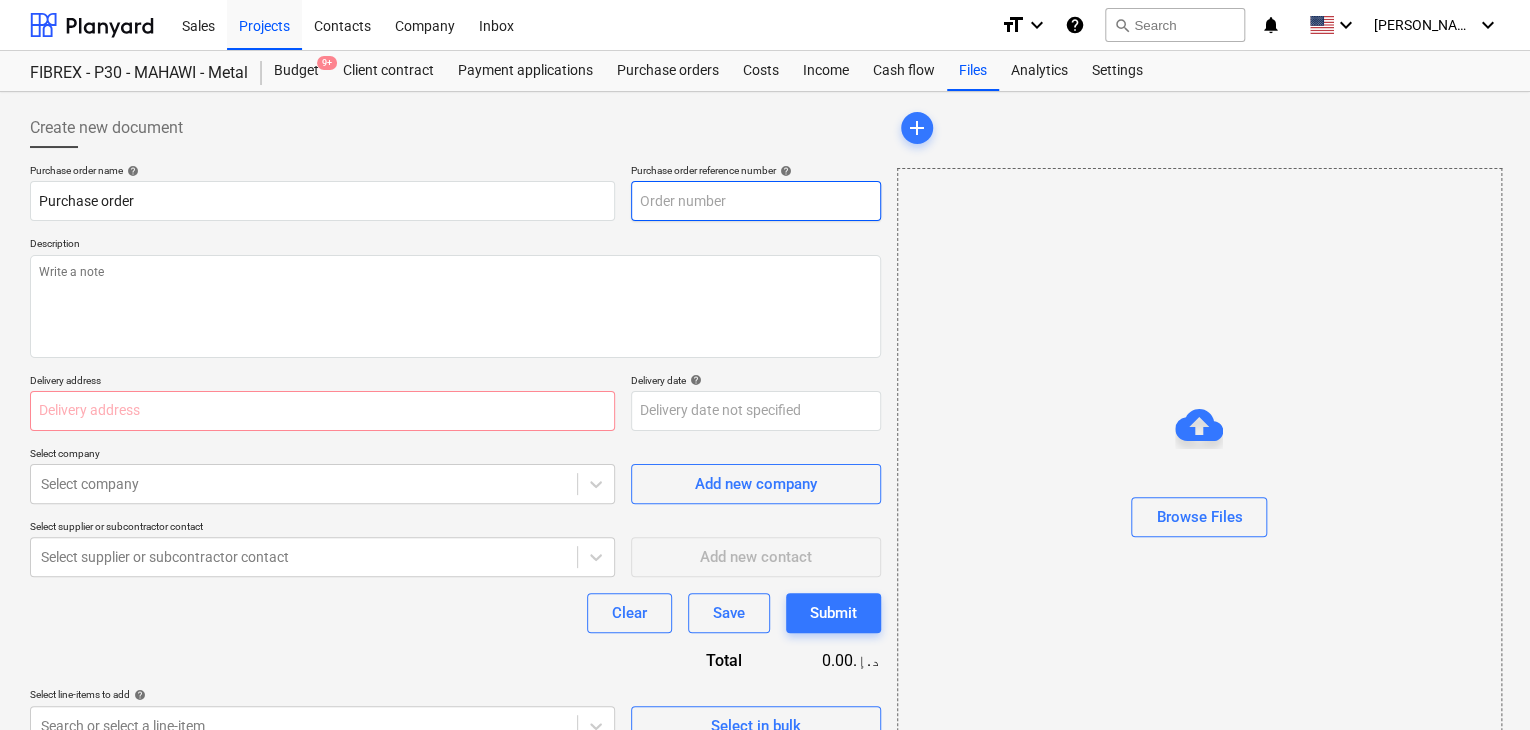 click at bounding box center (756, 201) 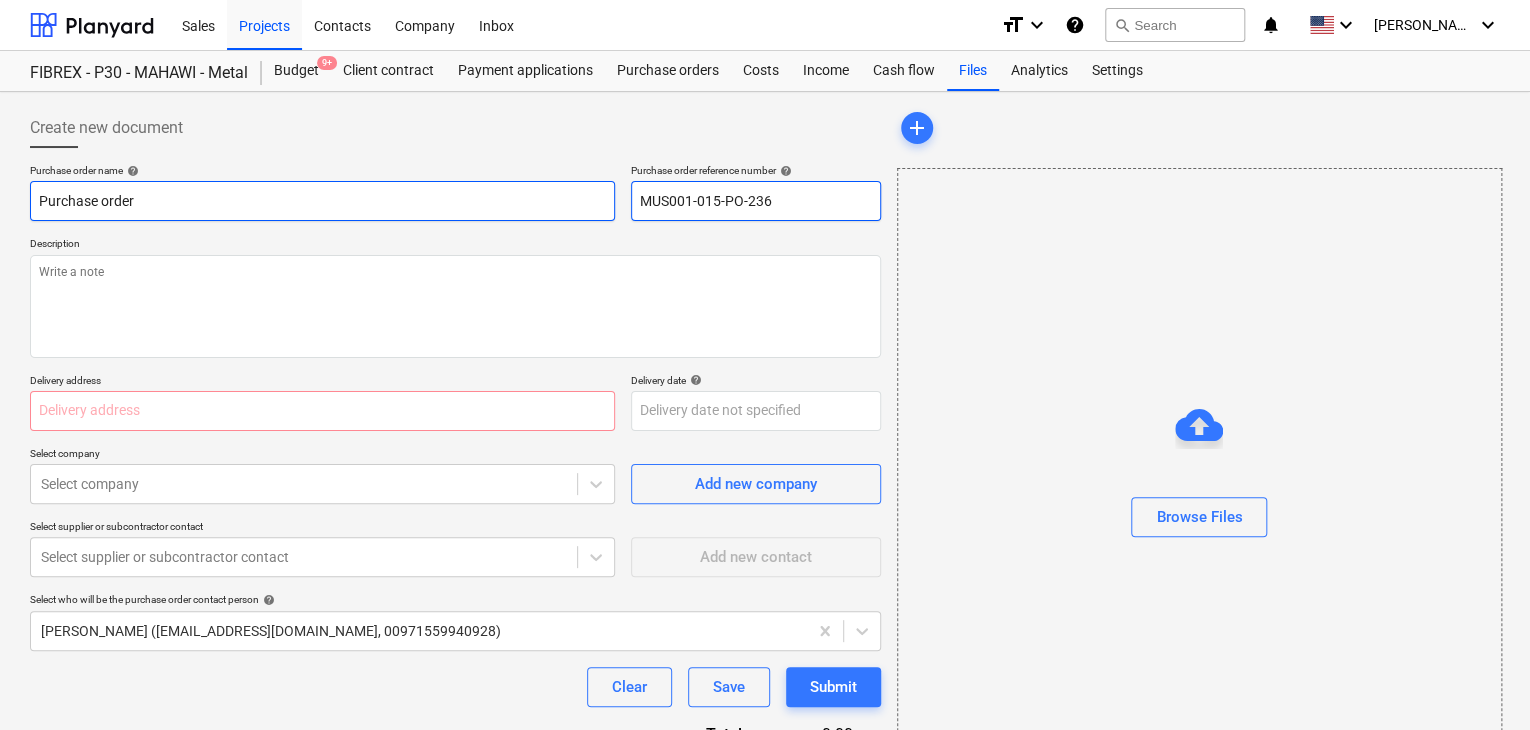 drag, startPoint x: 783, startPoint y: 201, endPoint x: 535, endPoint y: 201, distance: 248 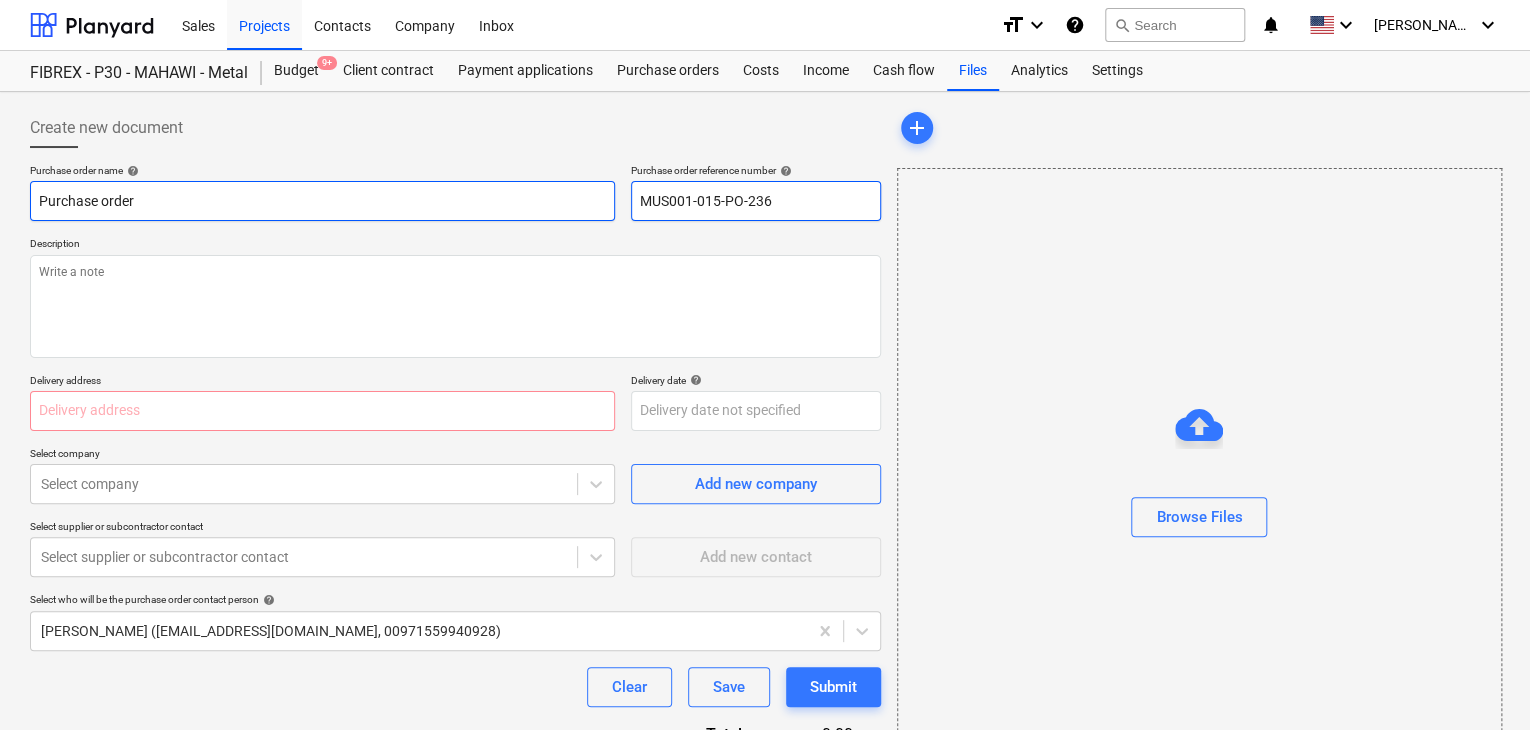 click on "Purchase order name help Purchase order Purchase order reference number help MUS001-015-PO-236" at bounding box center (455, 192) 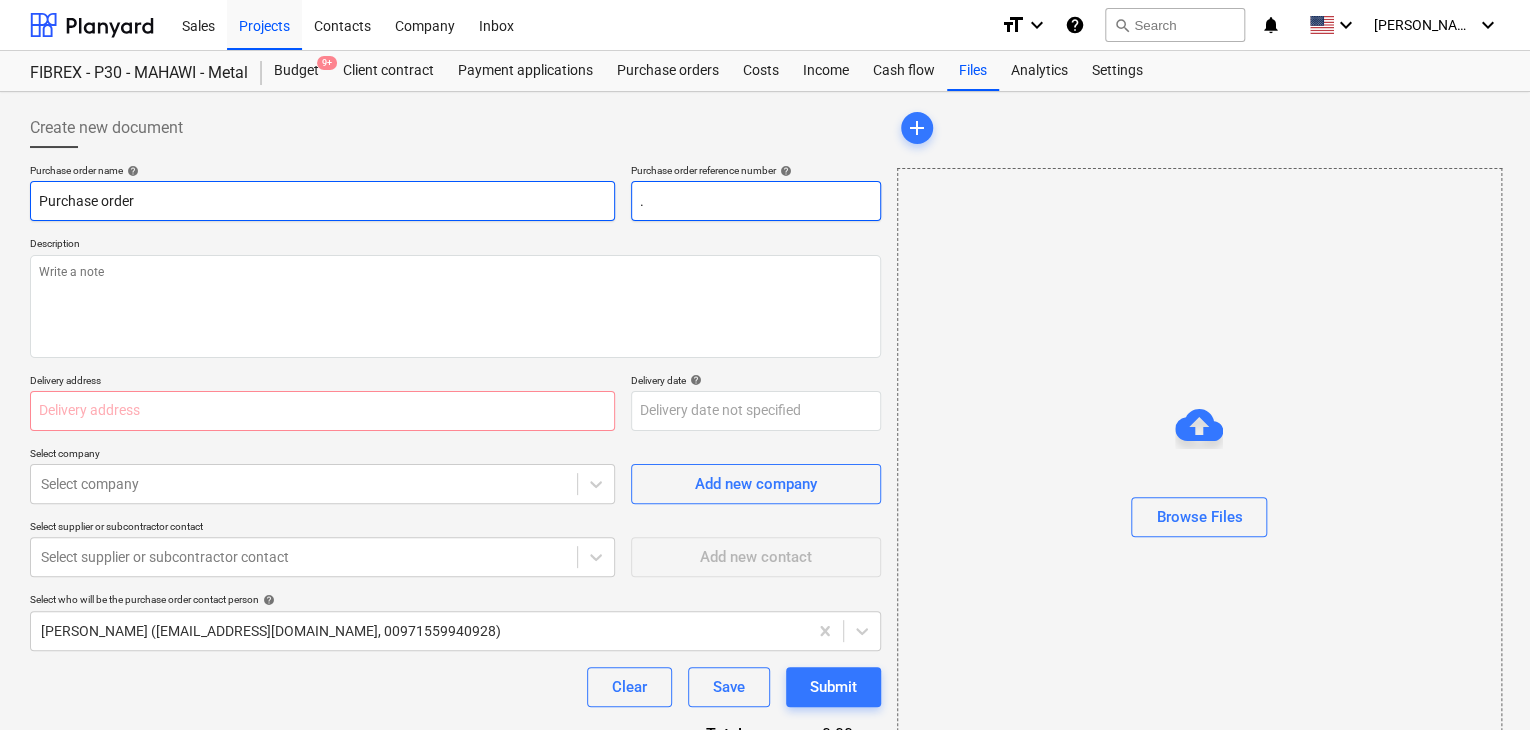 type on "x" 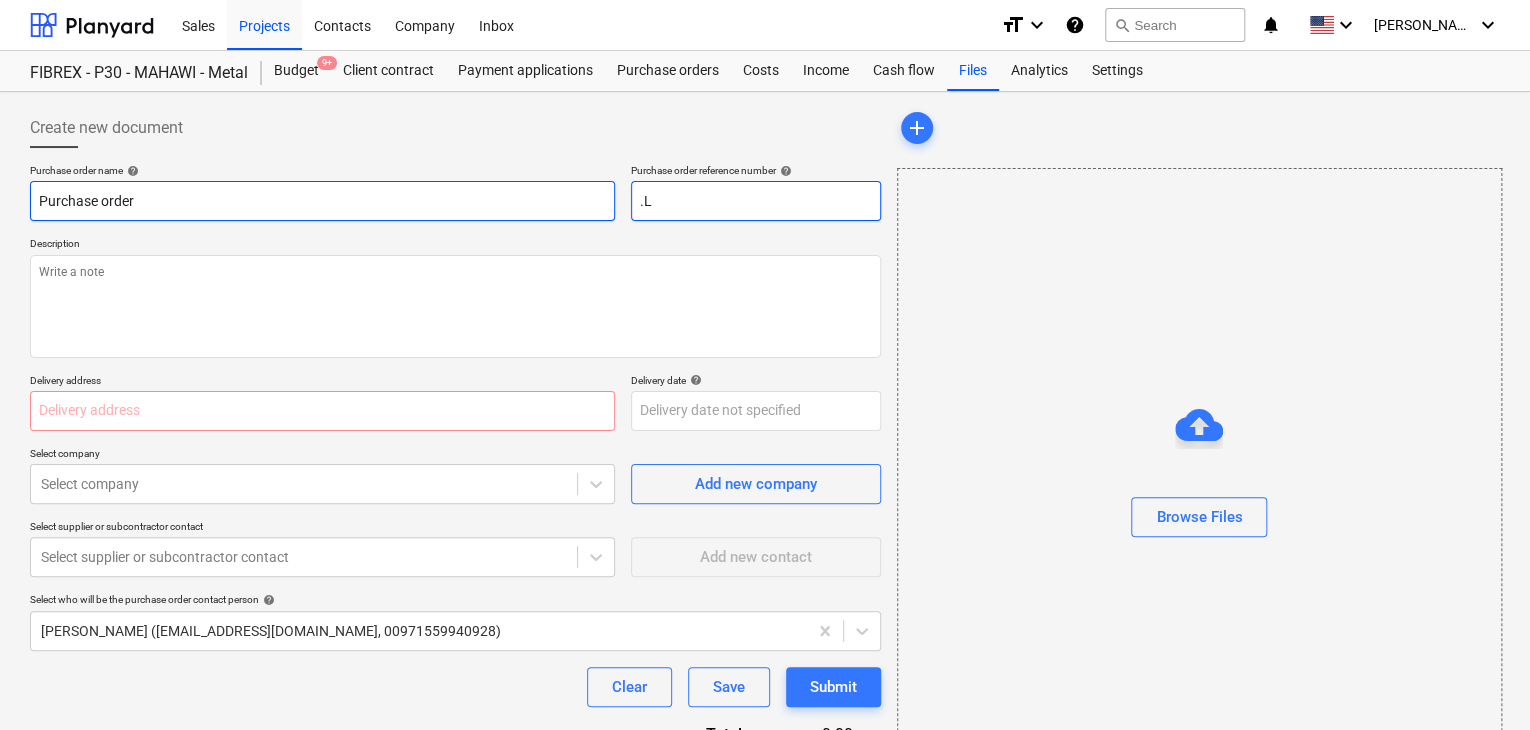 type on "x" 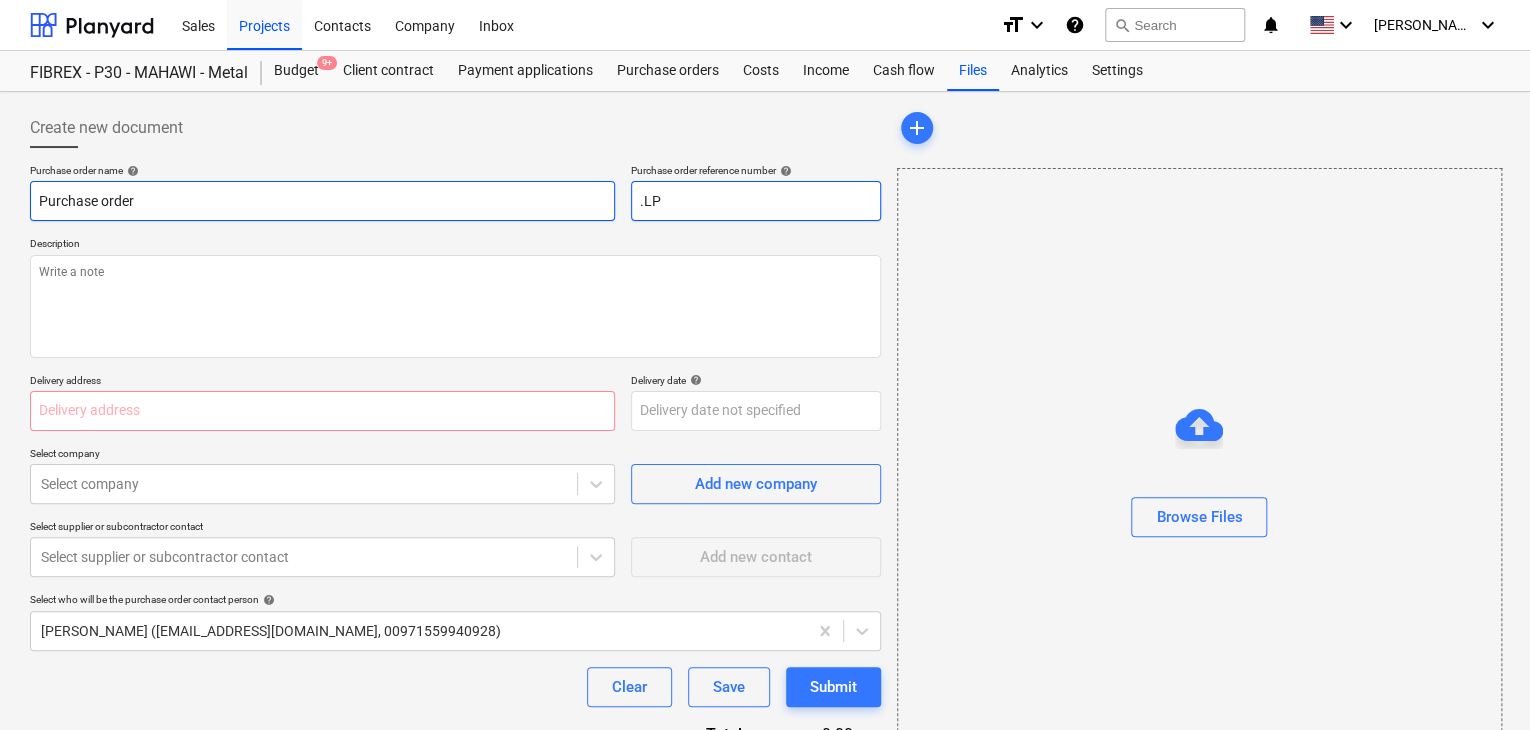 type on "x" 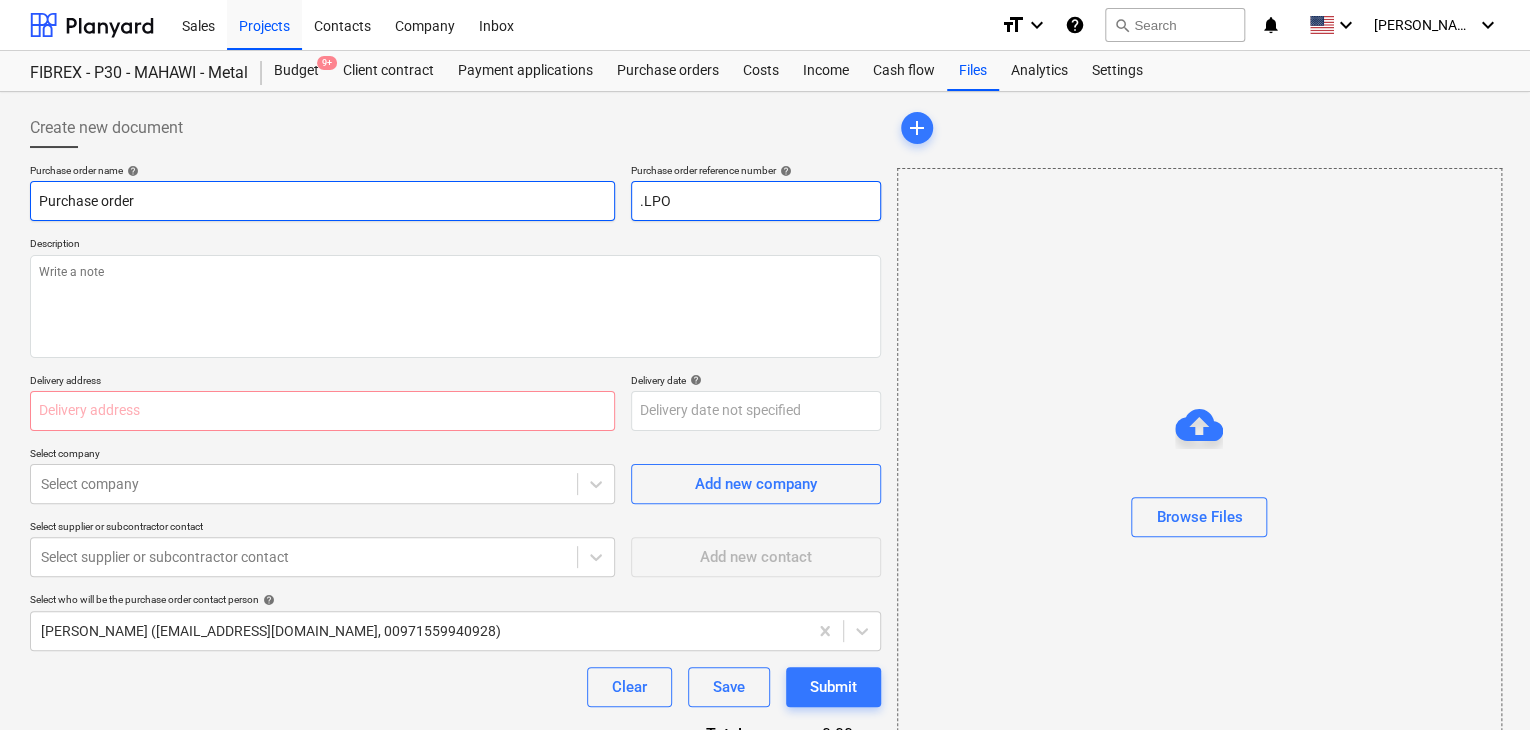 type on "x" 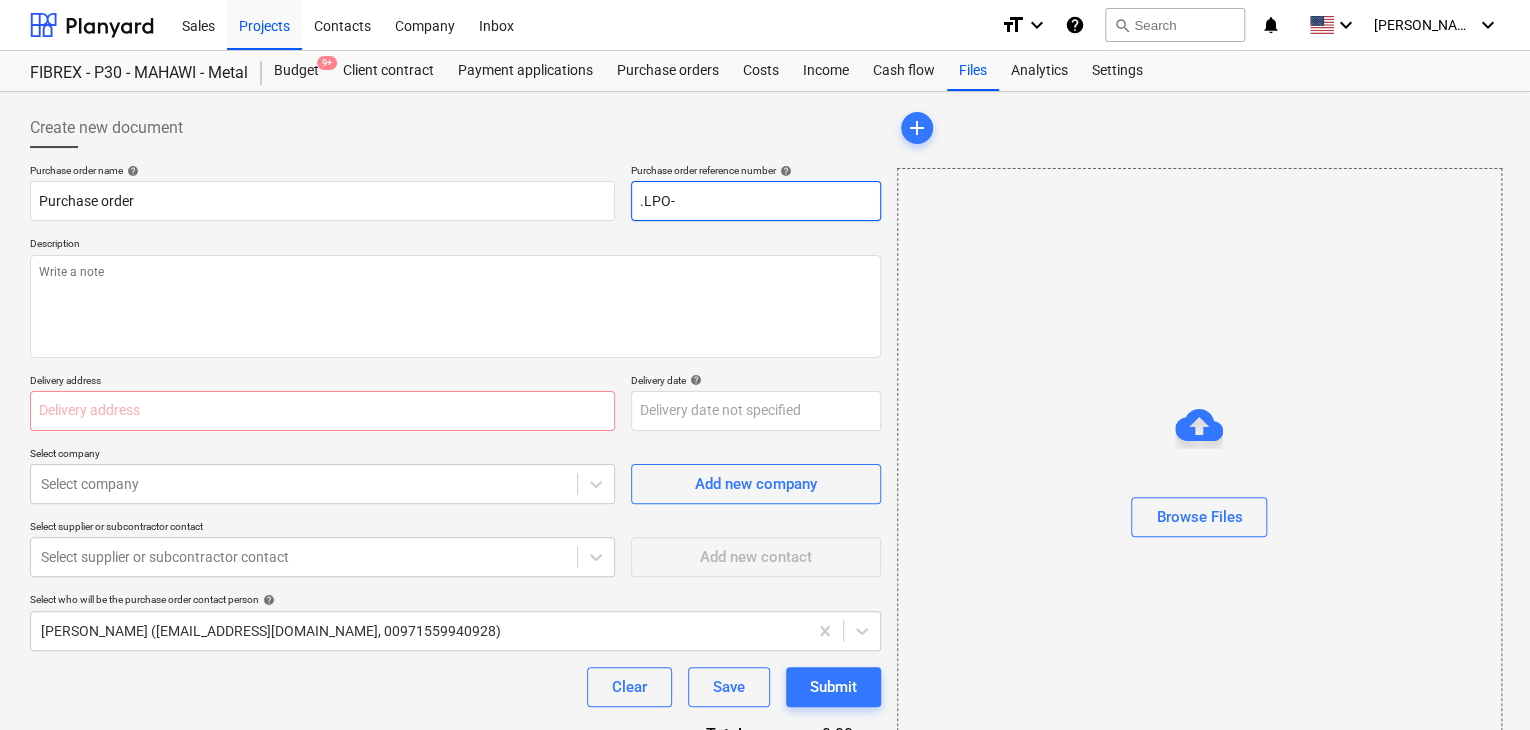 type on ".LPO-" 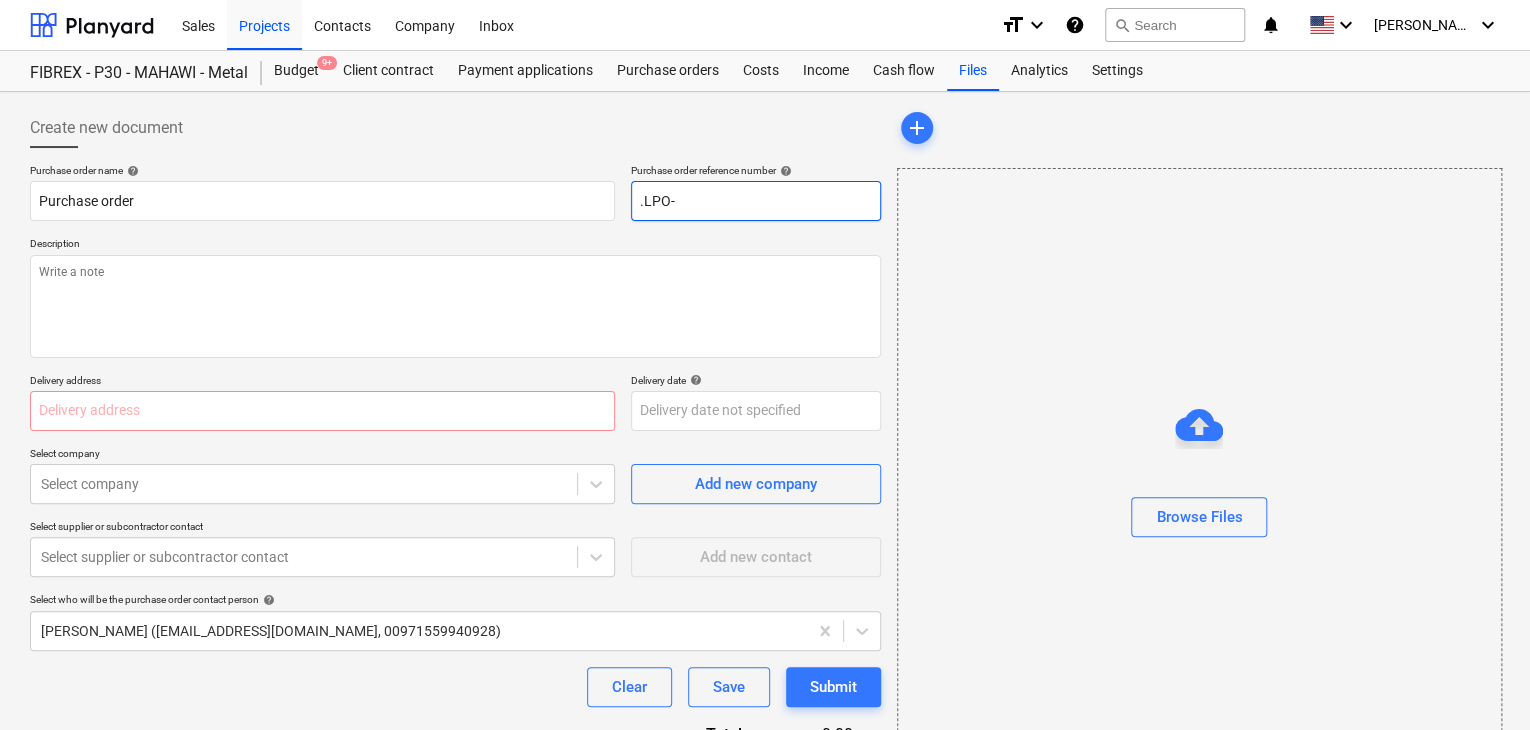 type on "x" 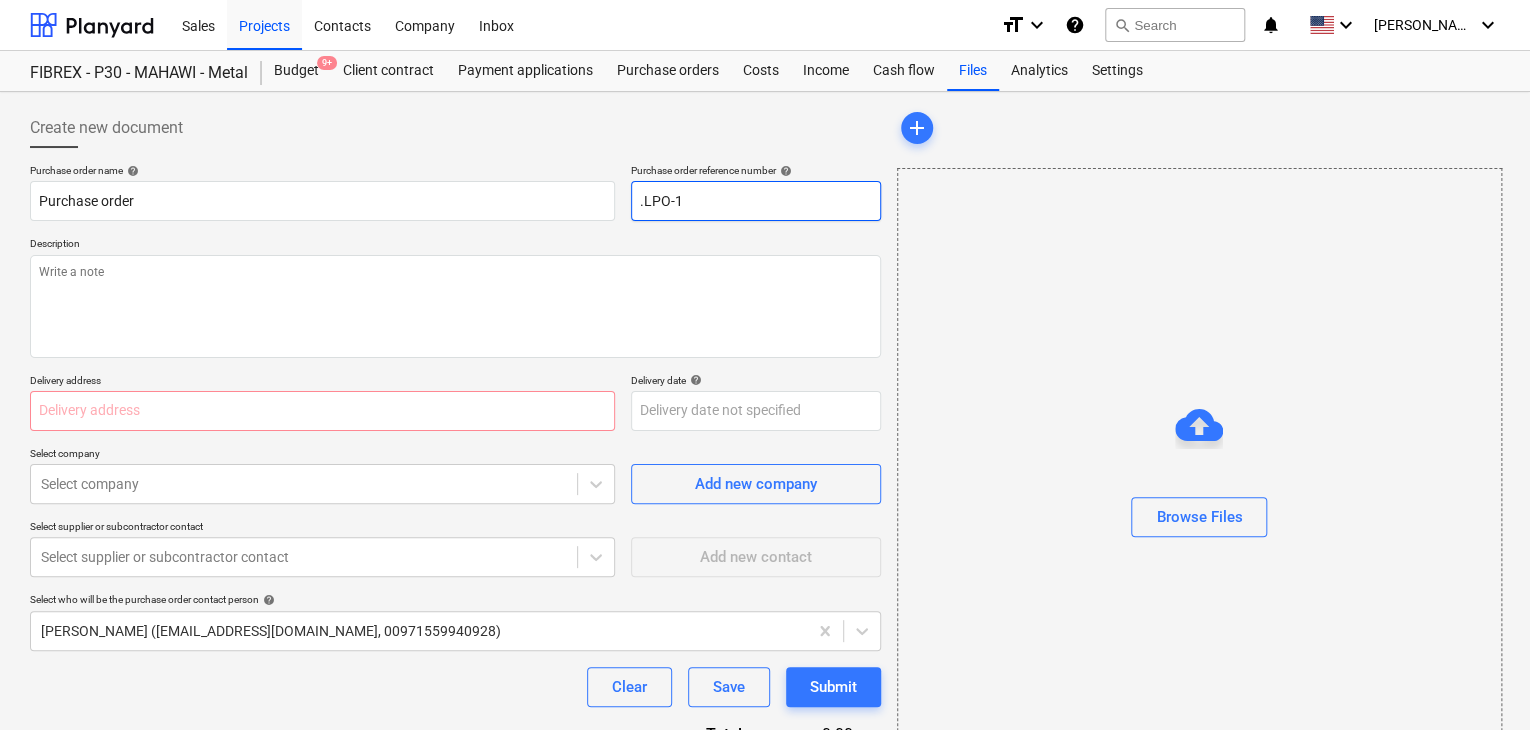 type on "x" 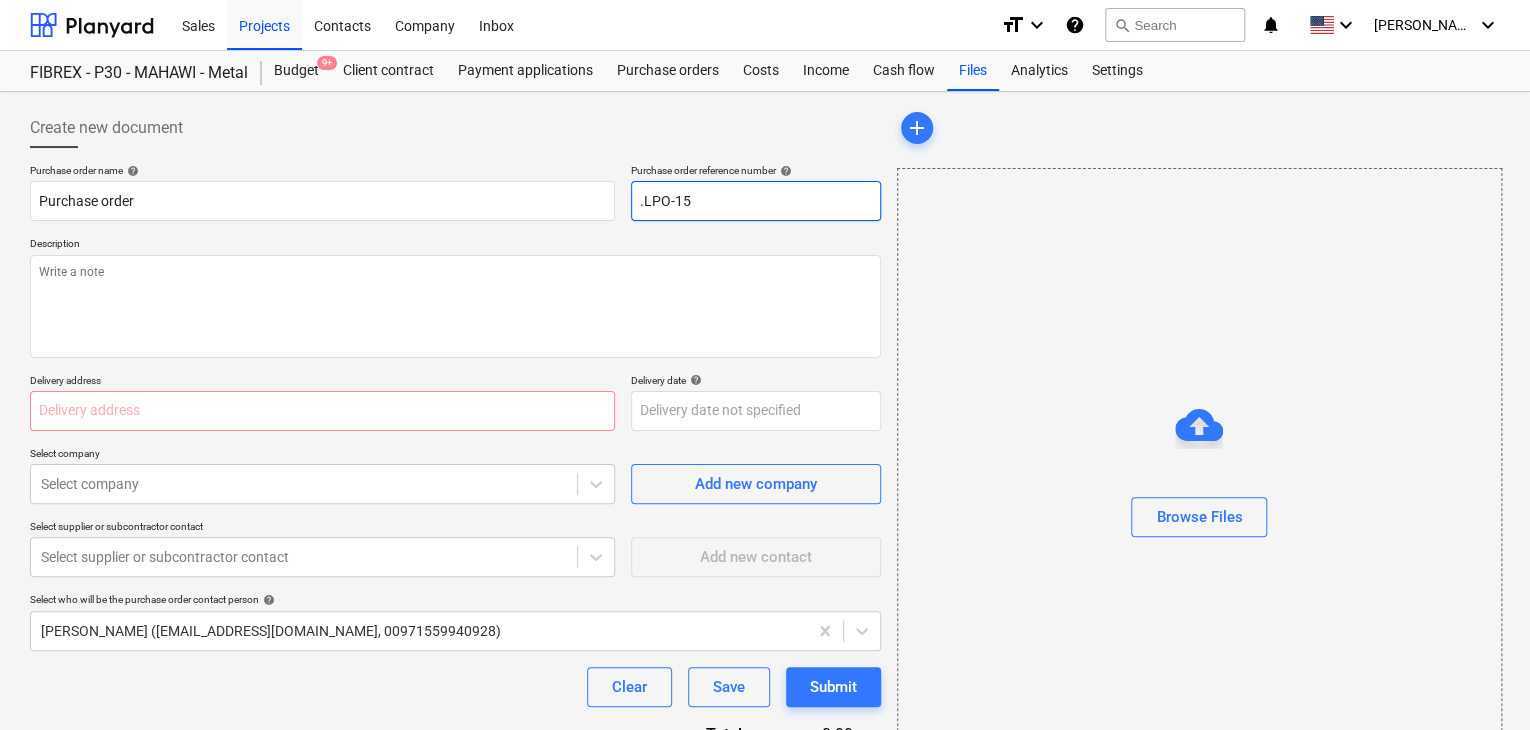 type on "x" 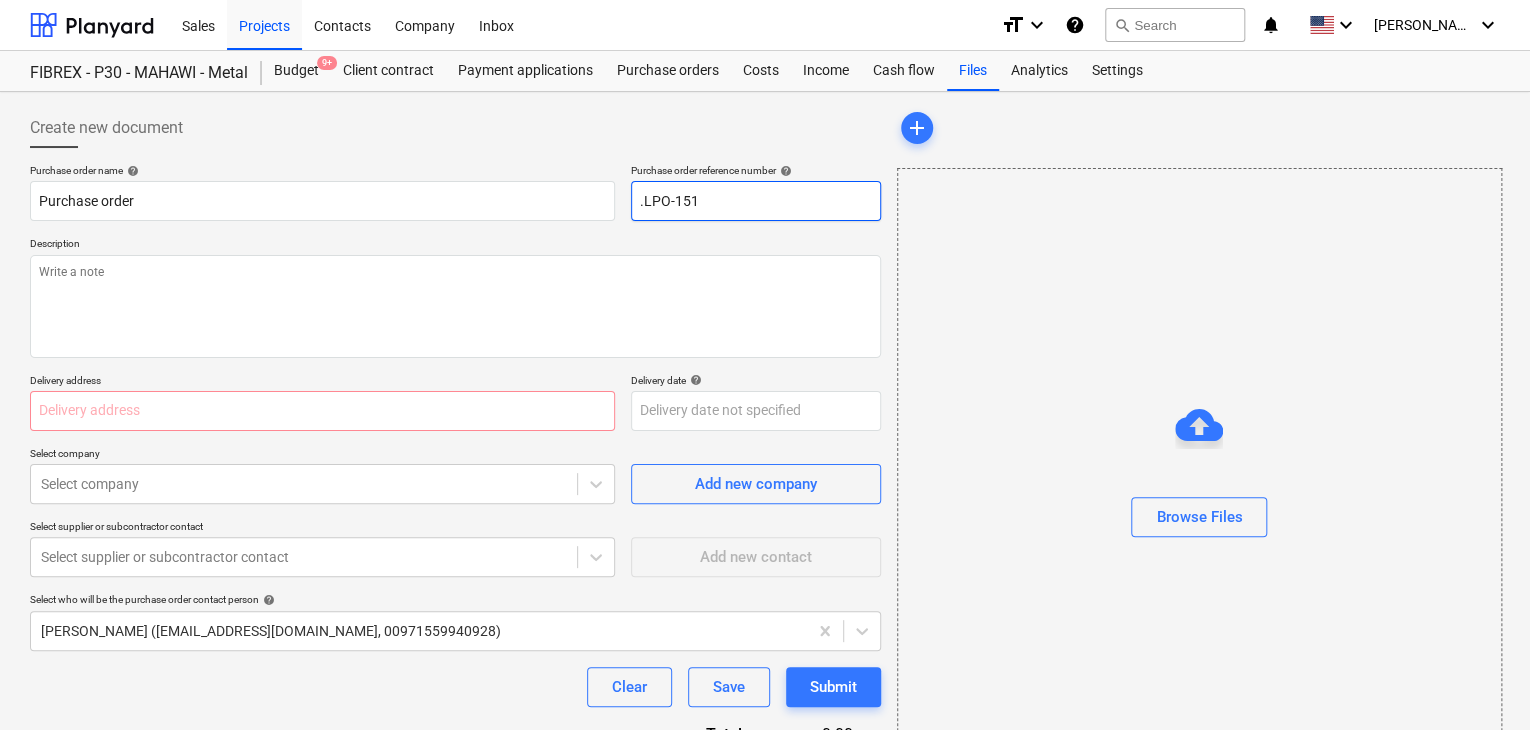 type on "x" 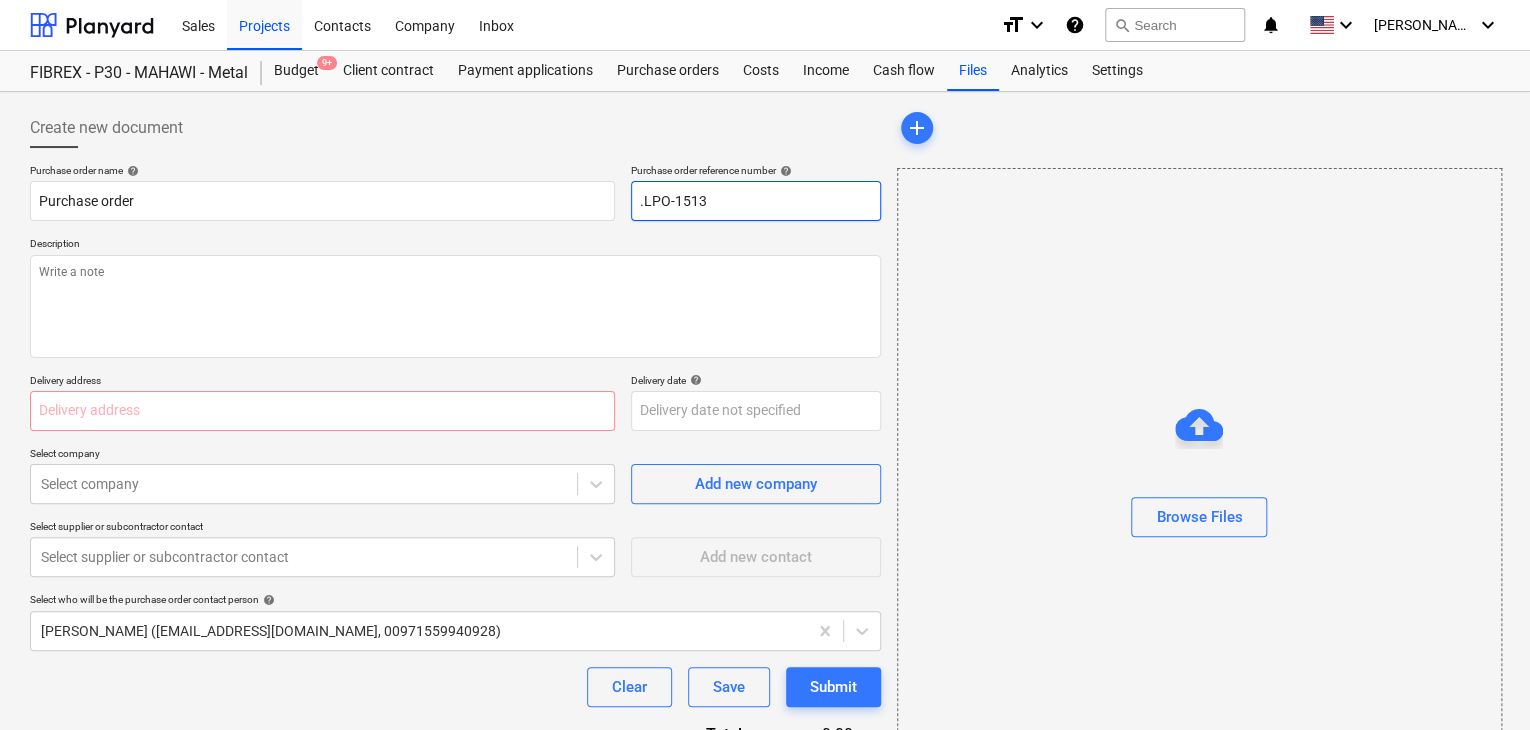 type on "x" 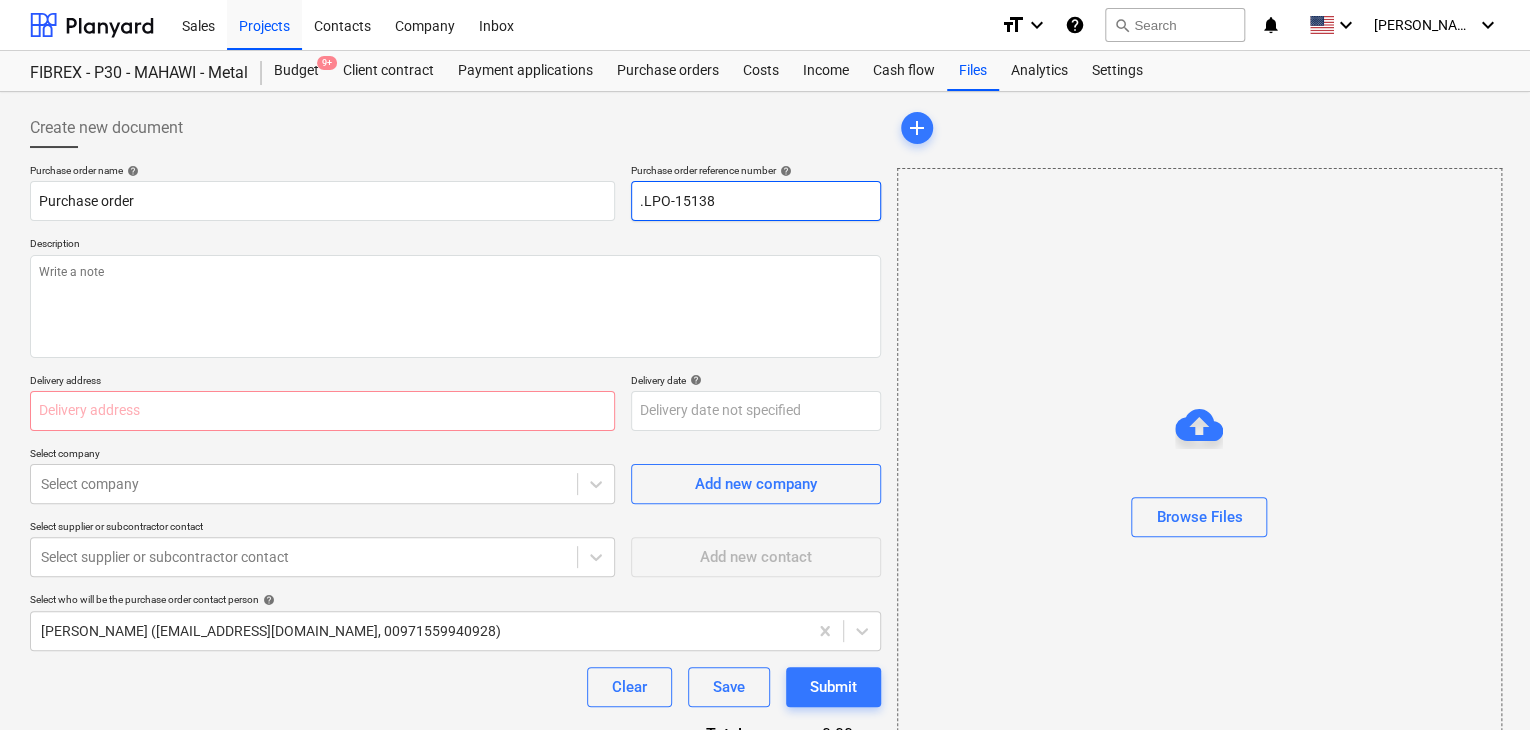 type on "x" 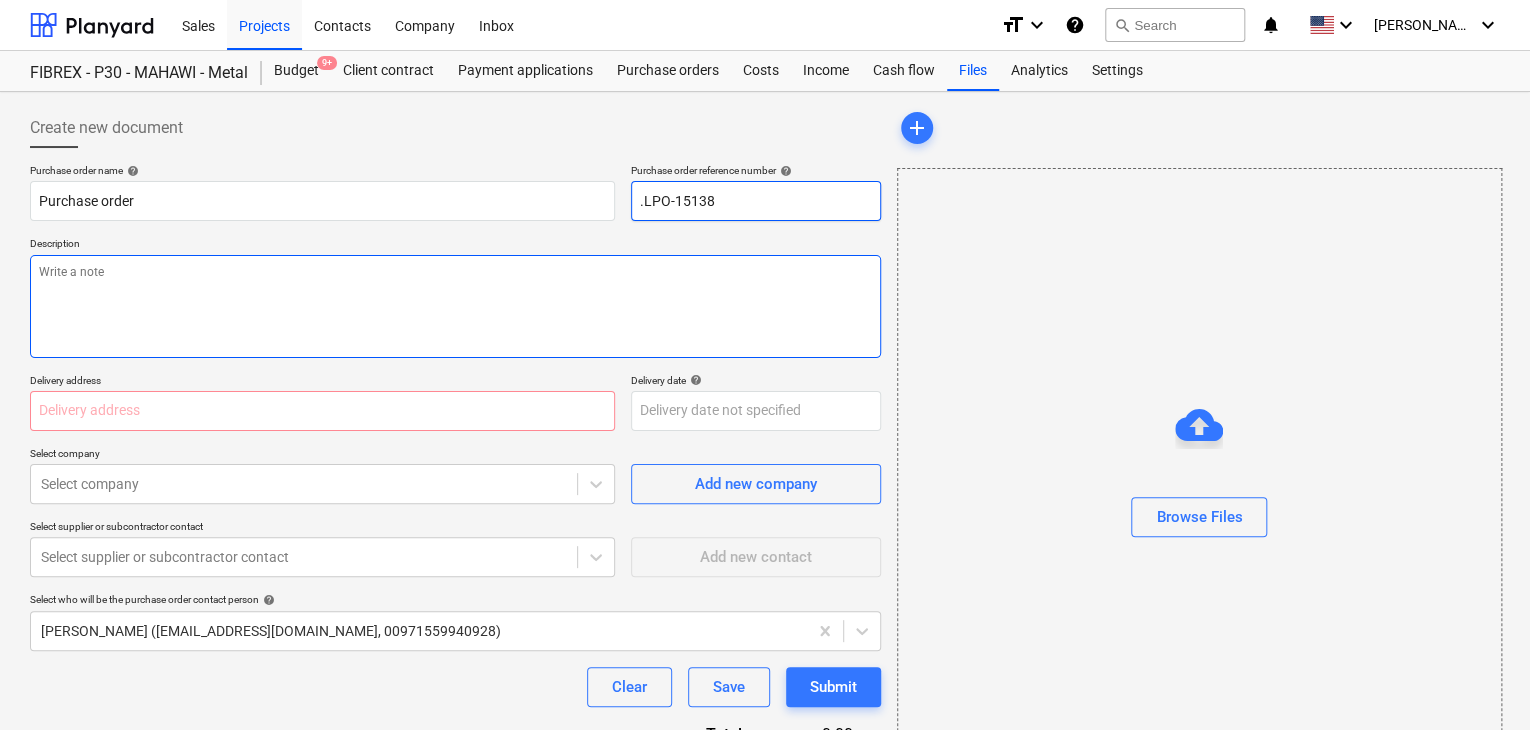 type on ".LPO-15138" 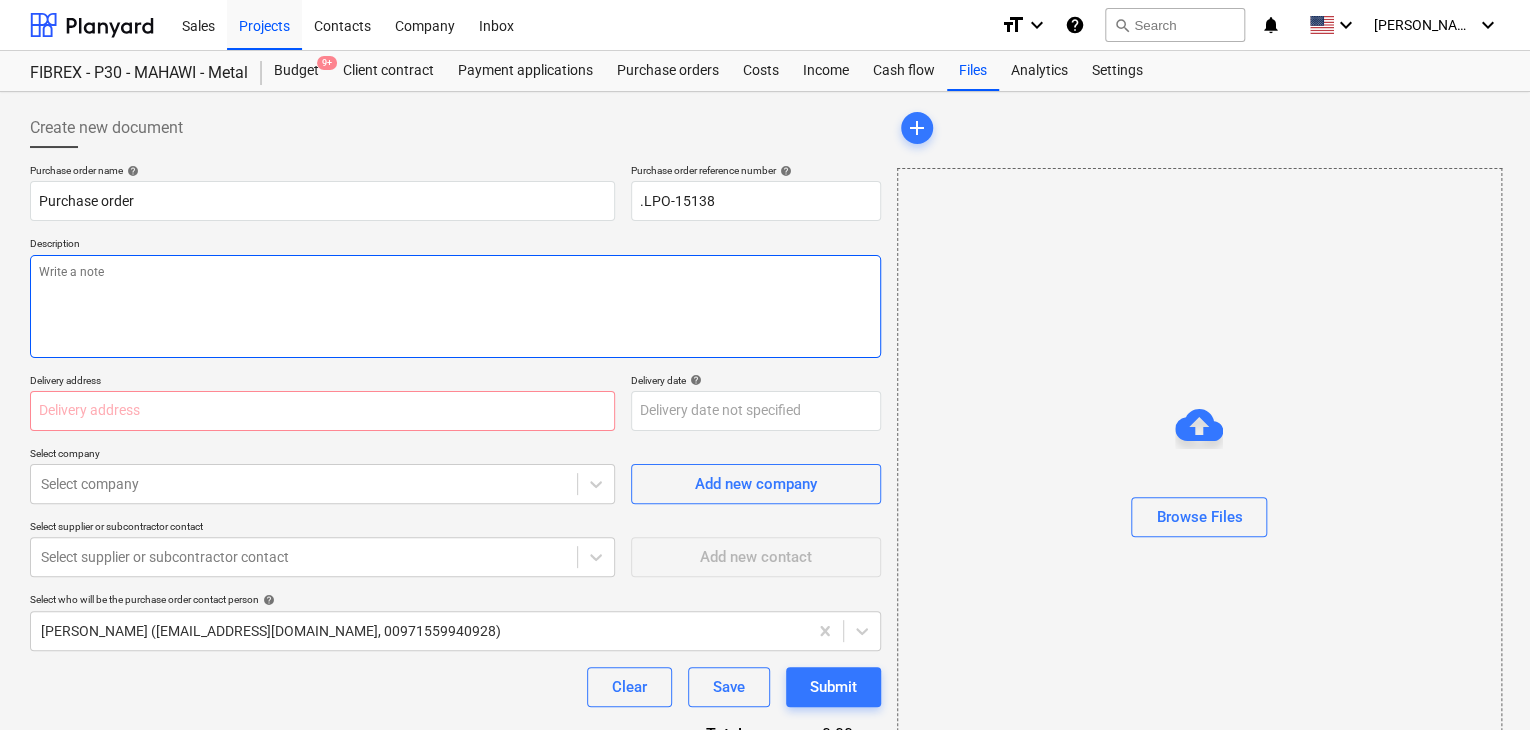 click at bounding box center (455, 306) 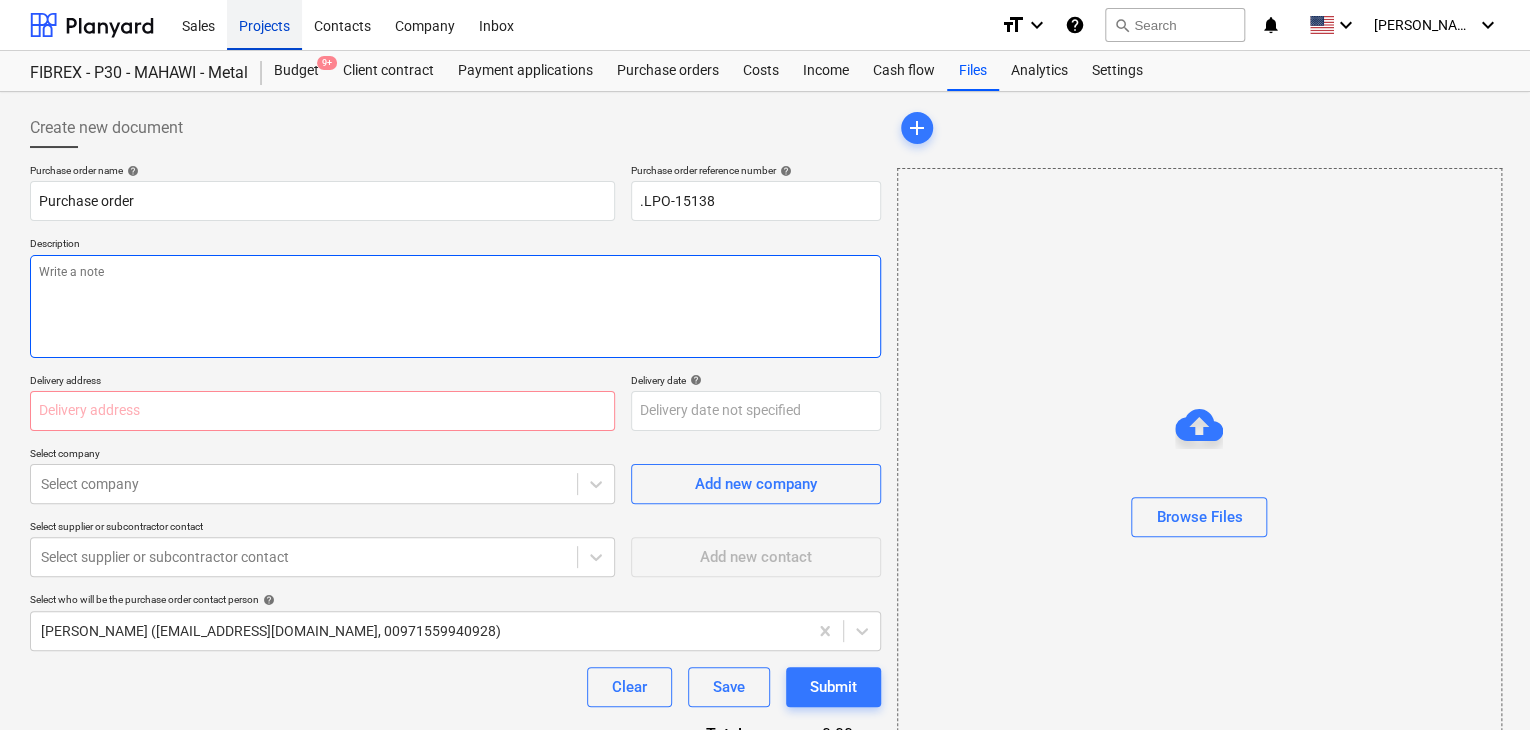 type on "x" 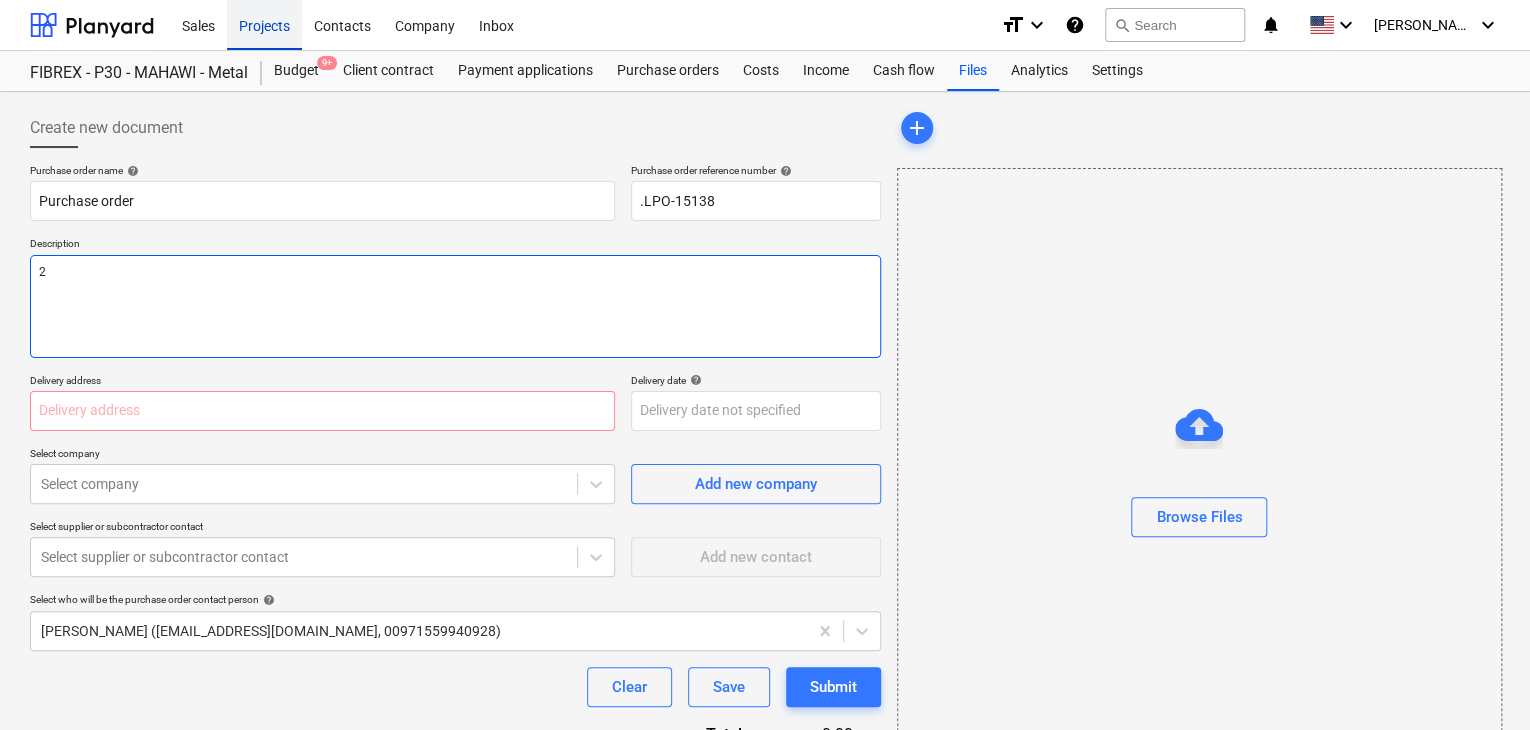type on "x" 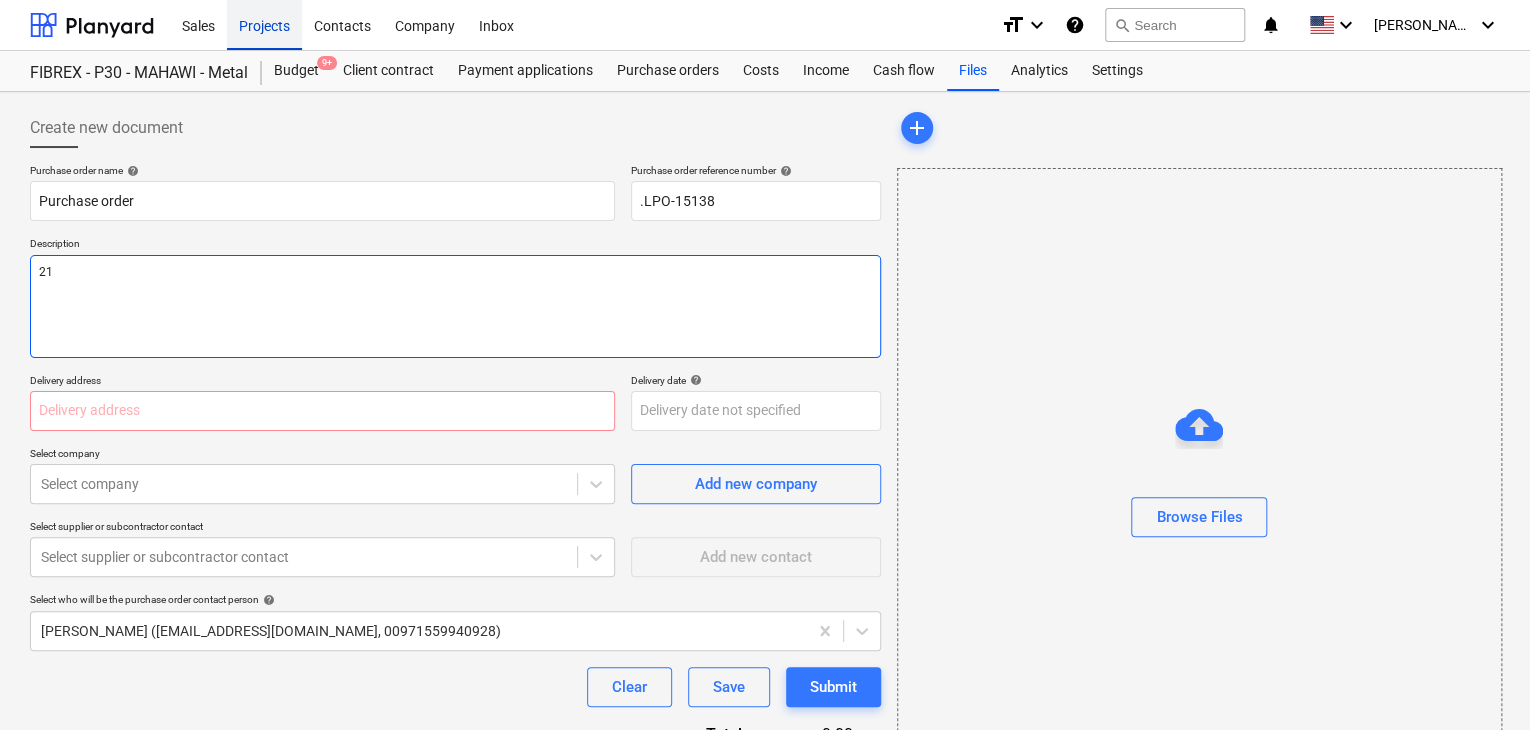 type on "x" 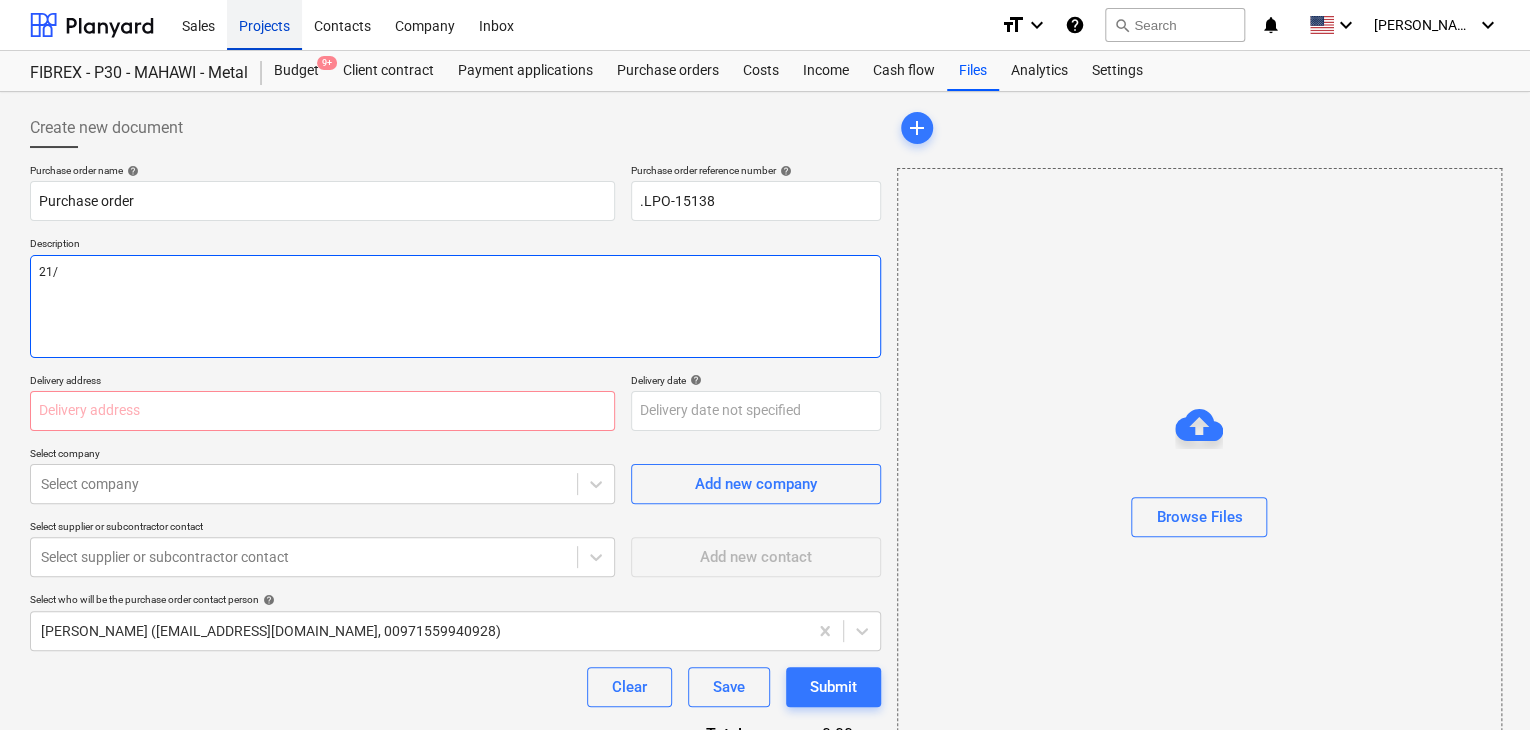 type on "x" 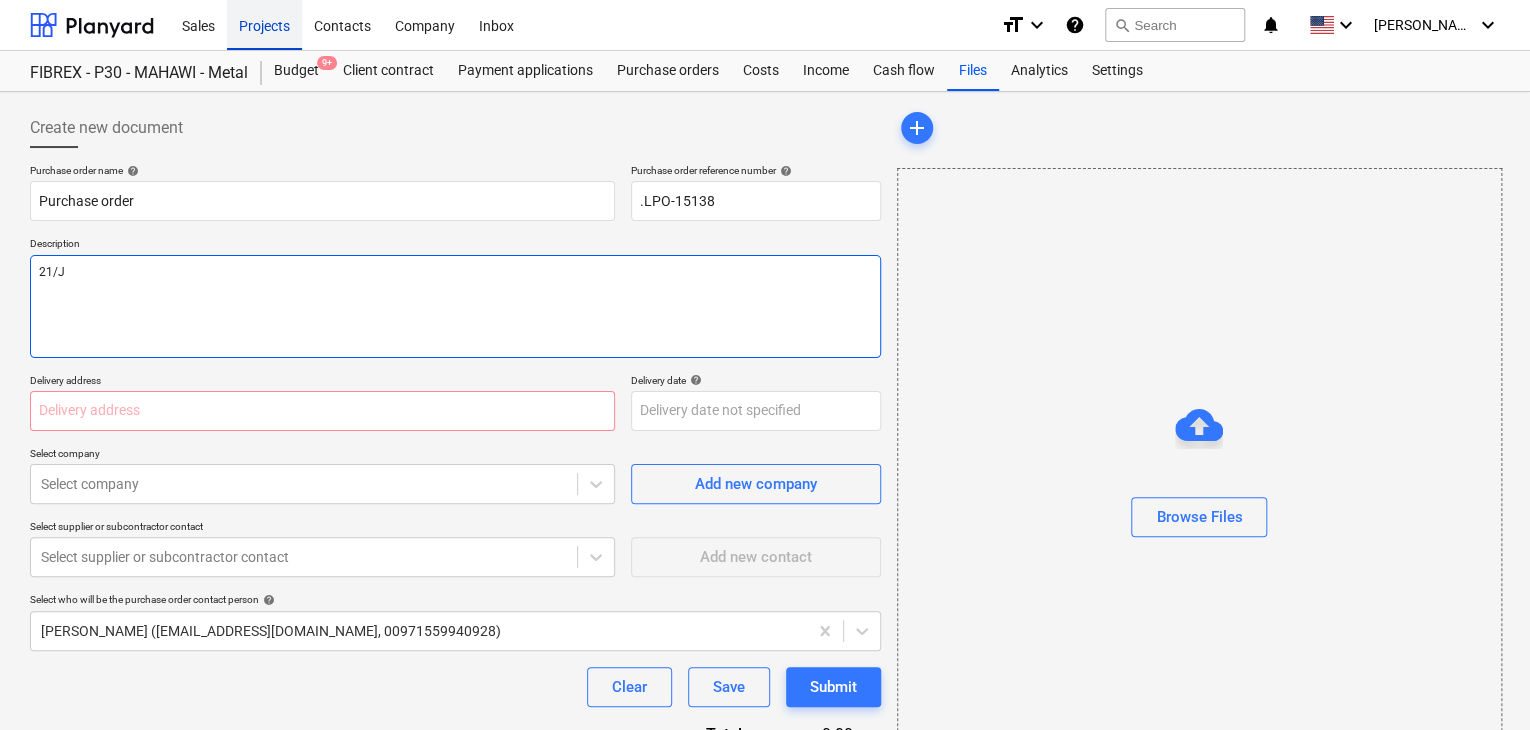 type on "x" 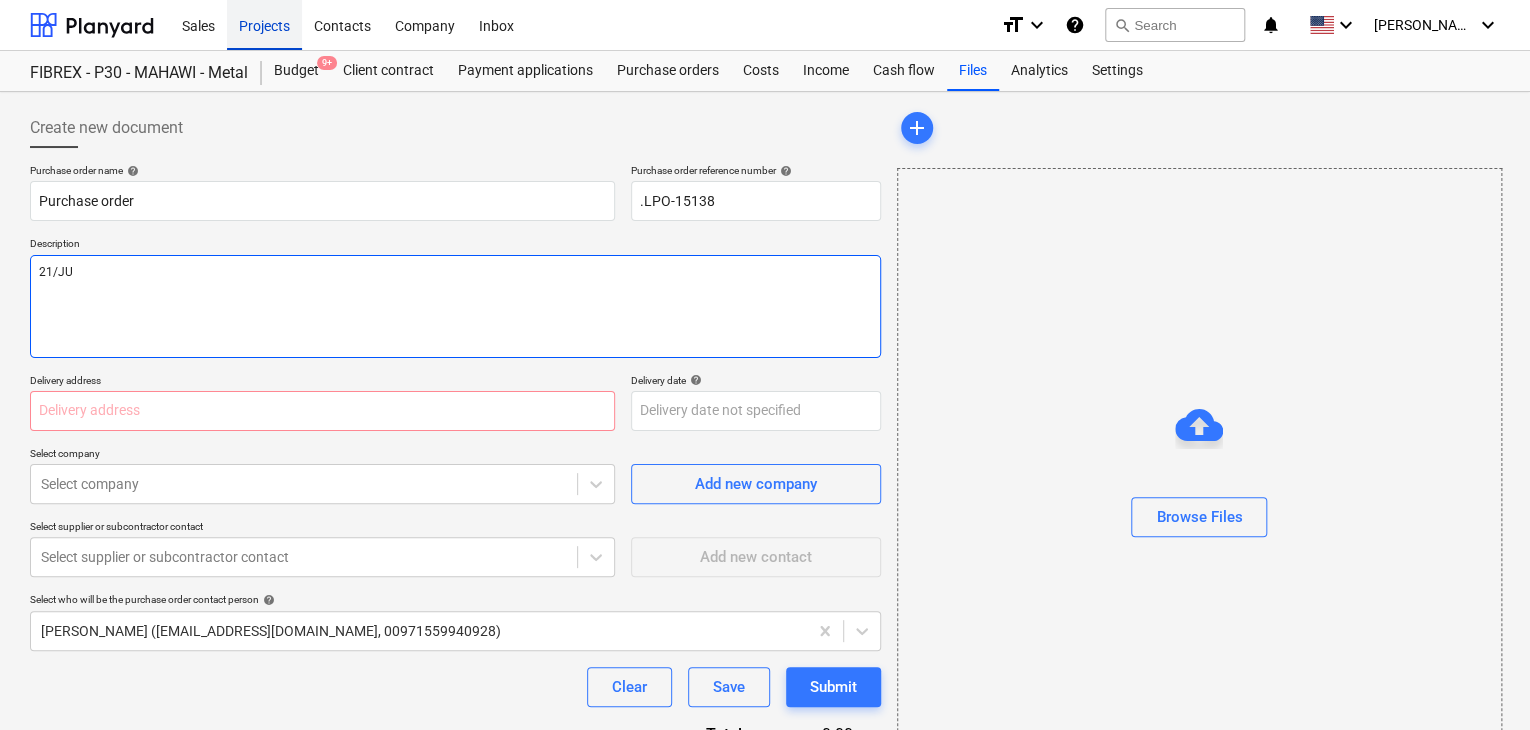 type on "x" 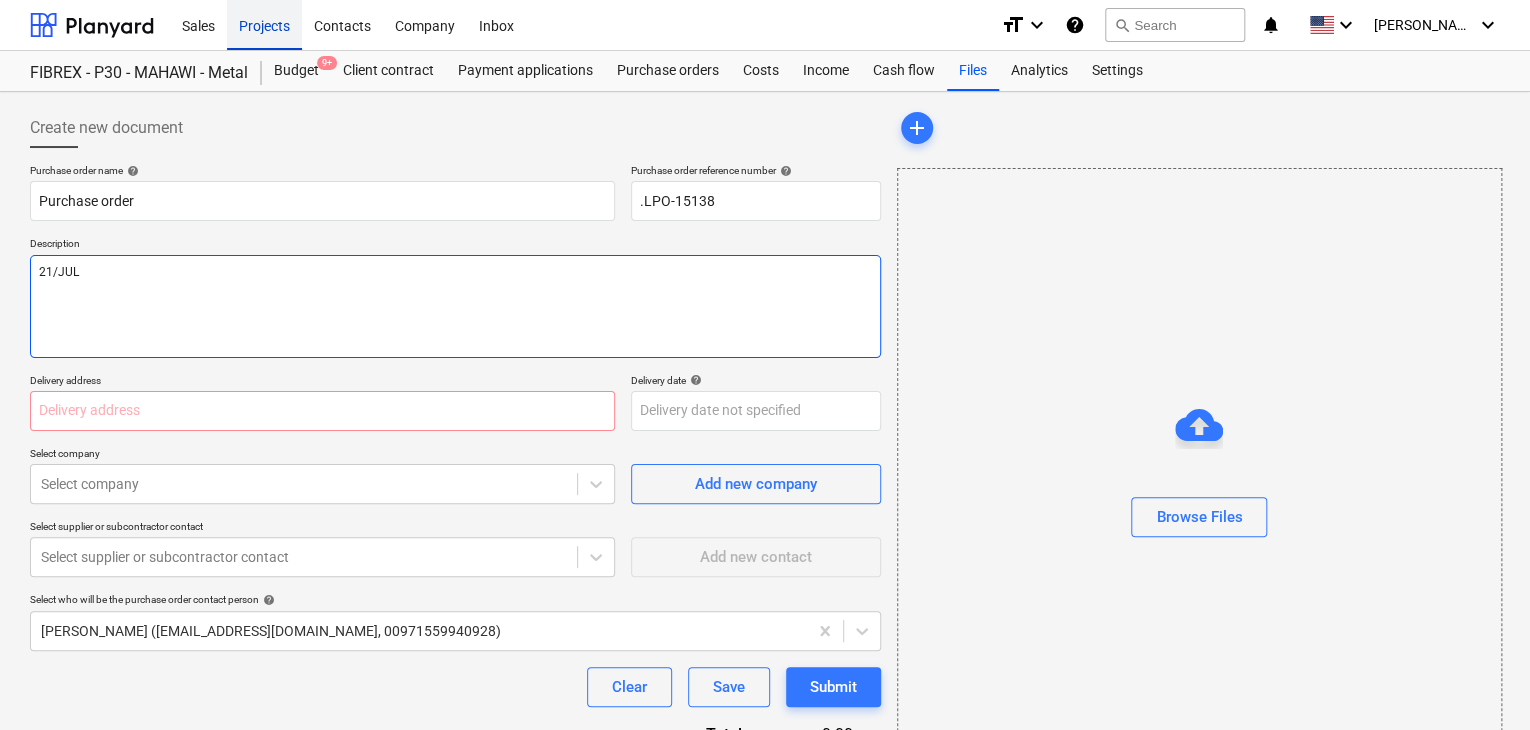 type on "x" 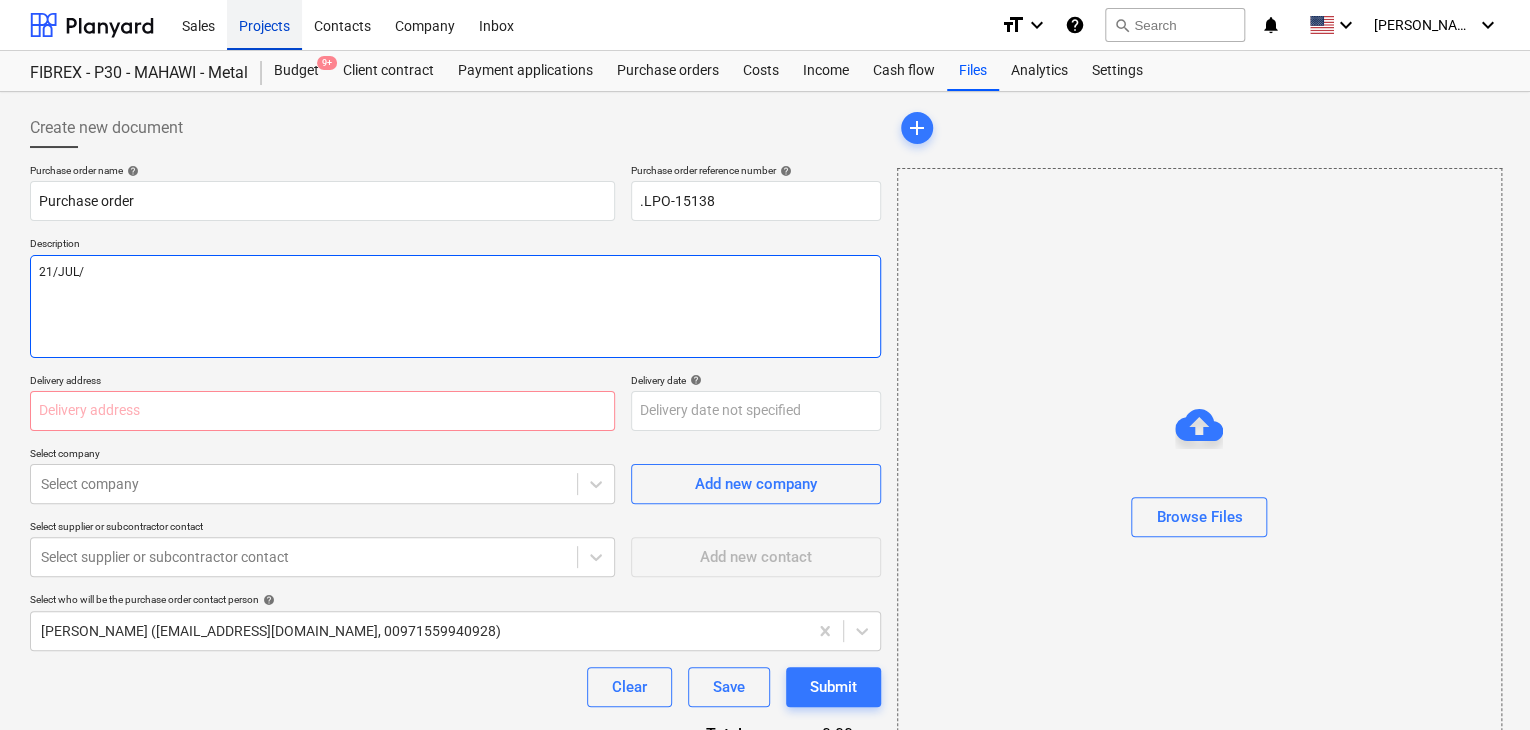 type on "x" 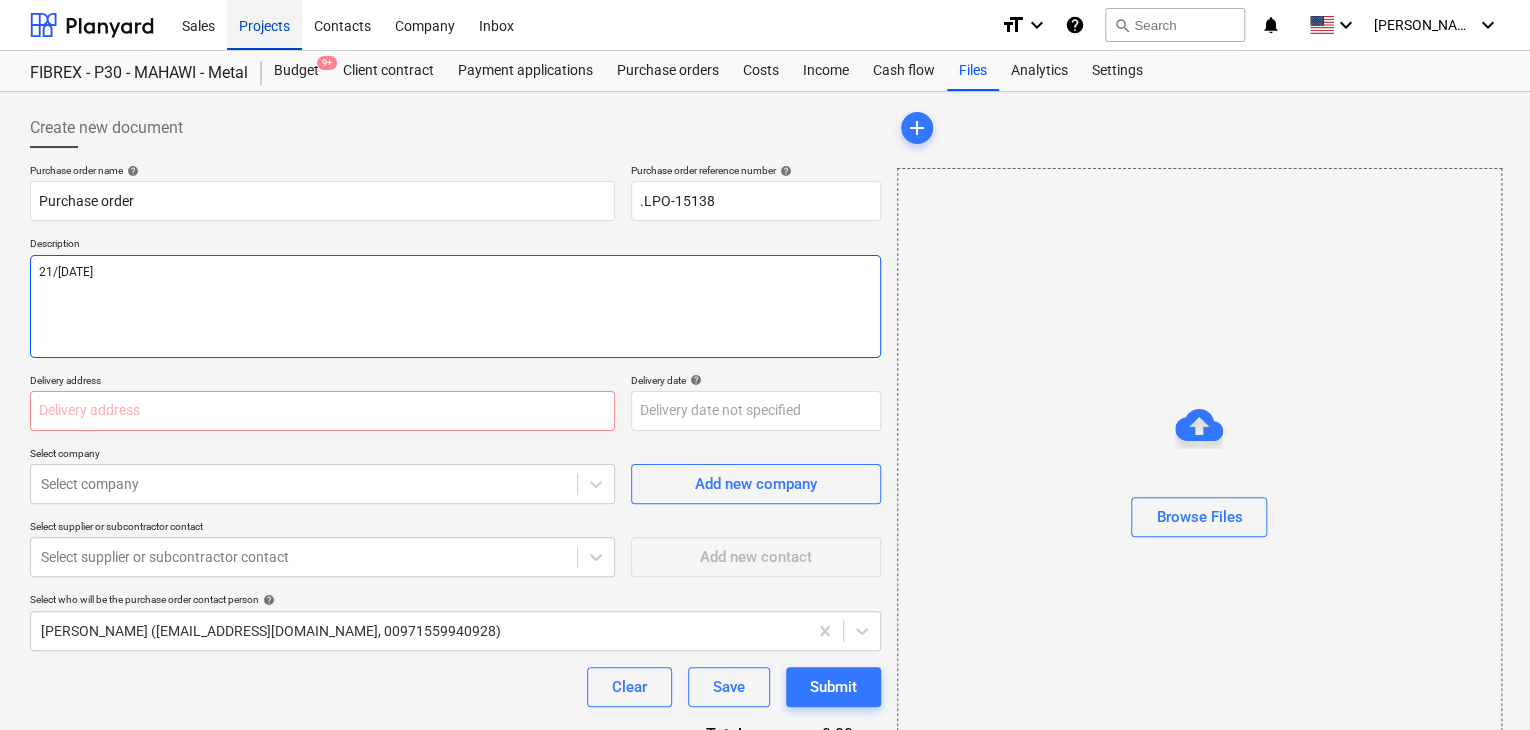 type on "x" 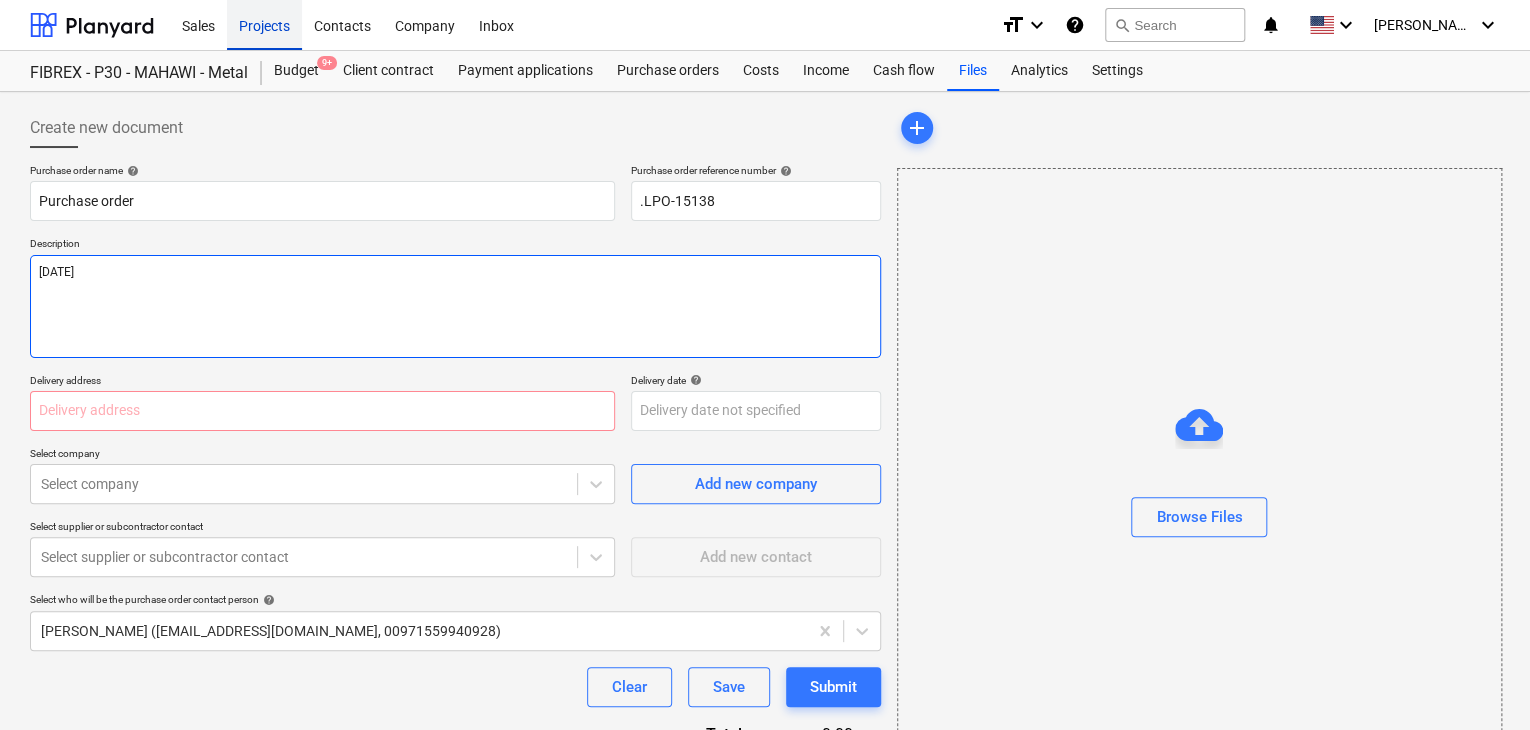 type on "x" 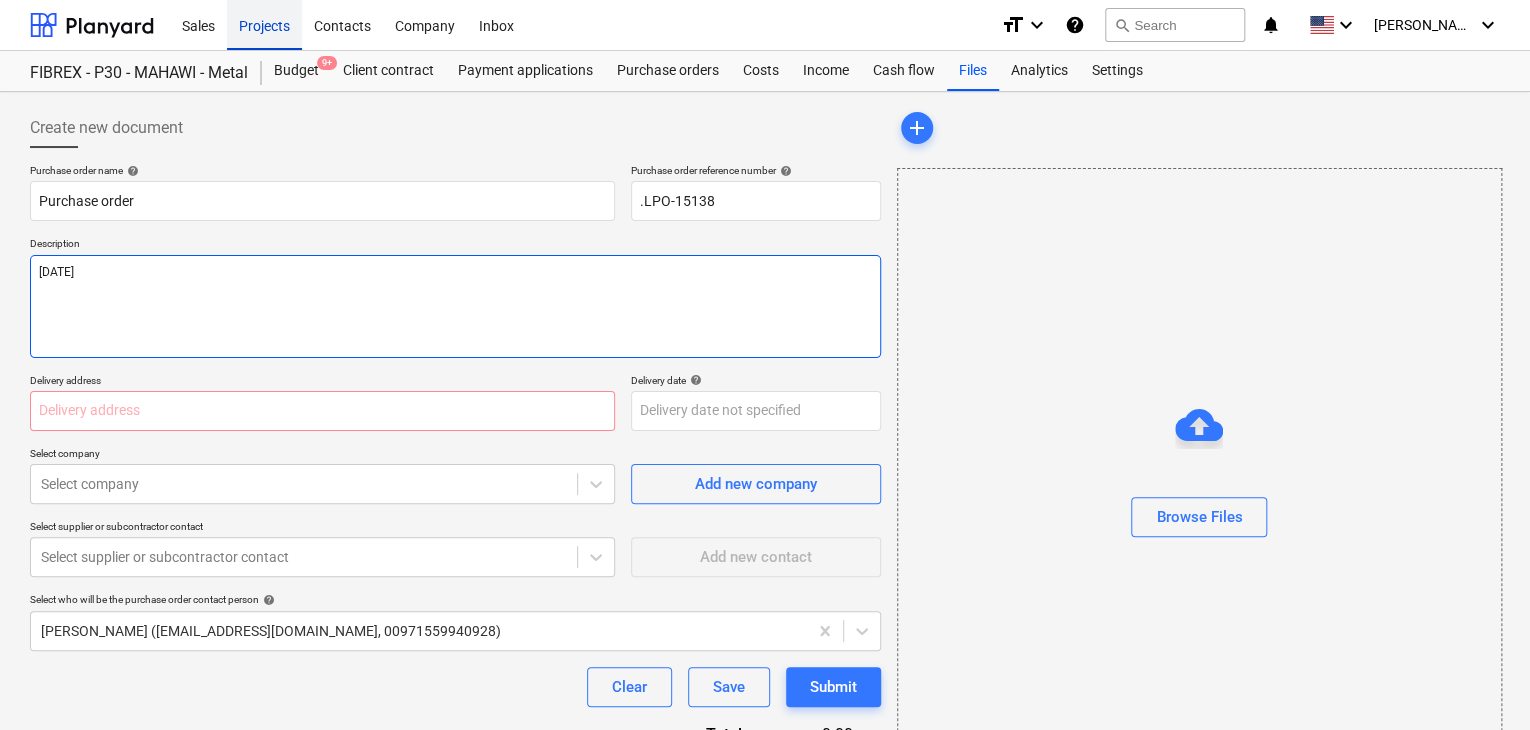 type on "x" 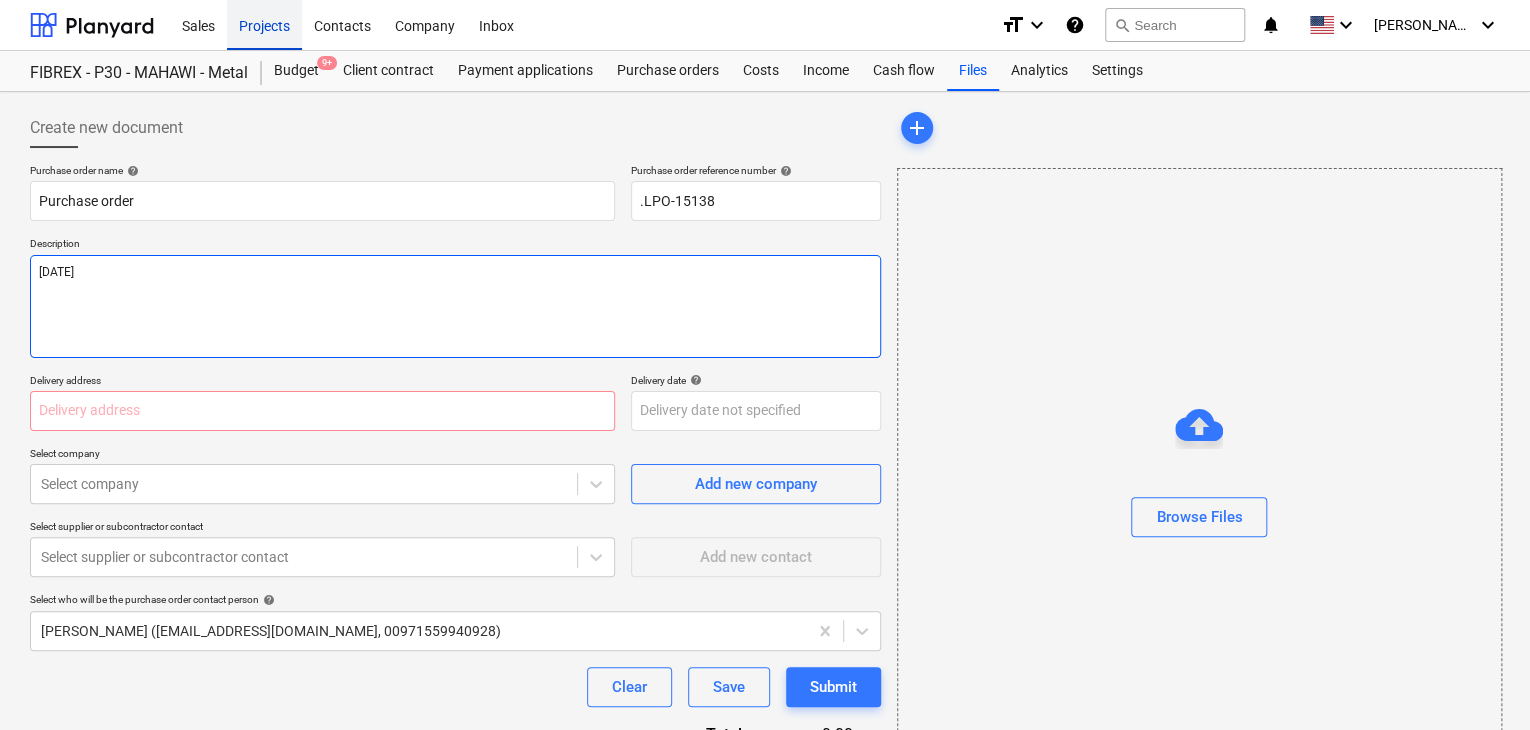type on "[DATE]
A" 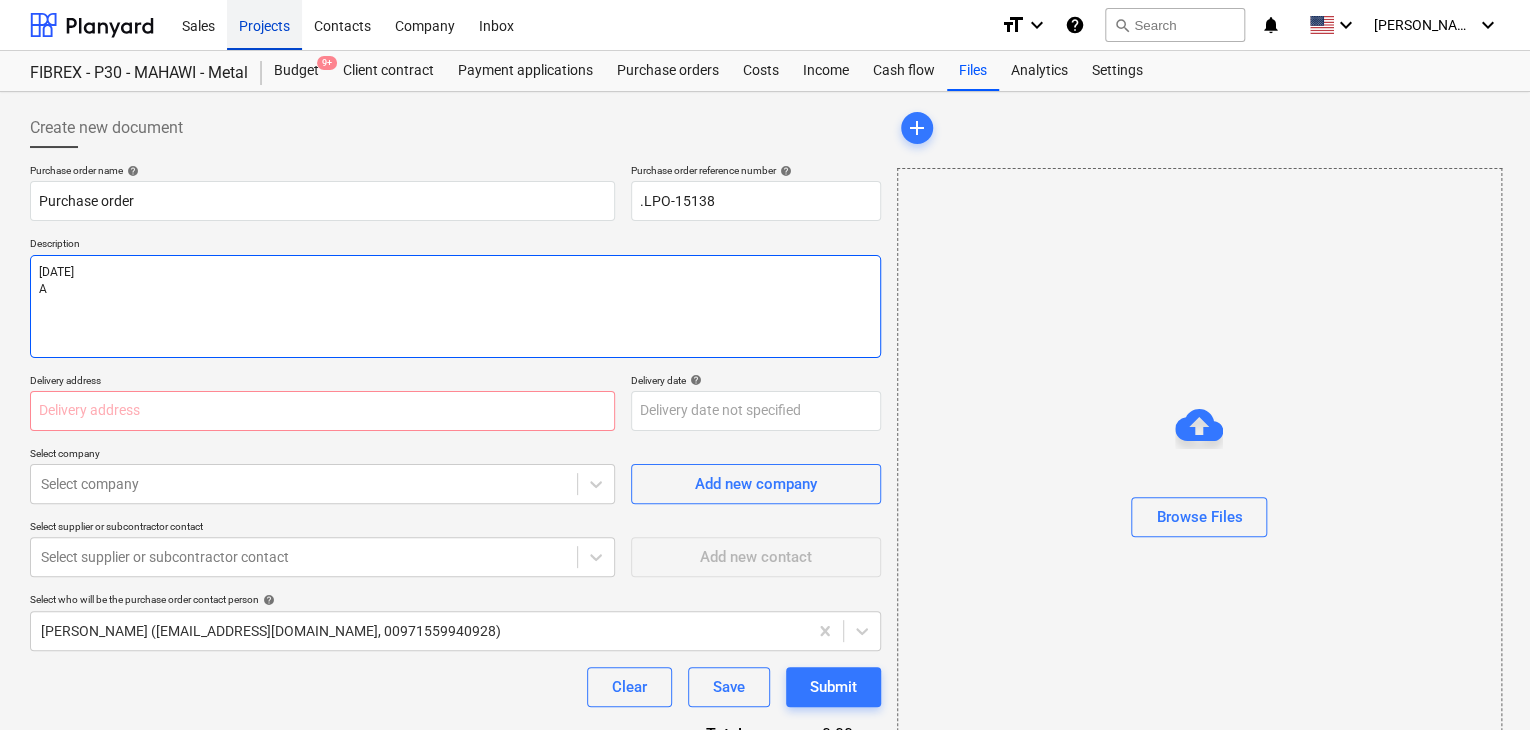 type on "x" 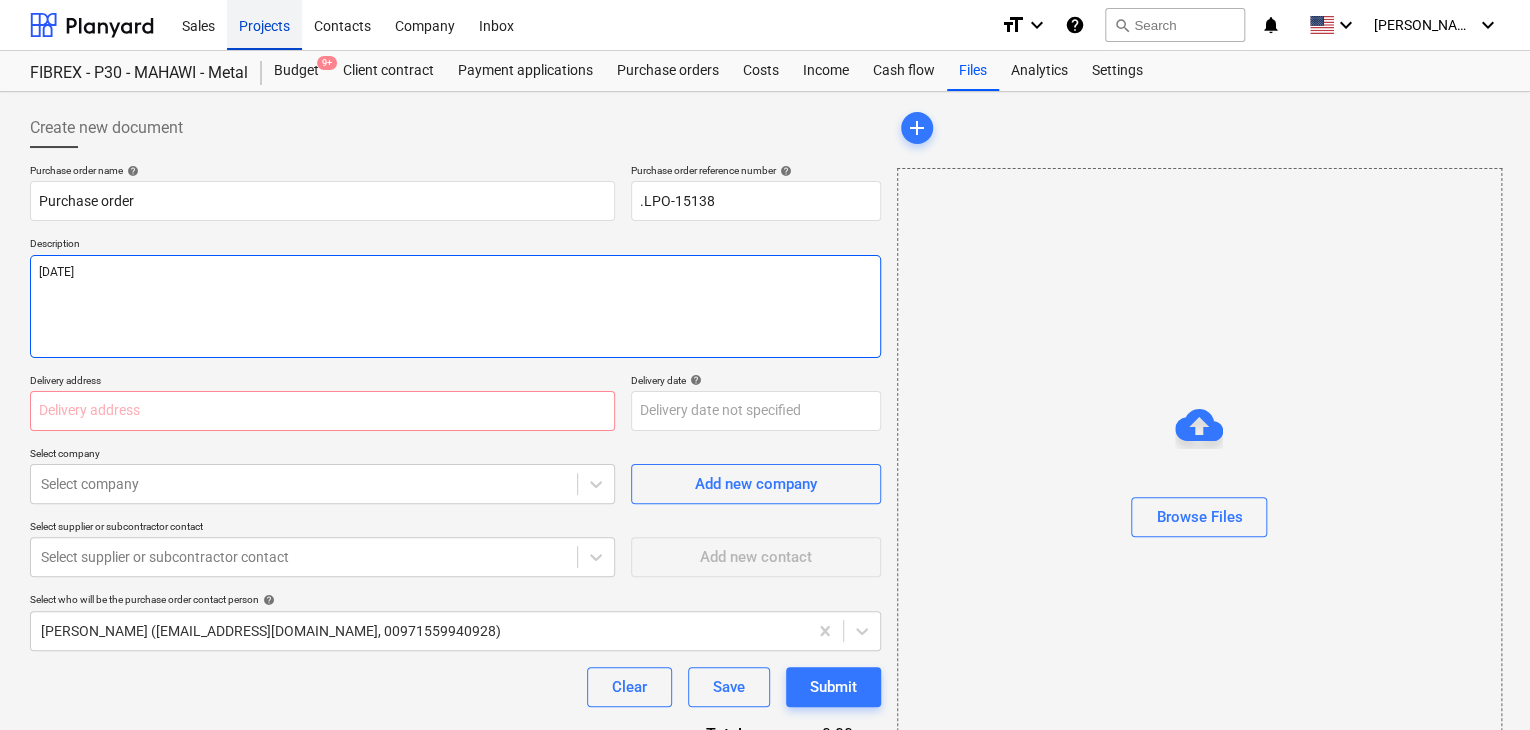 type on "x" 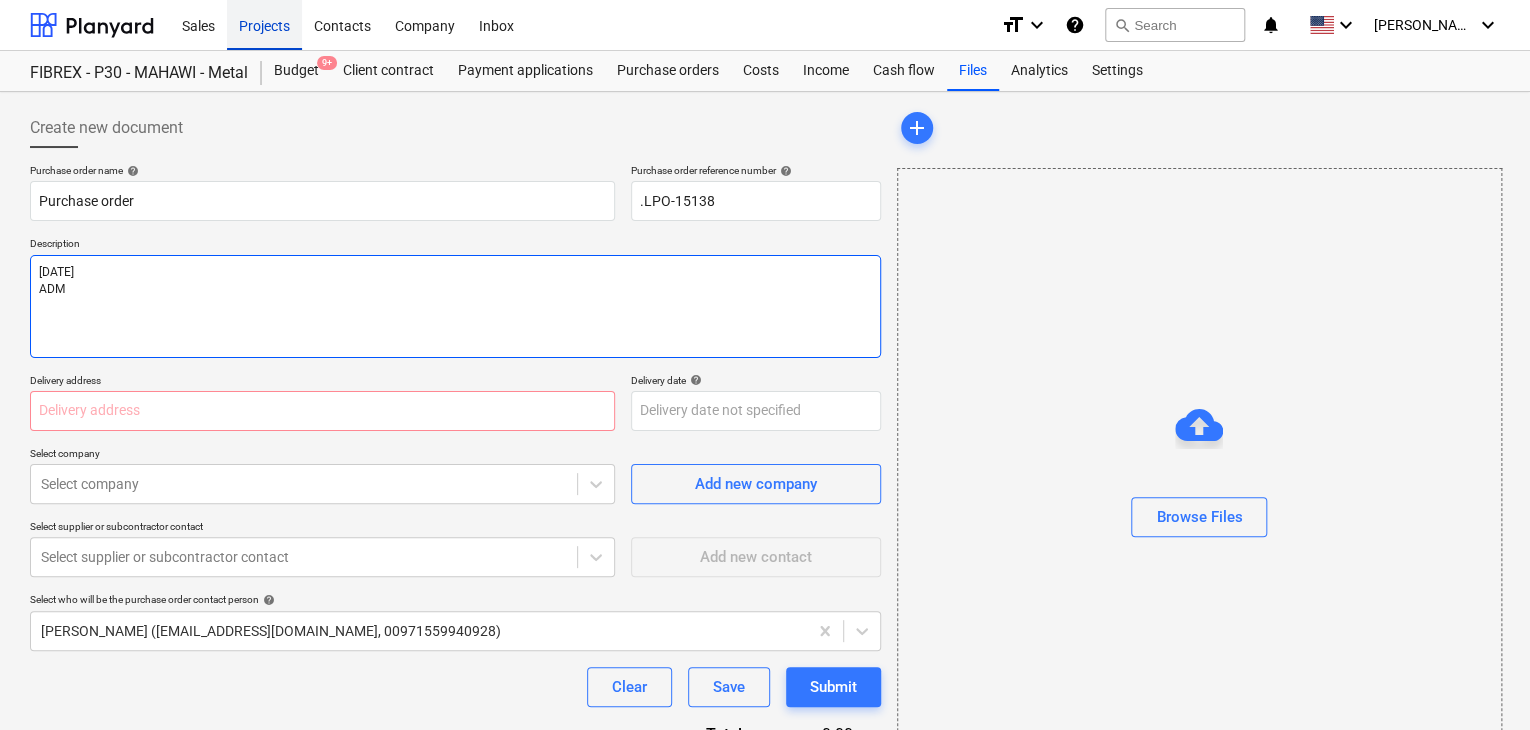type on "x" 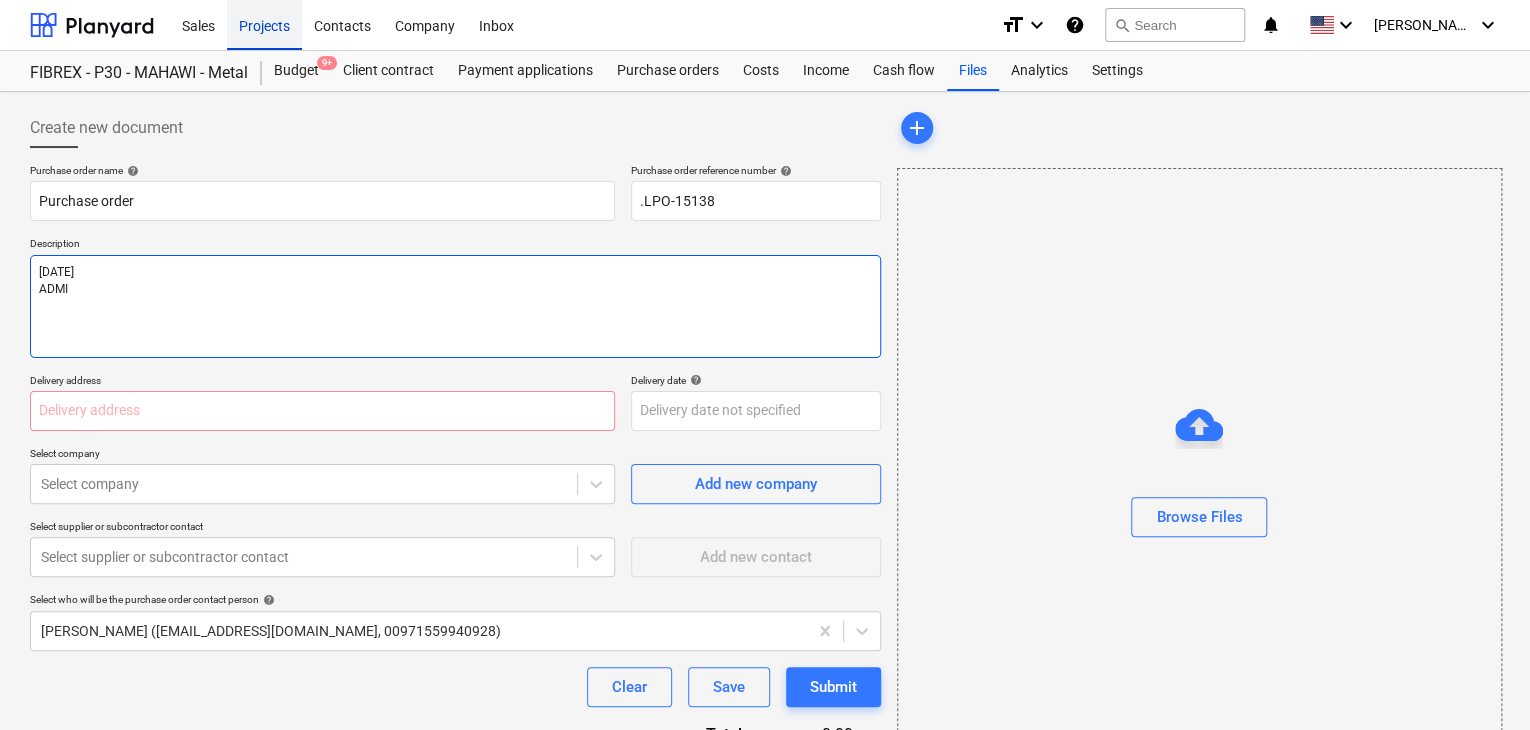 type on "x" 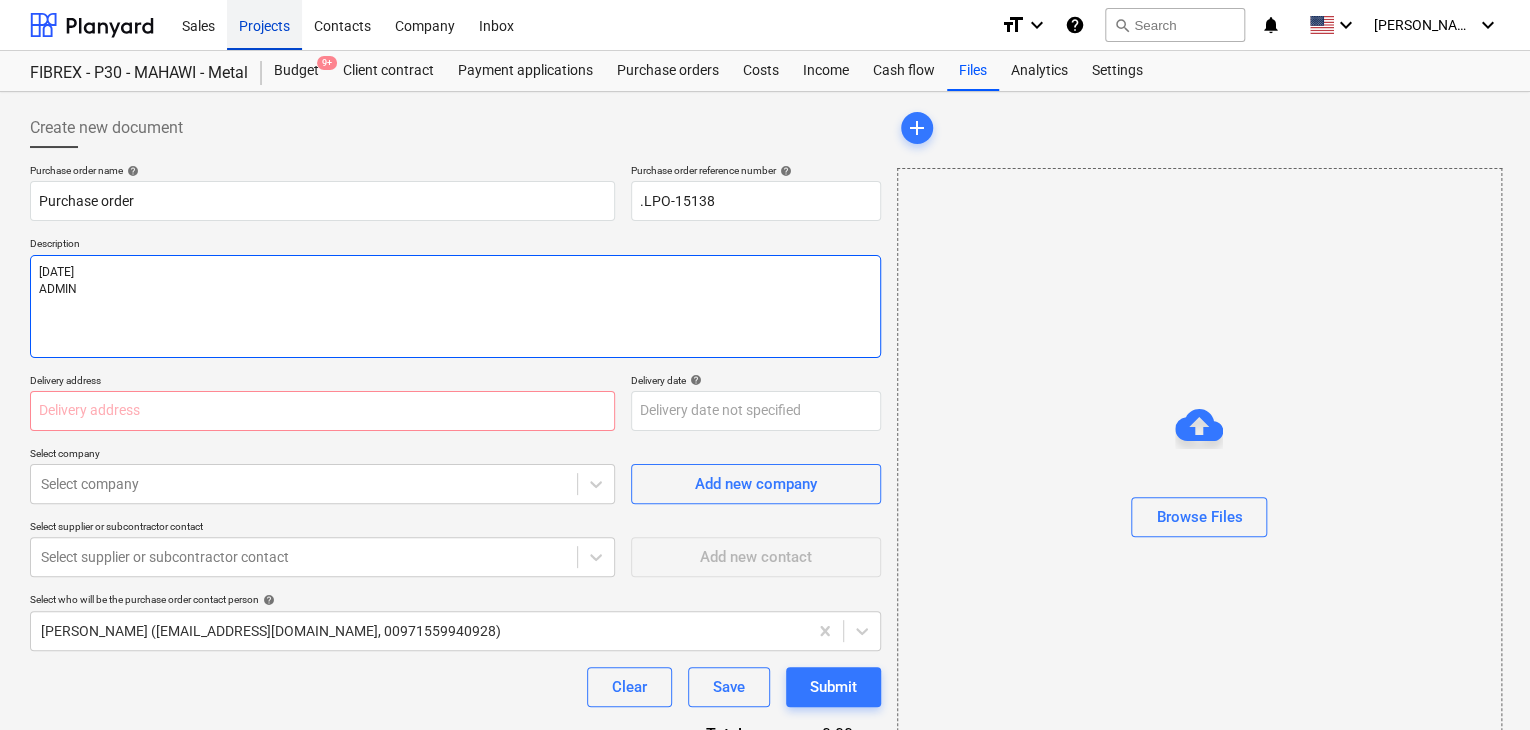 type on "x" 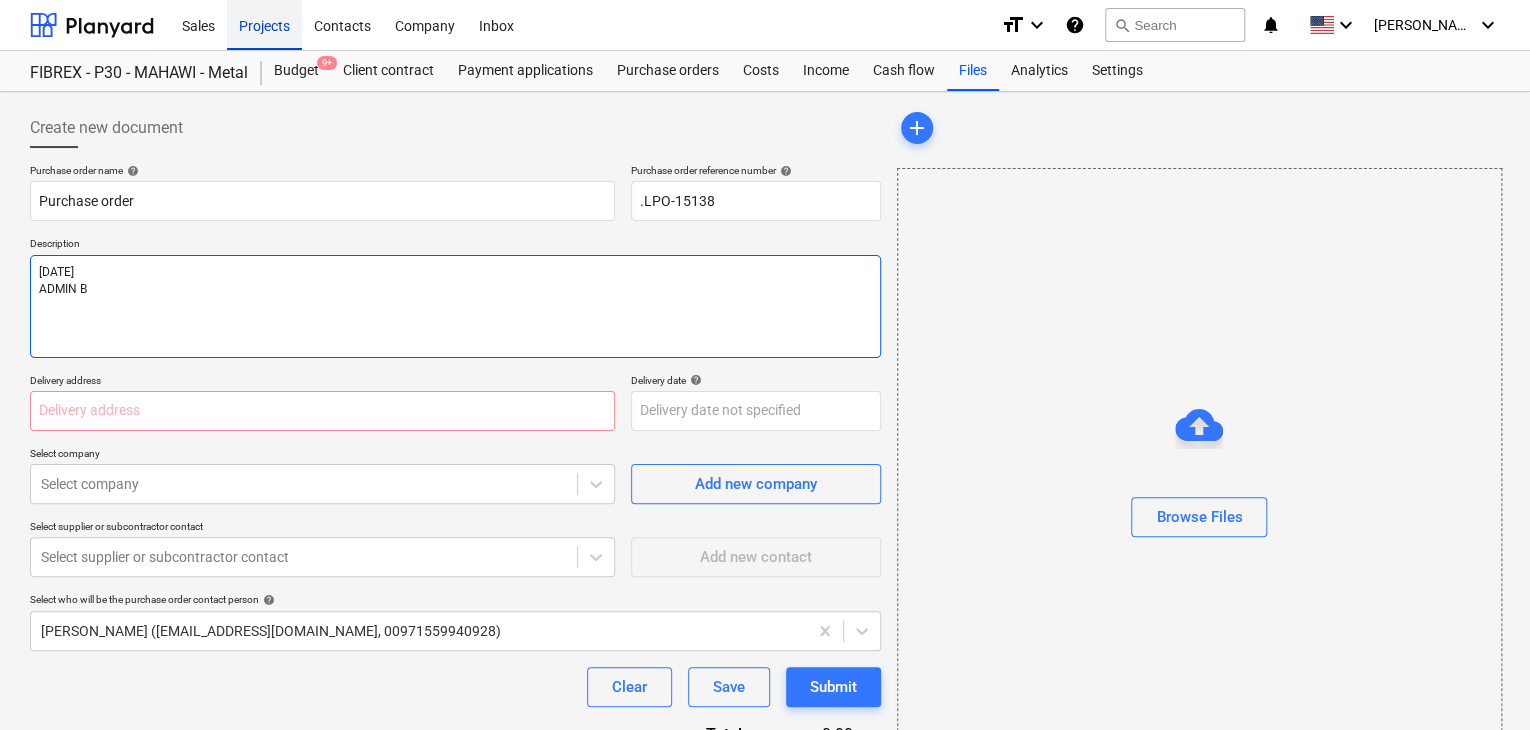 type on "x" 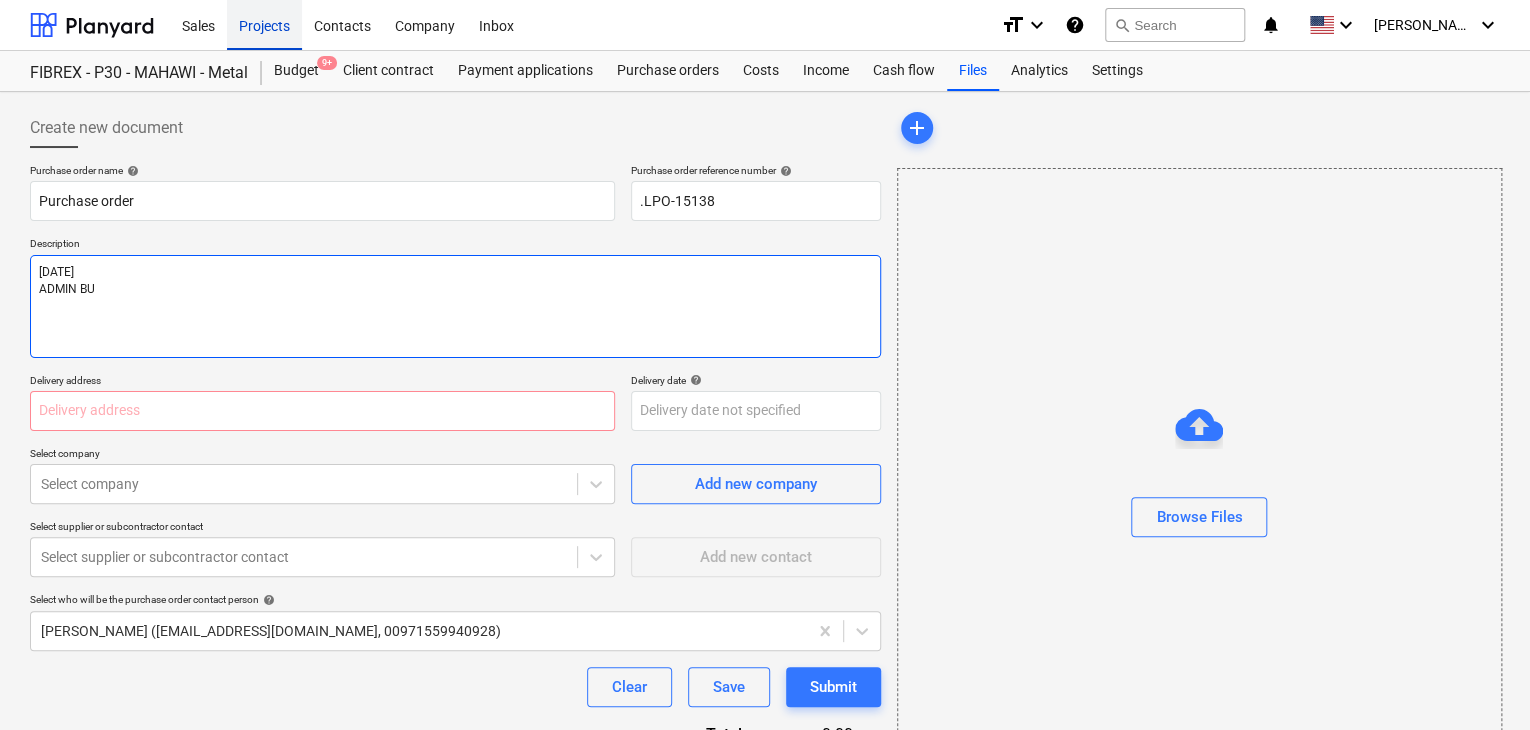 type on "x" 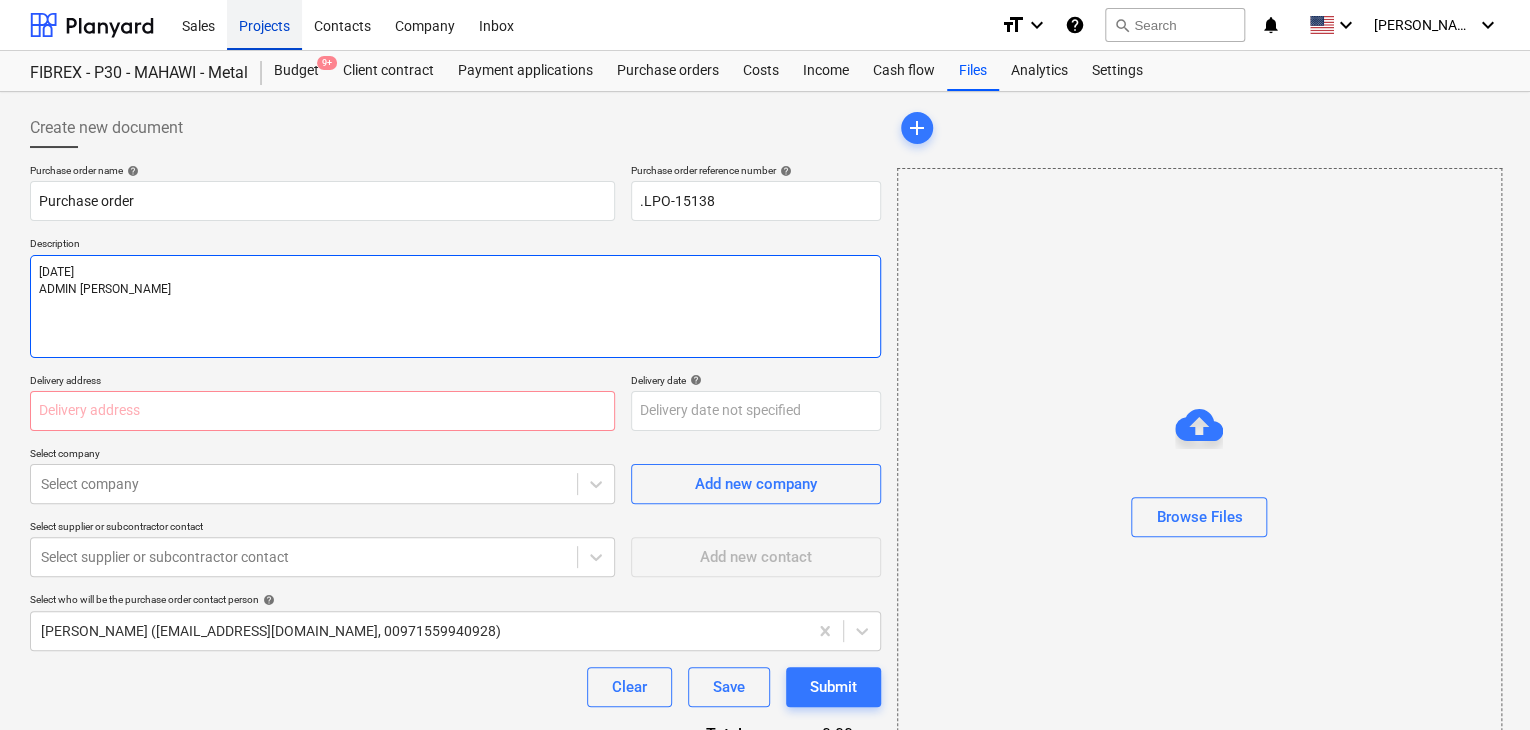 type on "x" 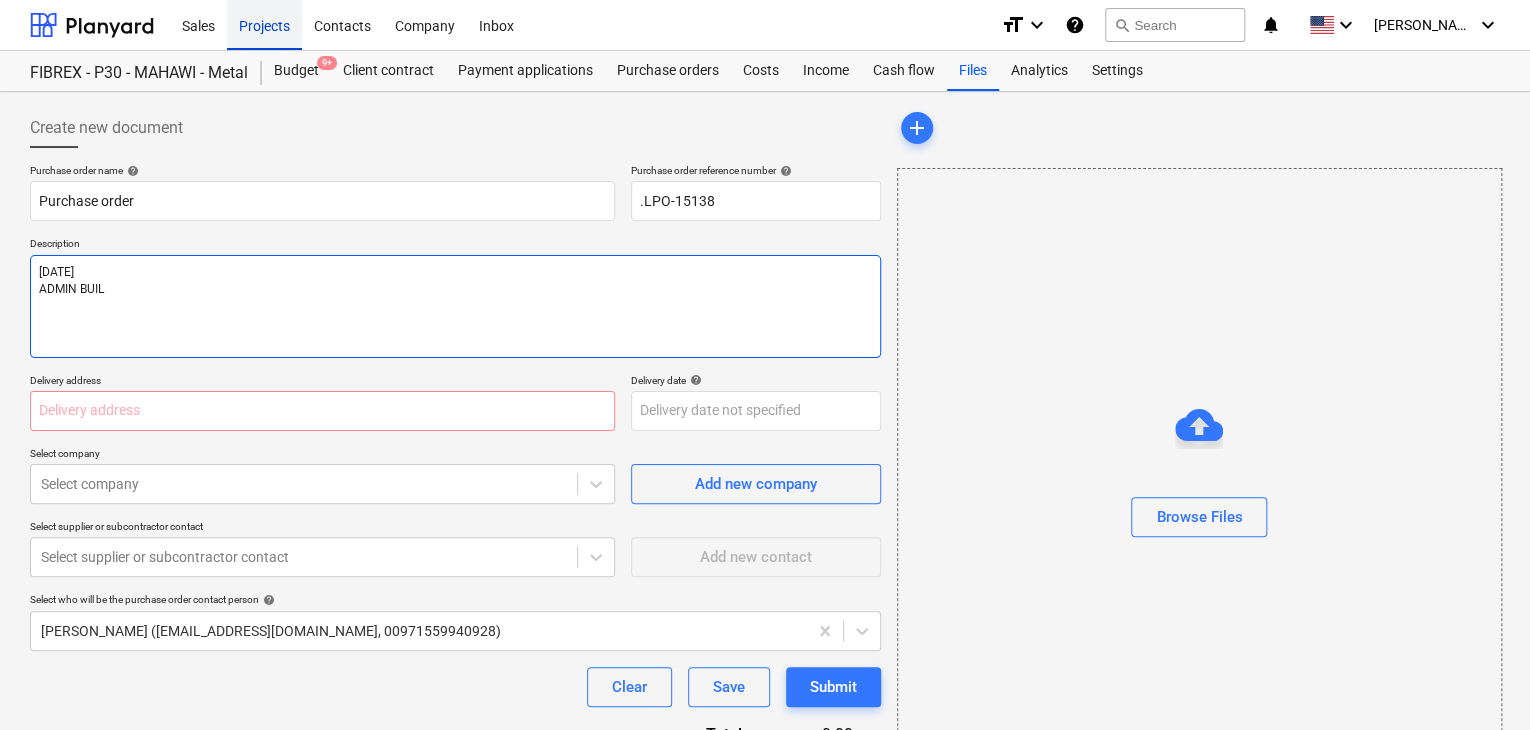 type on "x" 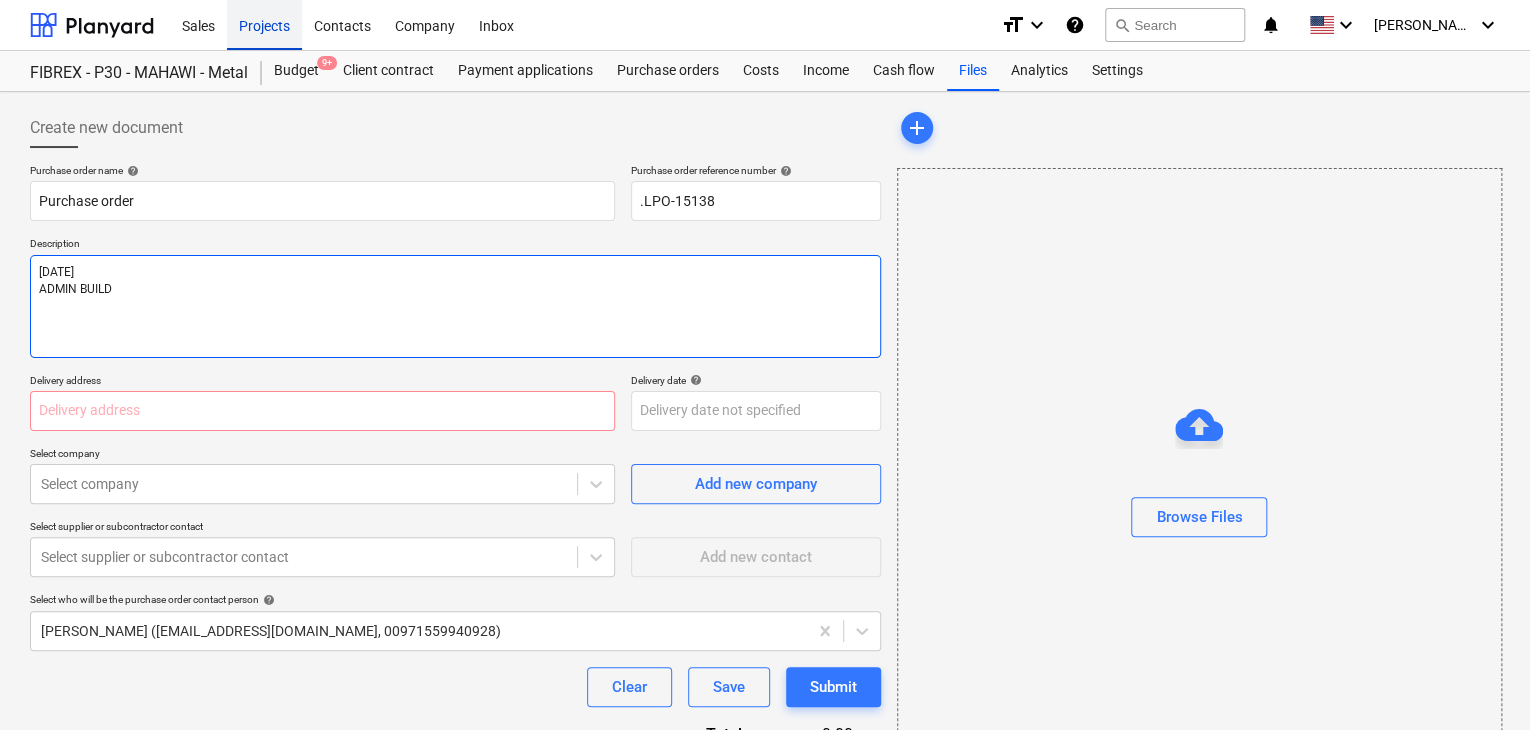type on "x" 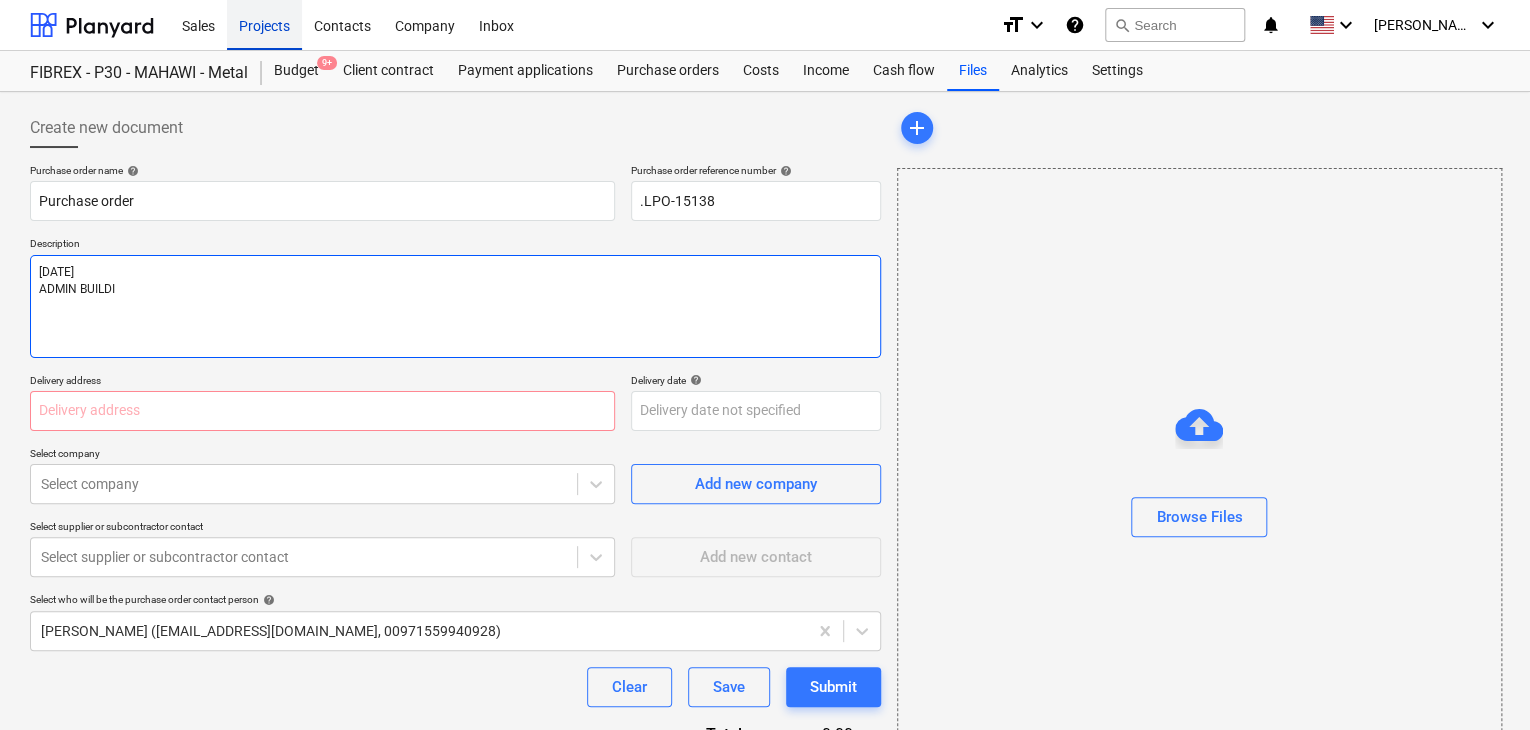 type on "x" 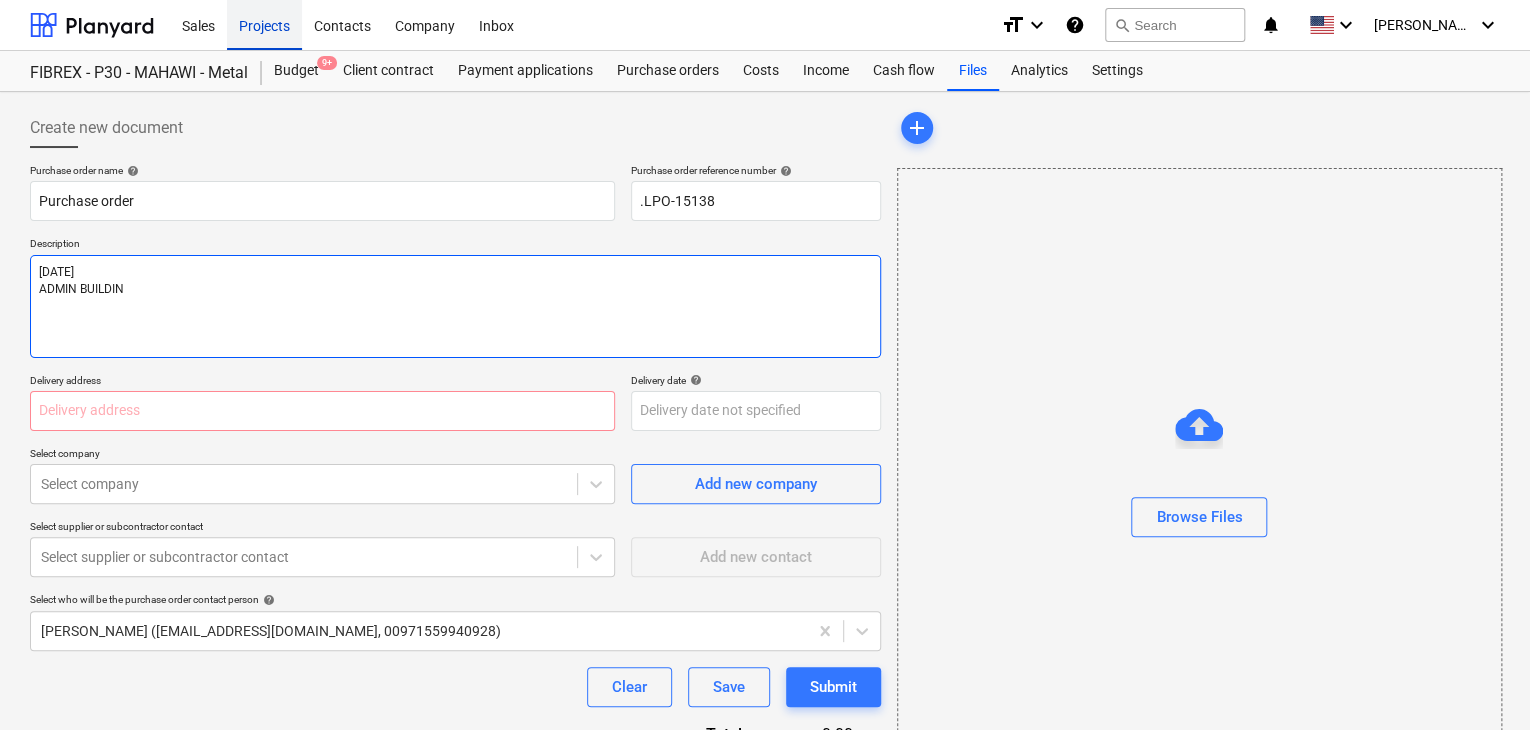 type on "x" 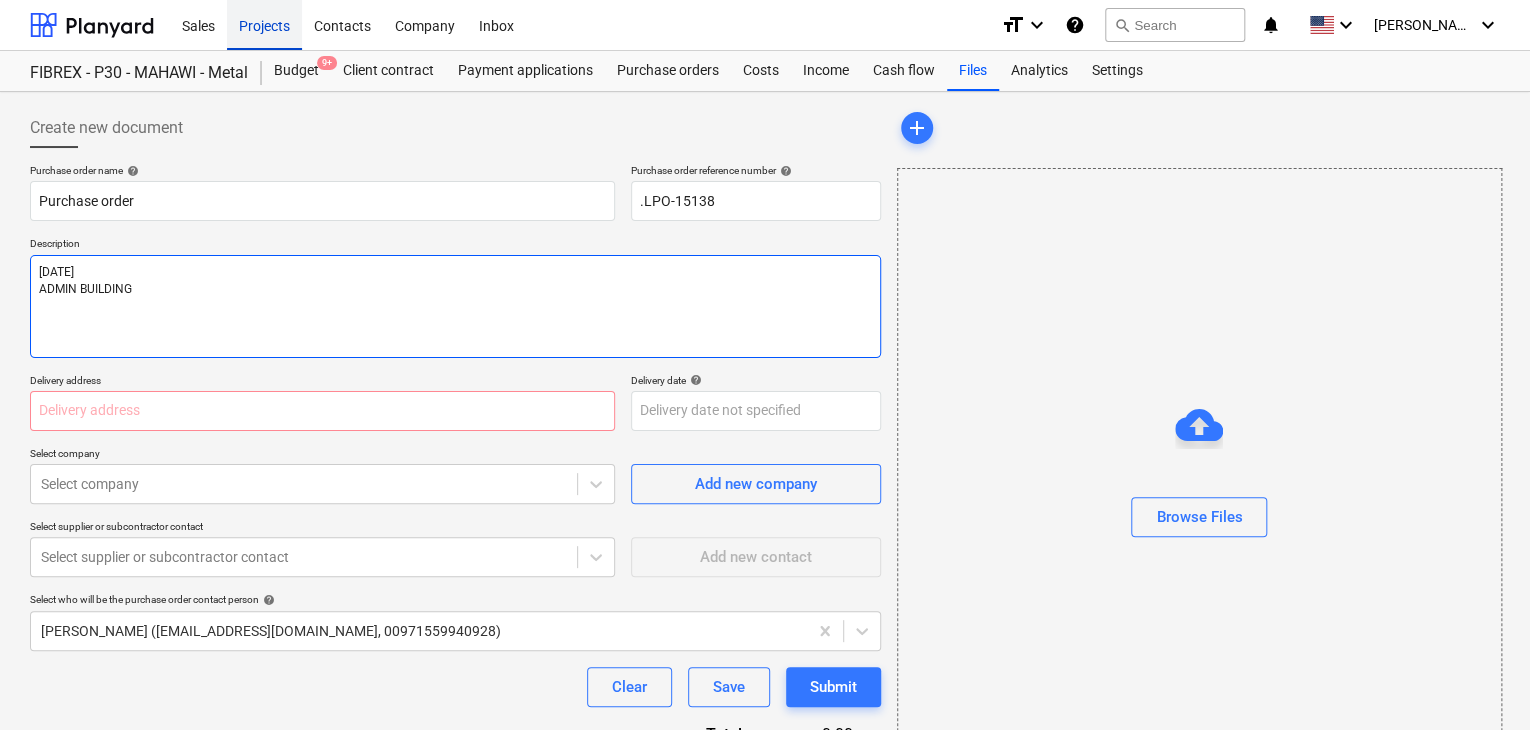 type on "x" 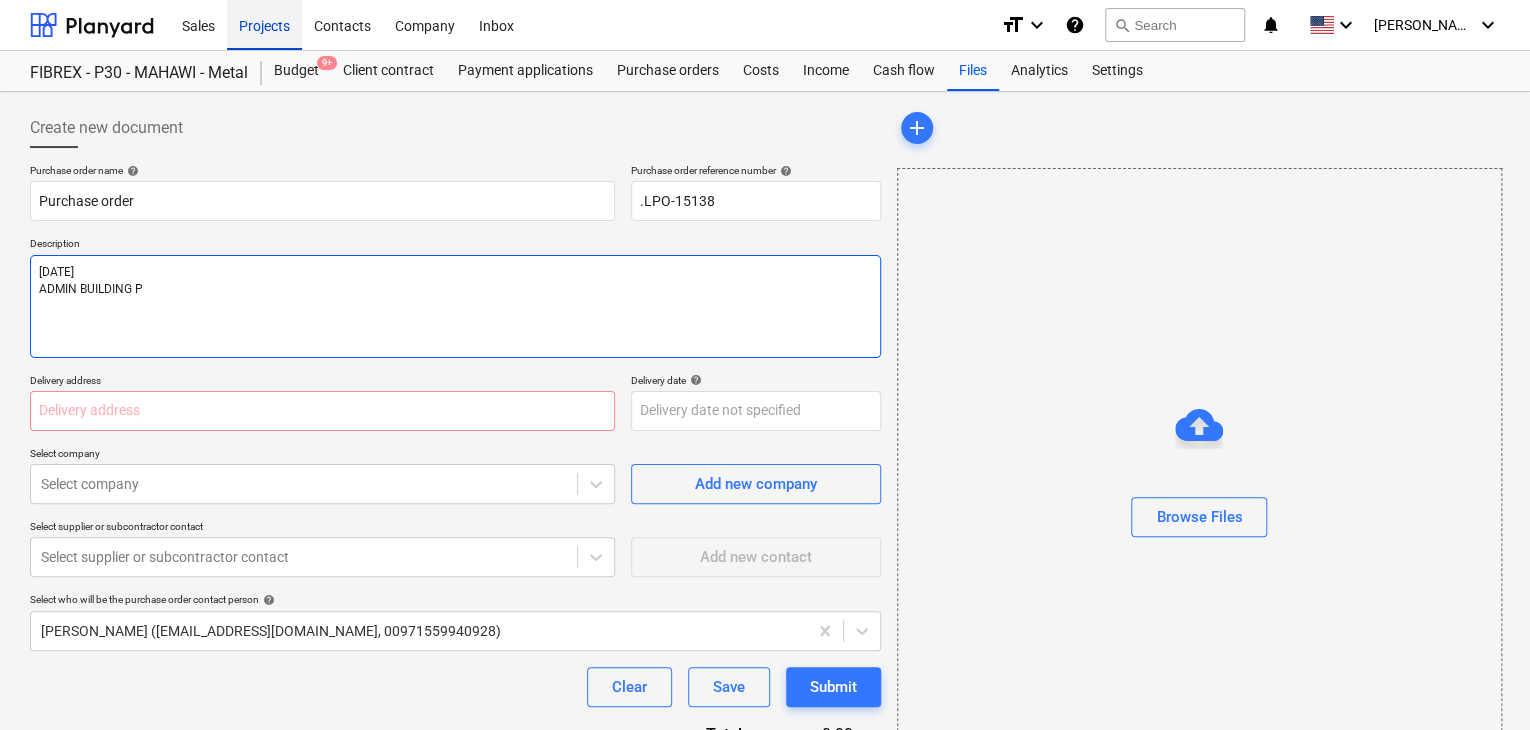 type on "x" 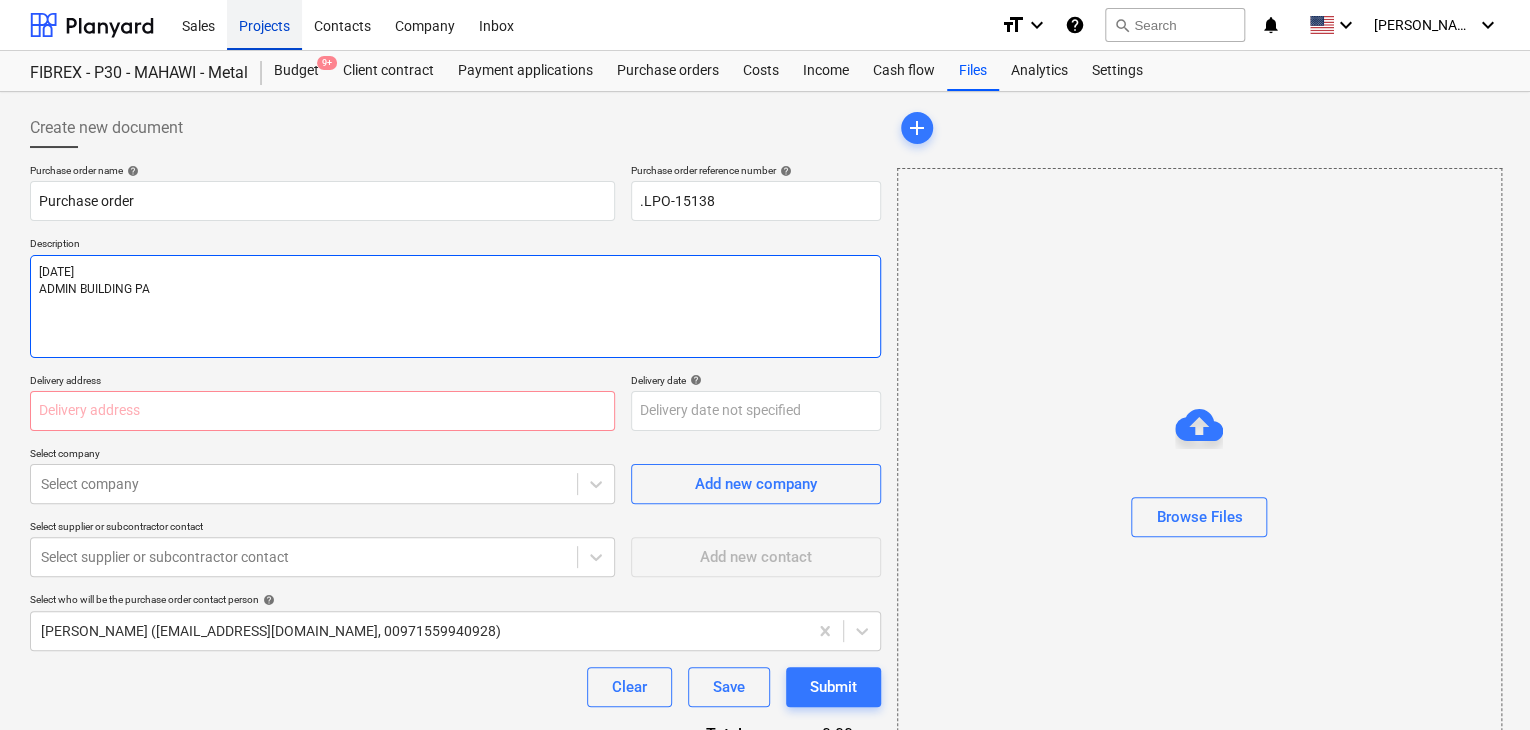 type on "x" 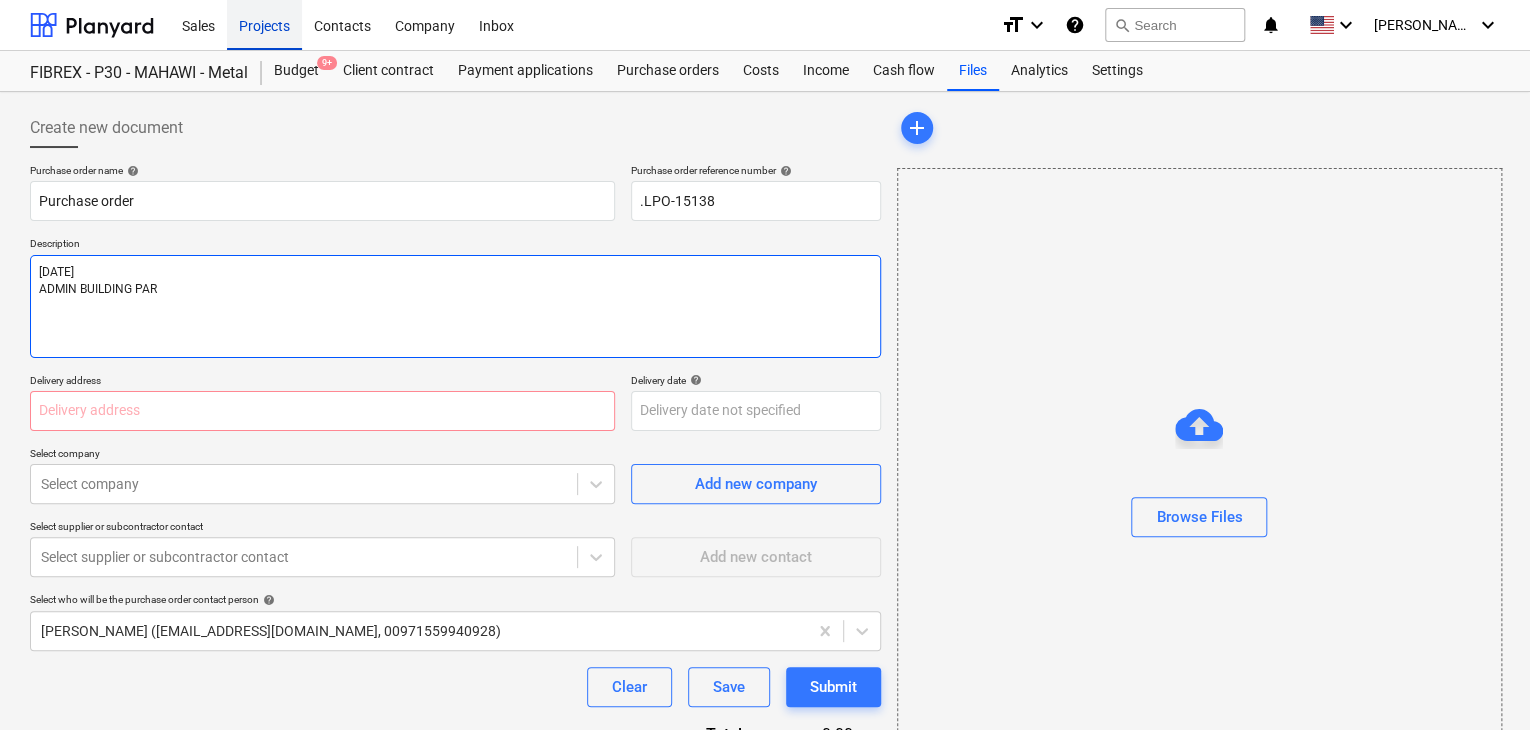 type on "x" 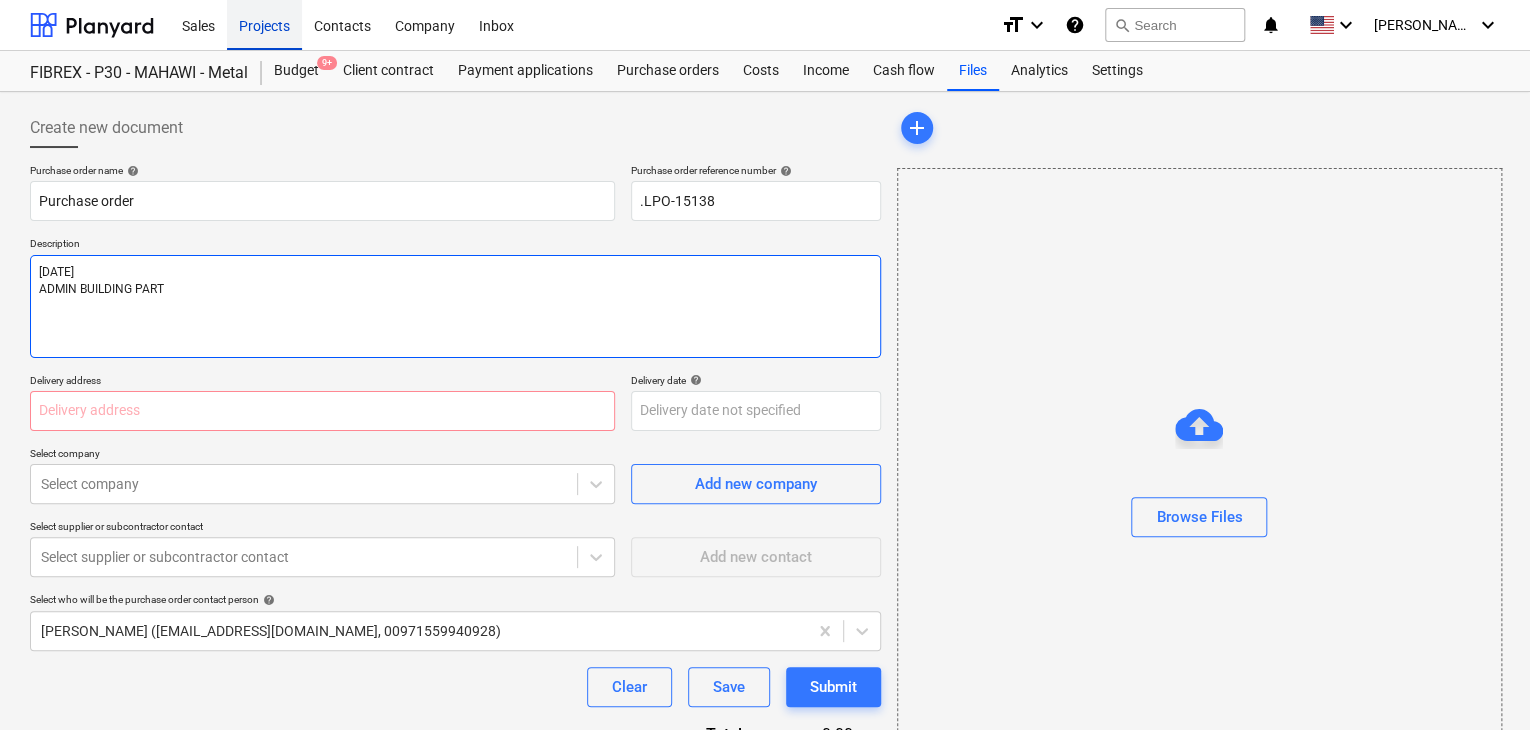 type on "x" 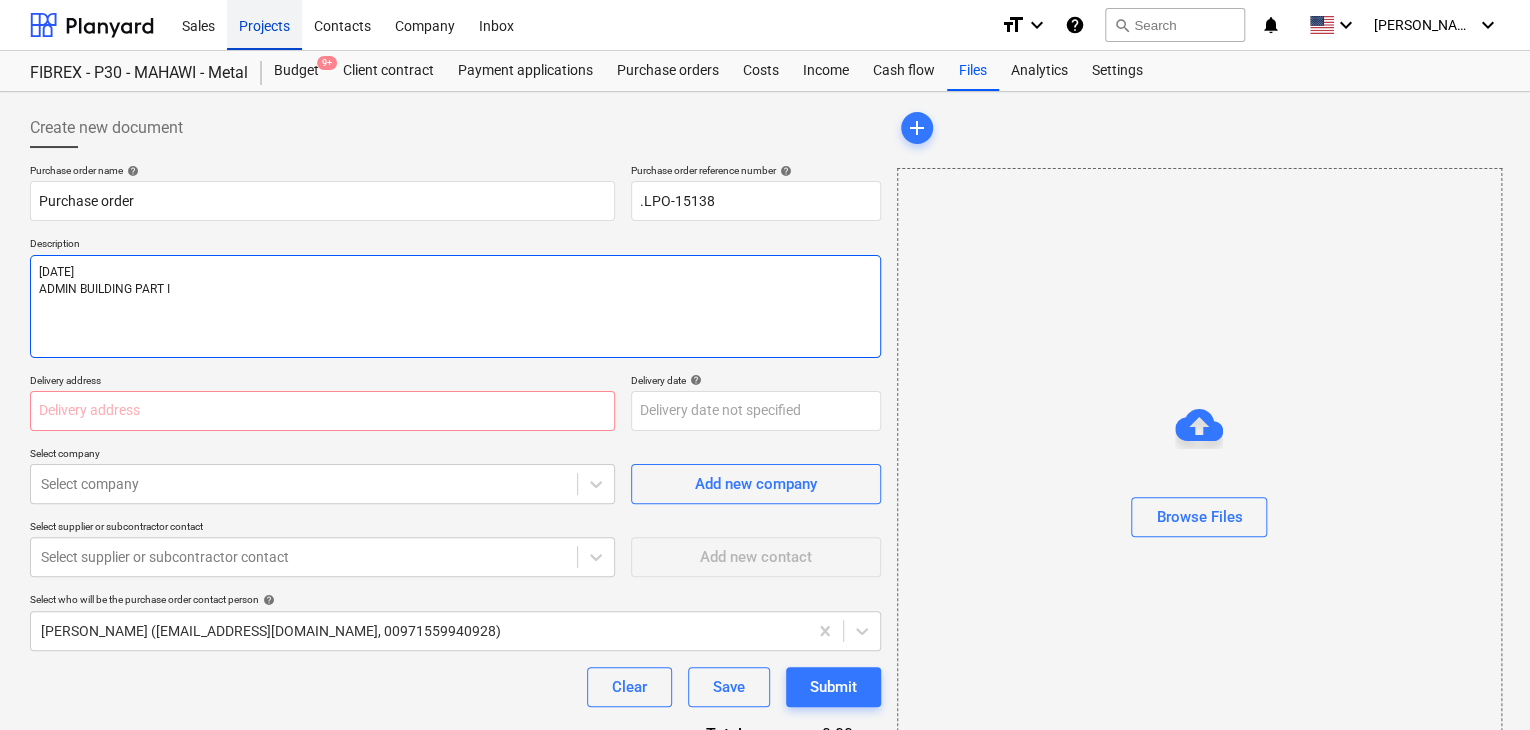 type on "x" 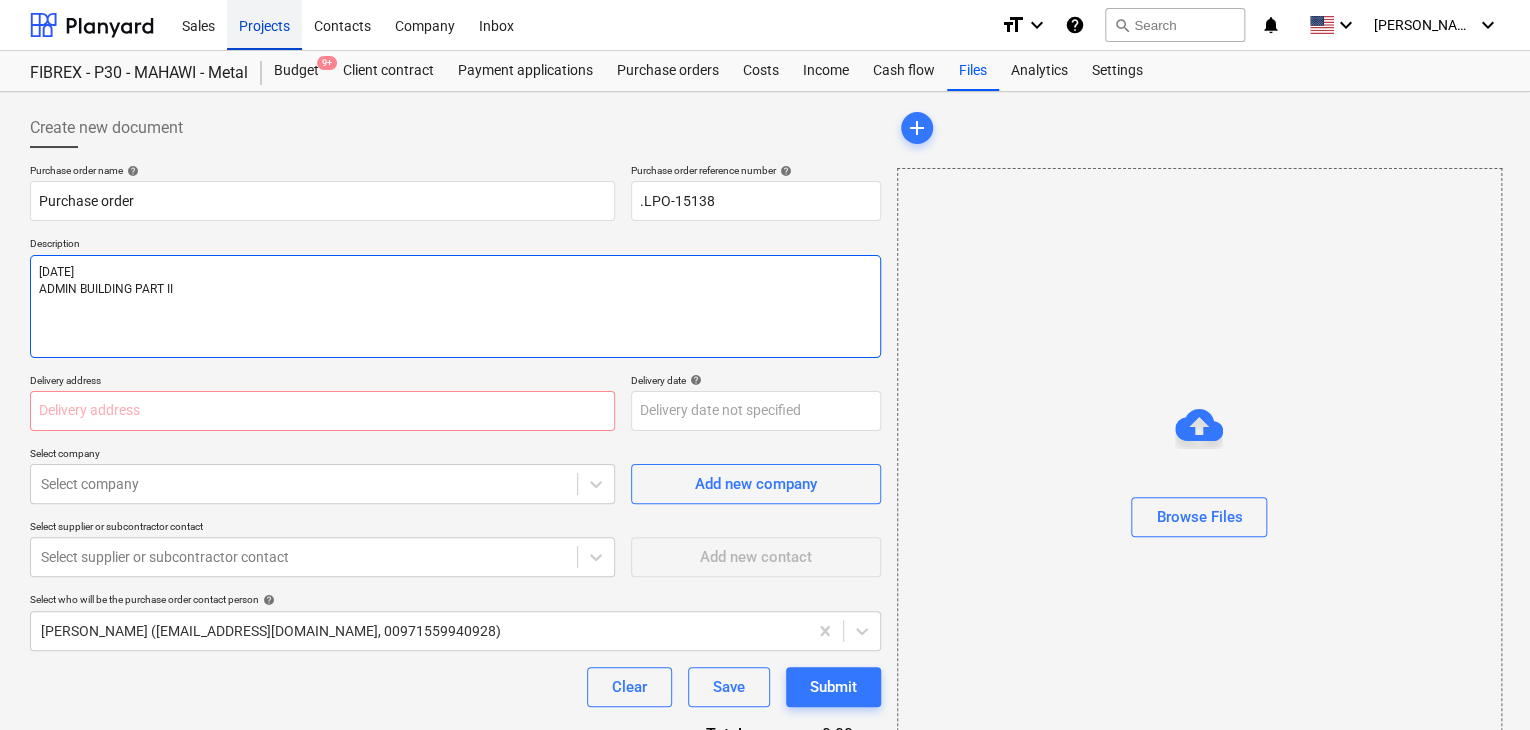 type on "x" 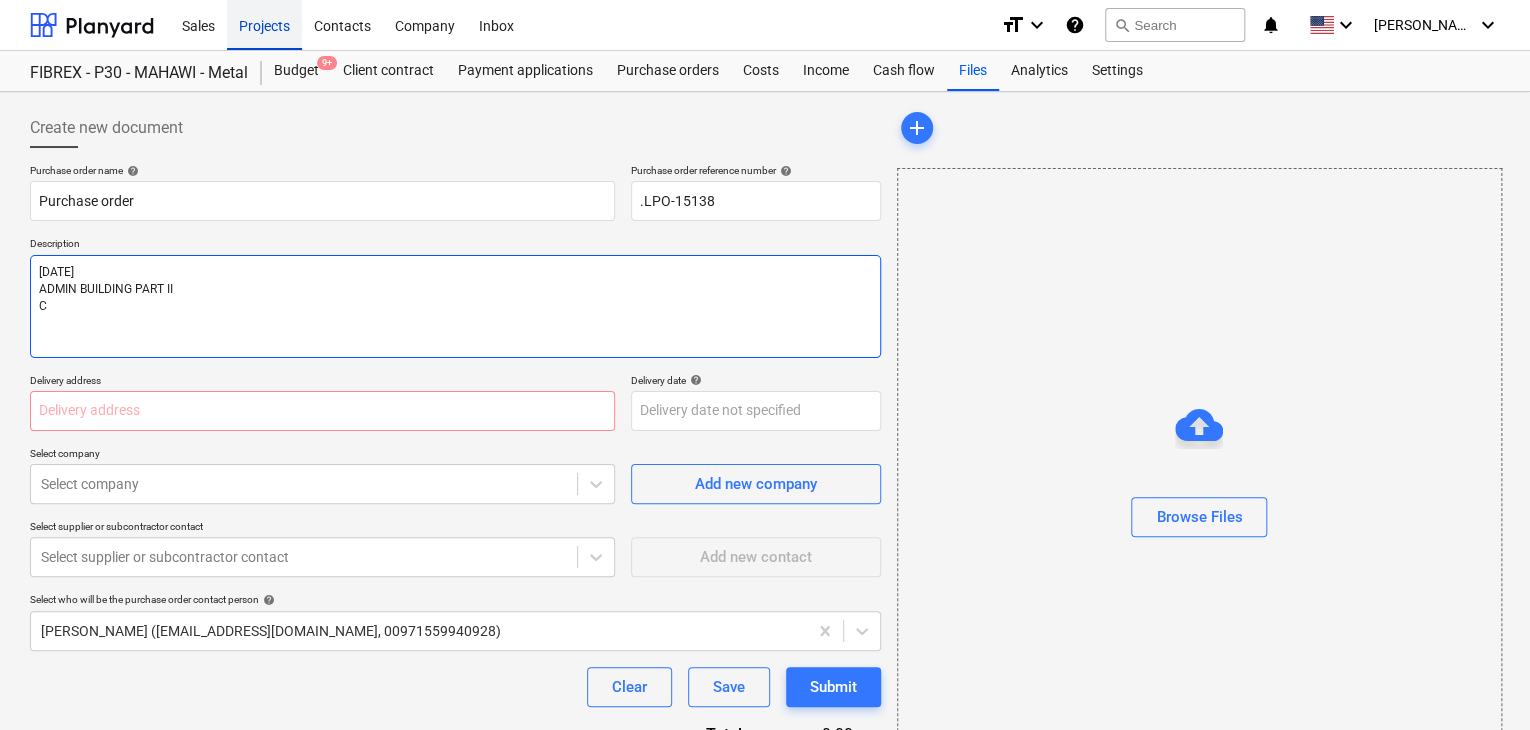 type on "x" 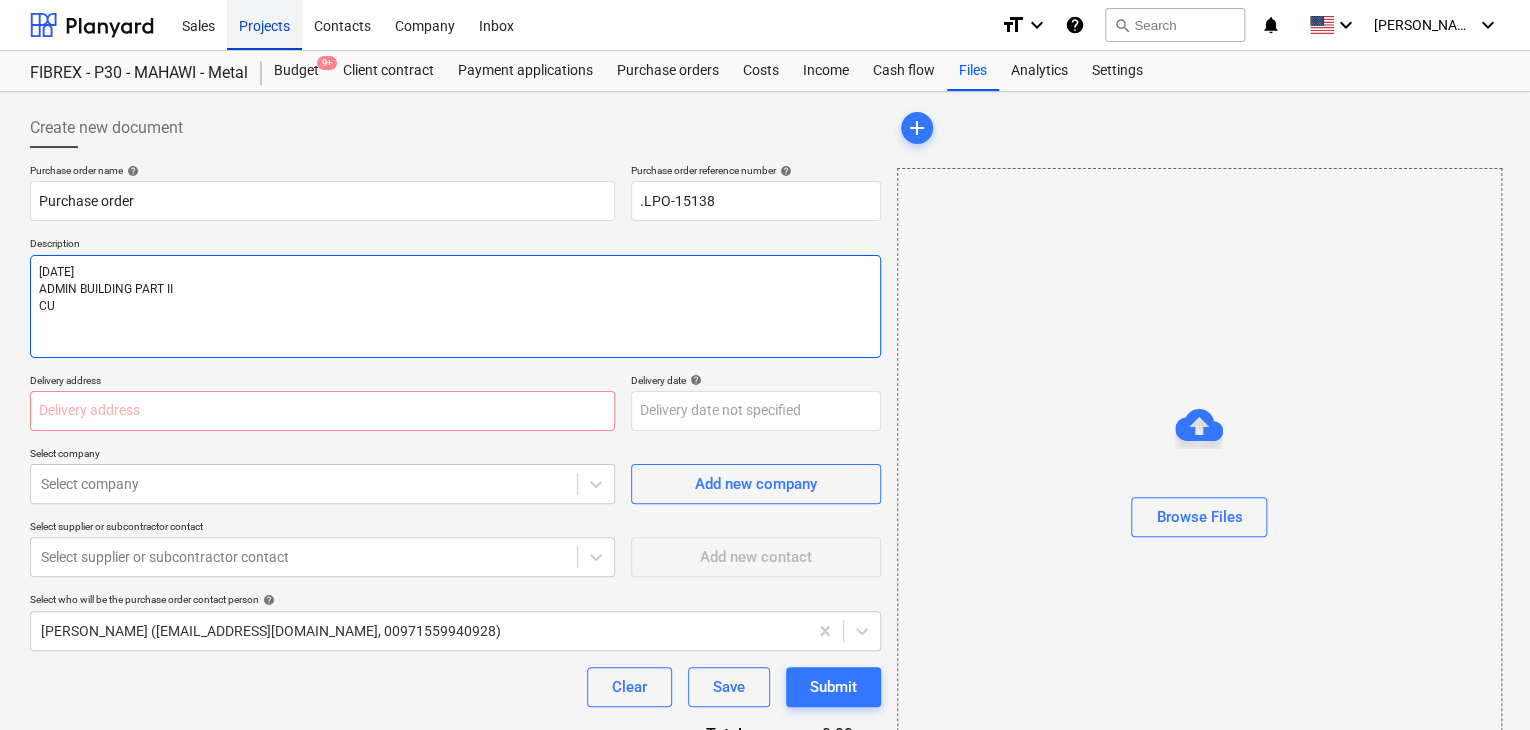 type on "x" 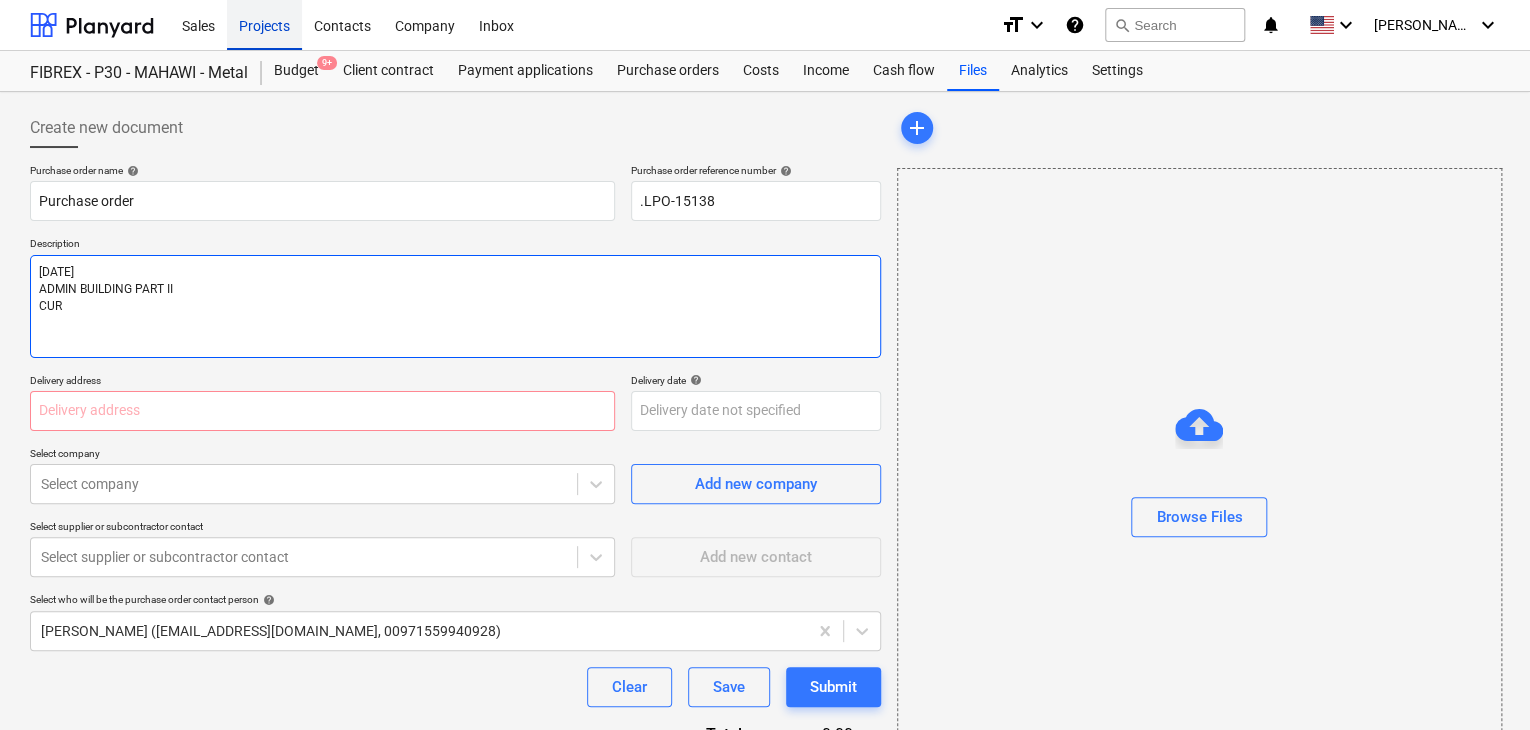 type on "x" 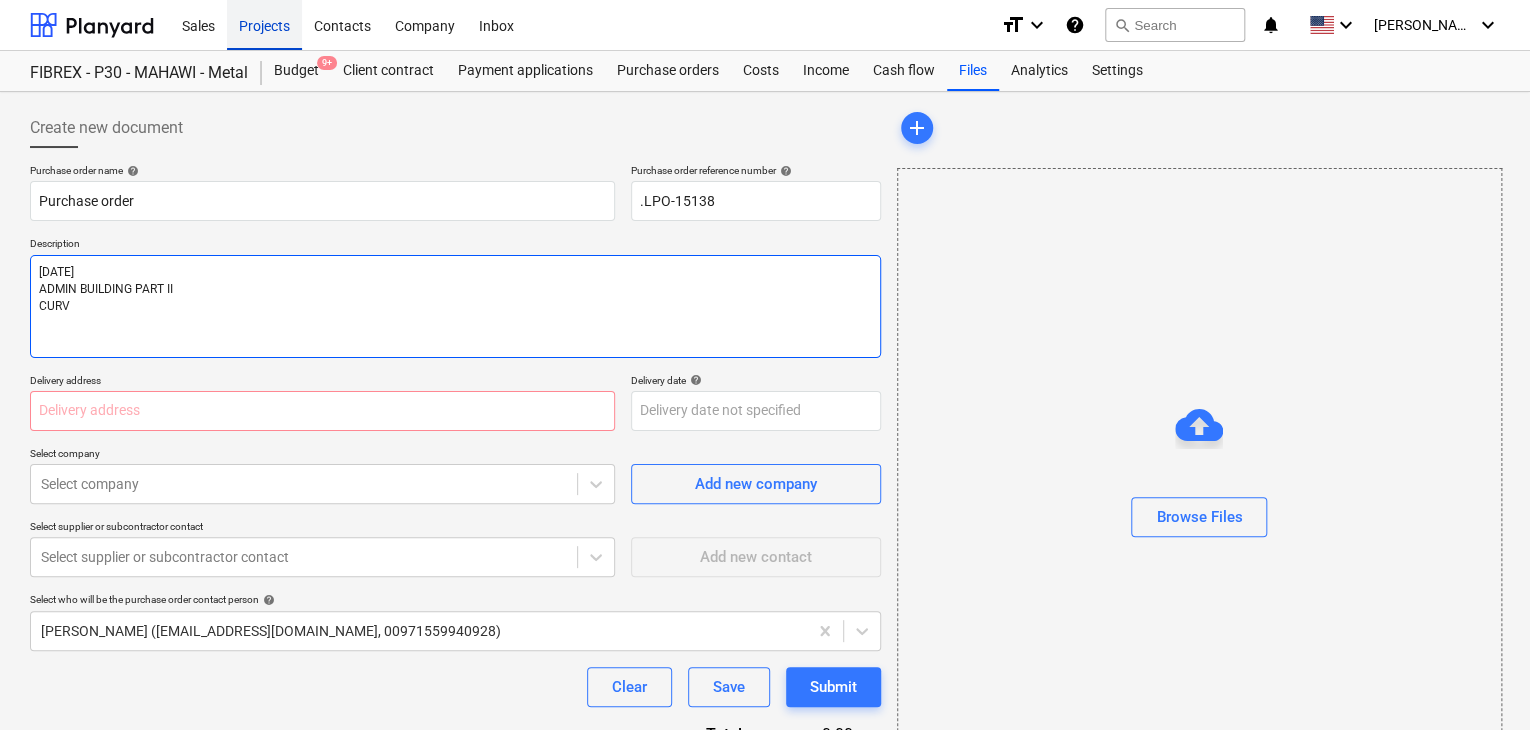 type on "x" 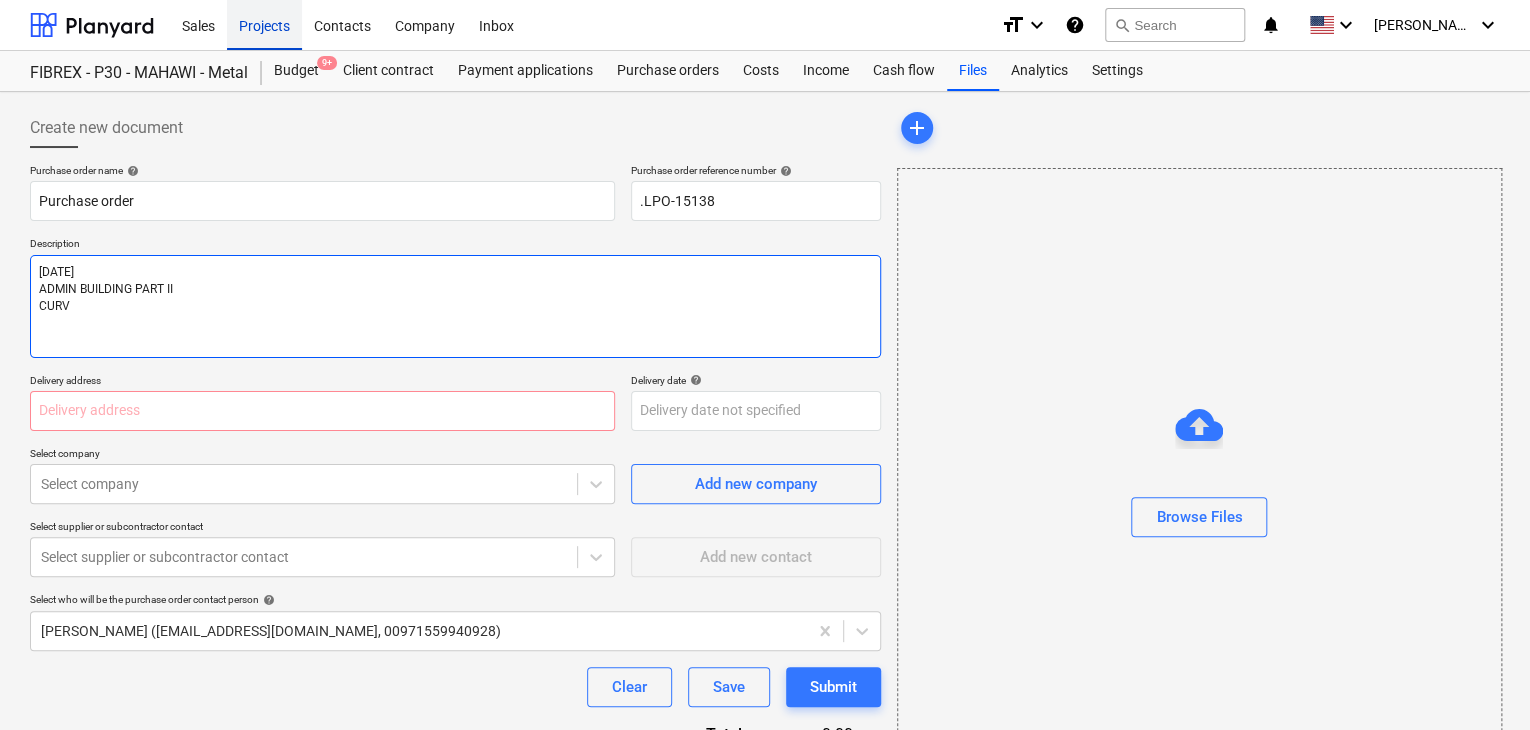 type on "[DATE]
ADMIN BUILDING PART II
CURVE" 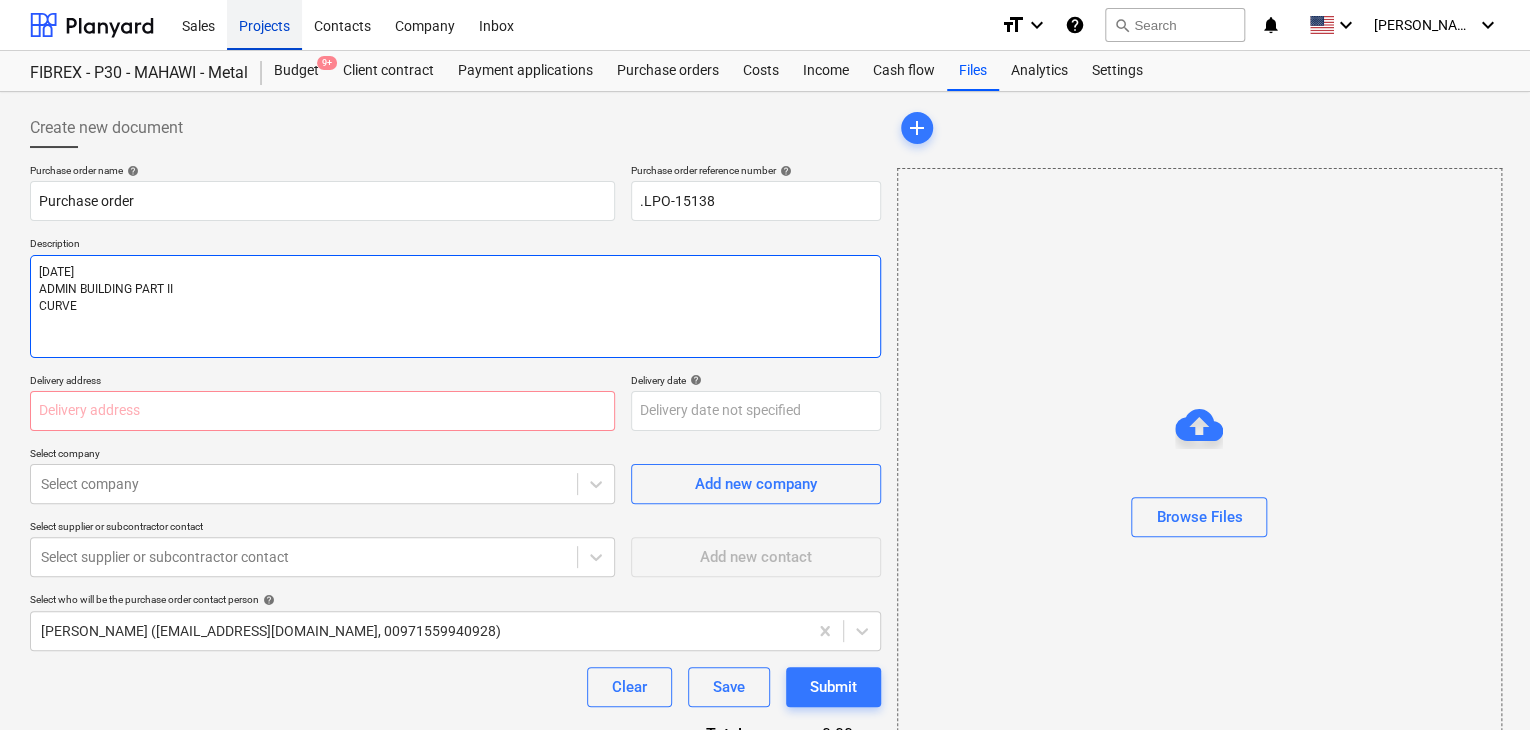 type on "x" 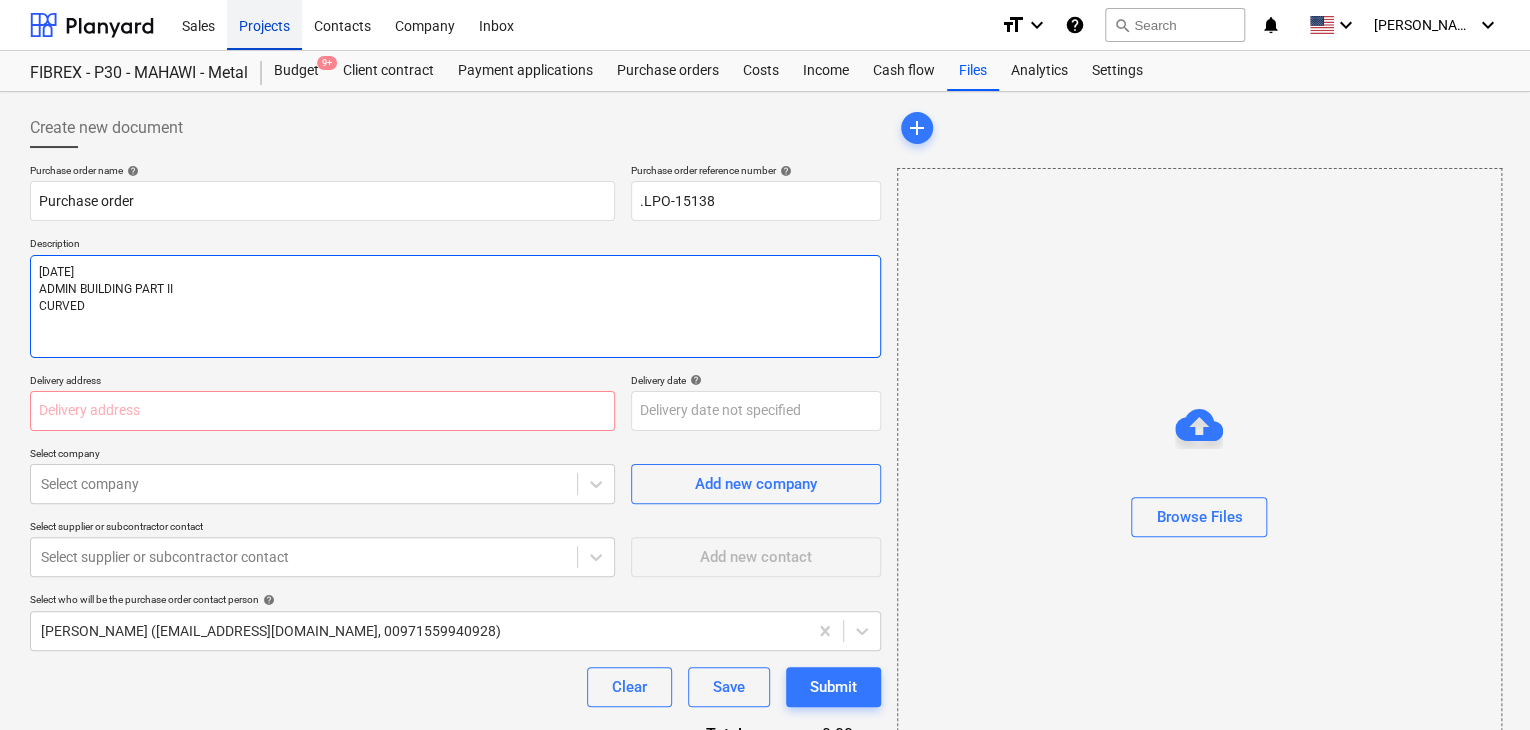 type on "x" 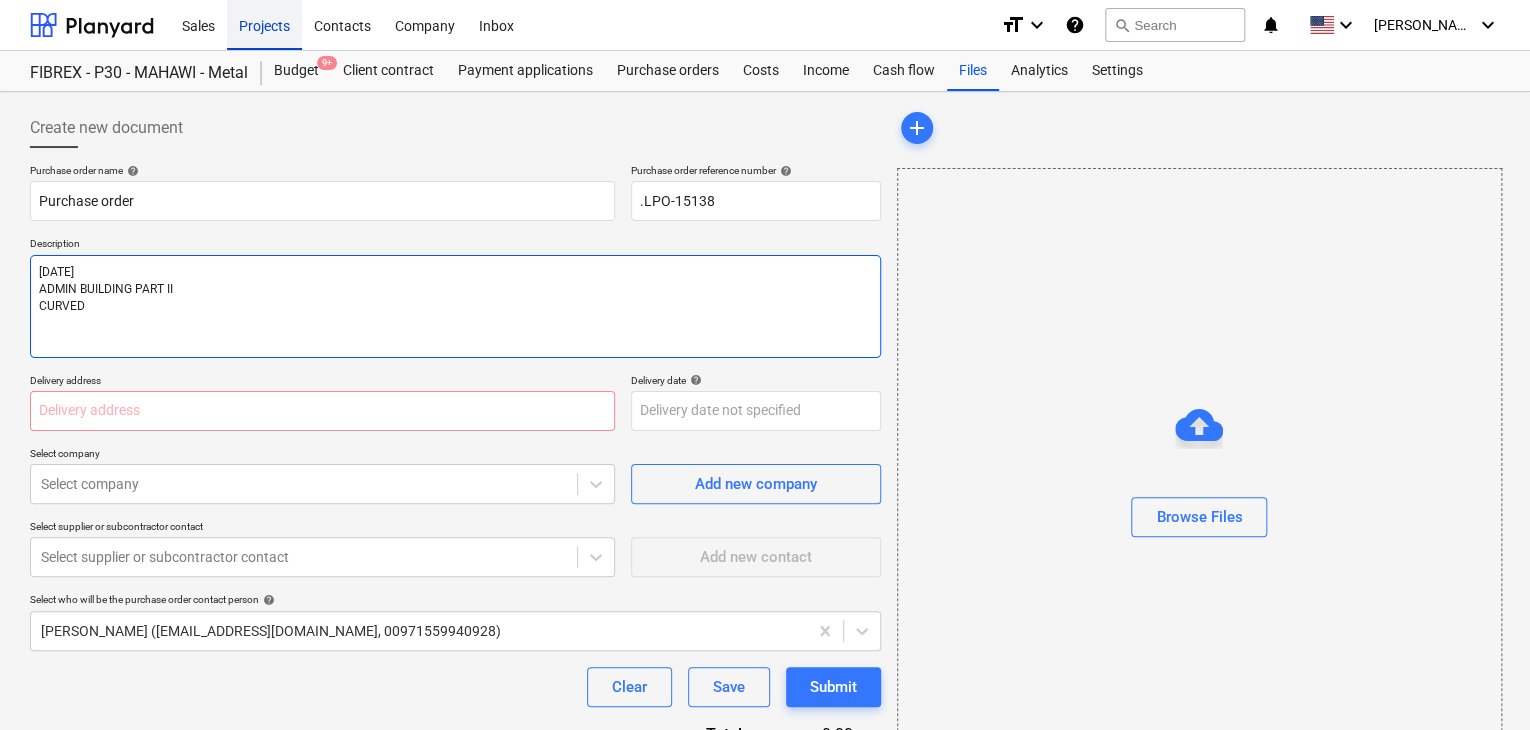 type on "x" 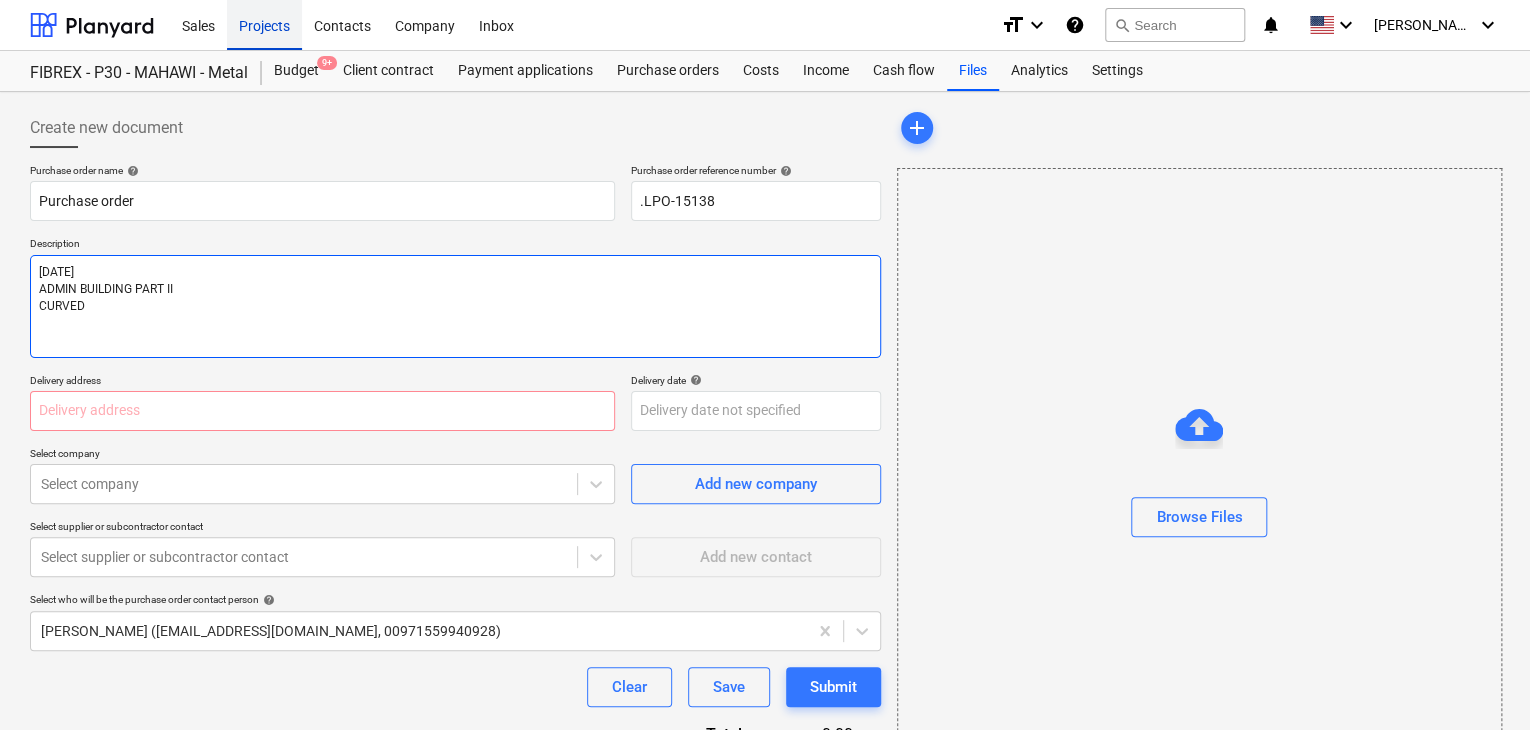 type on "[DATE]
ADMIN BUILDING PART II
CURVED G" 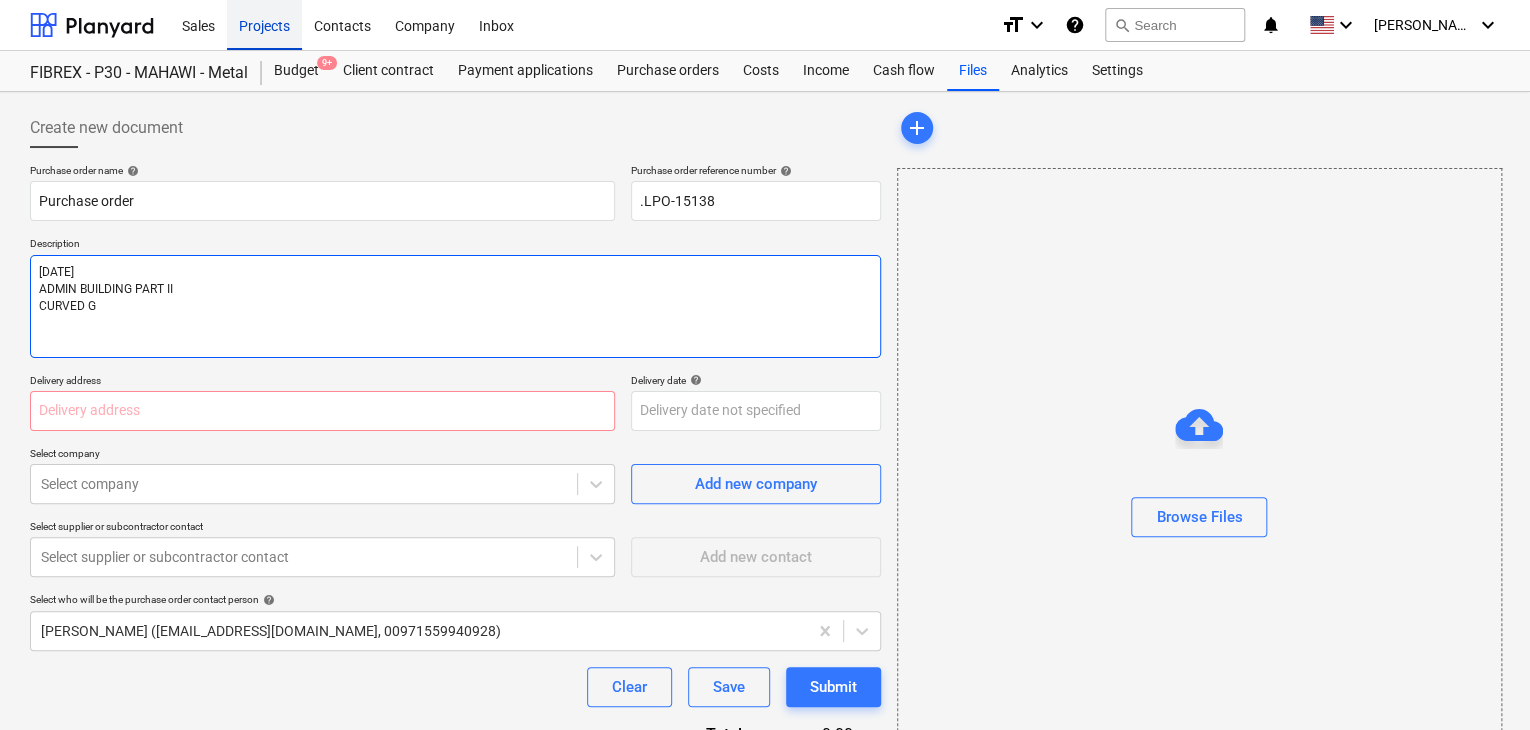 type on "x" 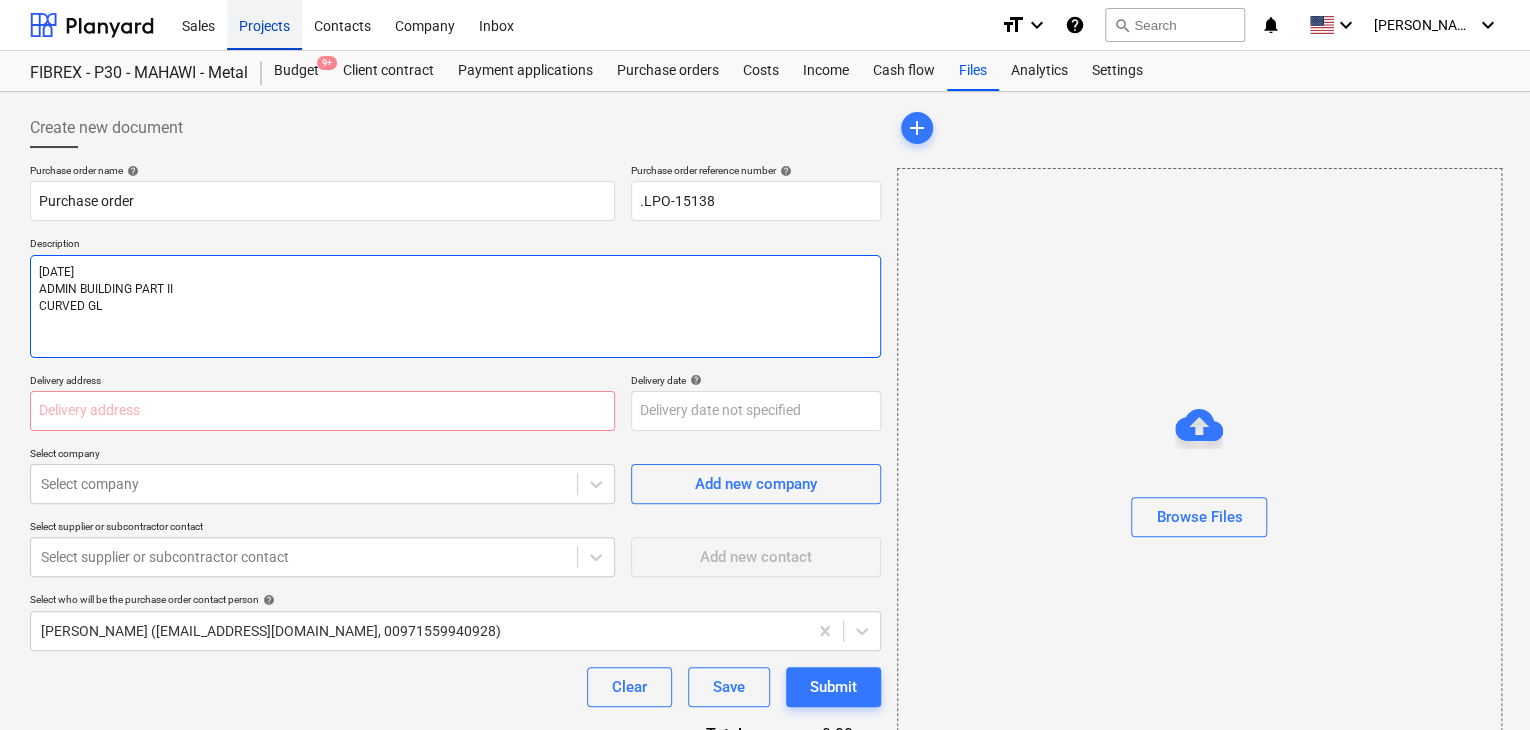 type on "x" 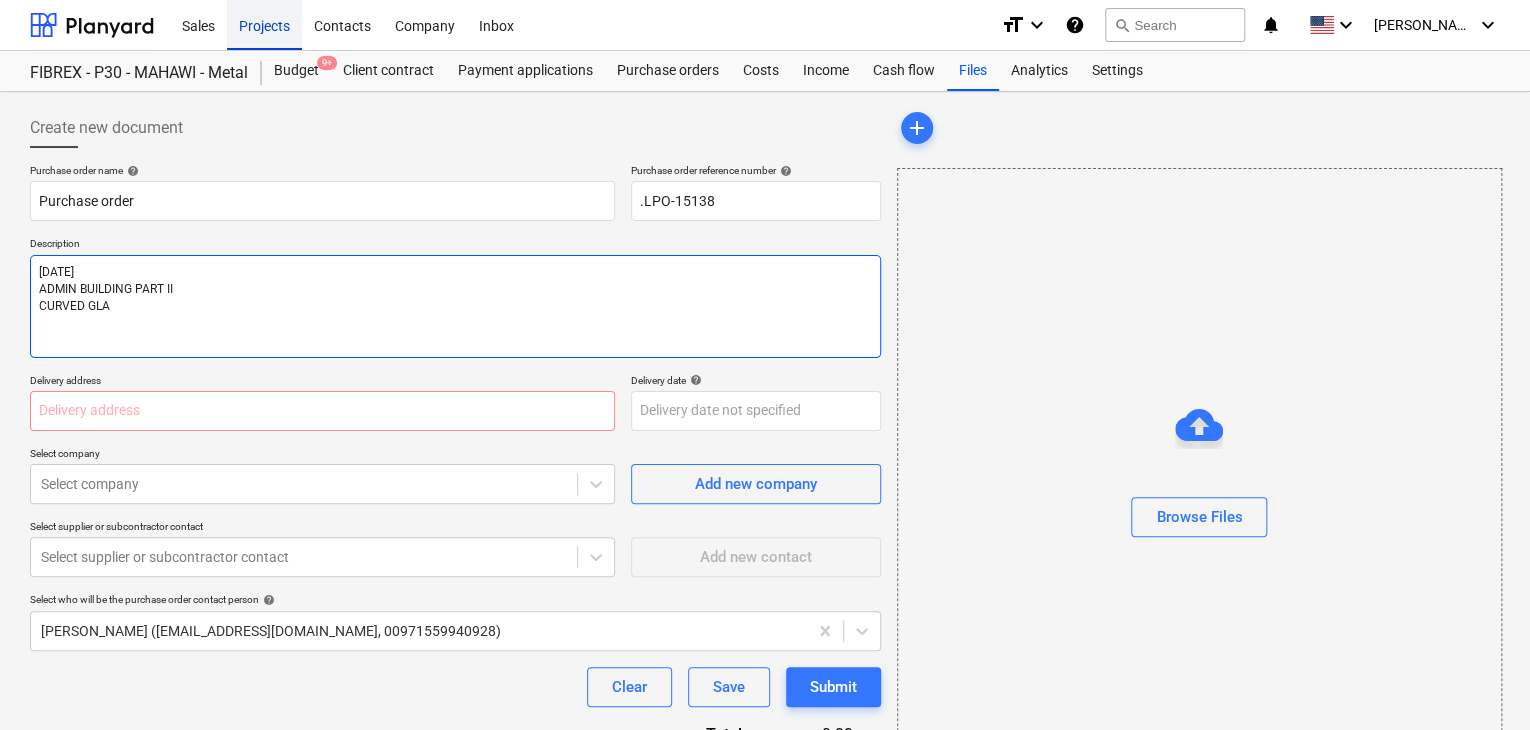 type on "x" 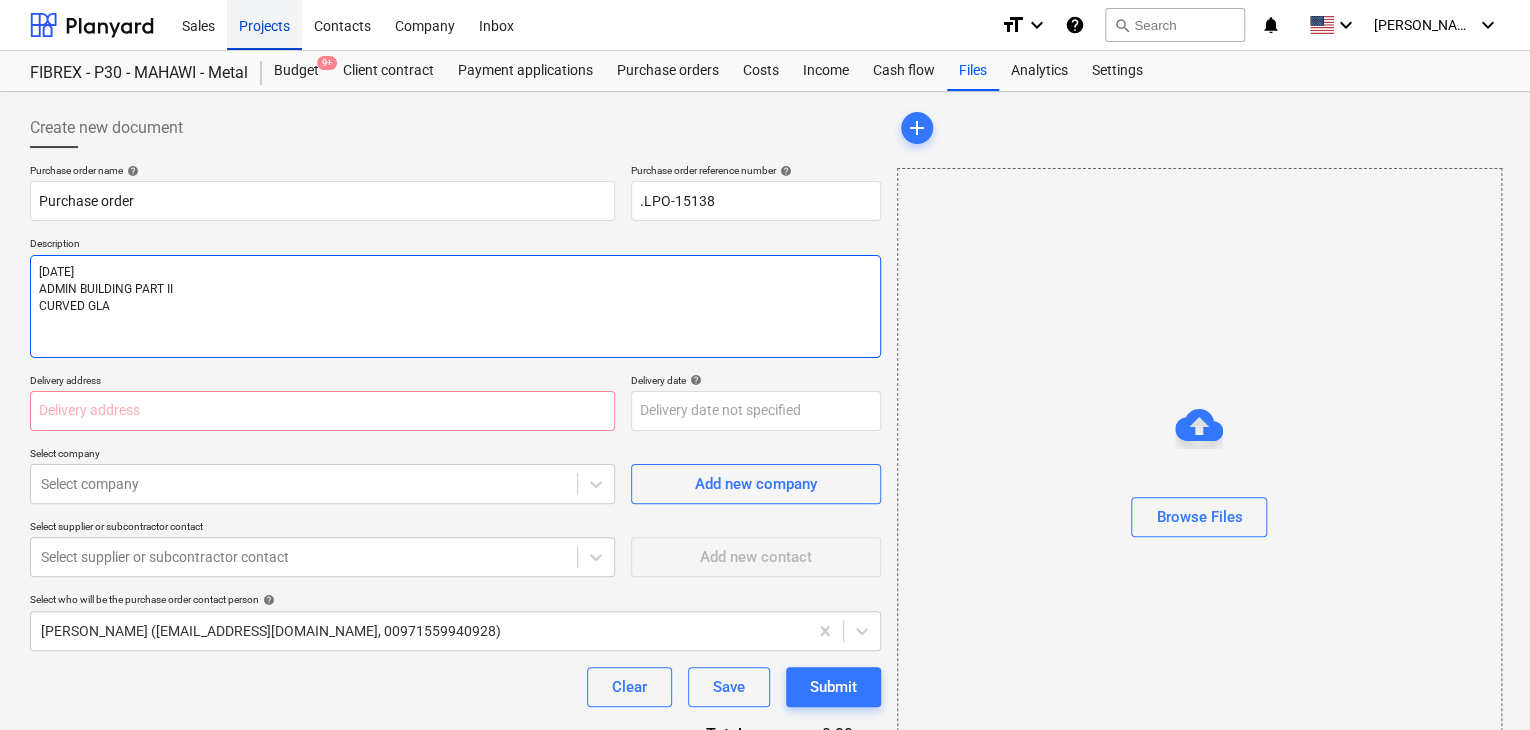 type on "[DATE]
ADMIN BUILDING PART II
CURVED GLAS" 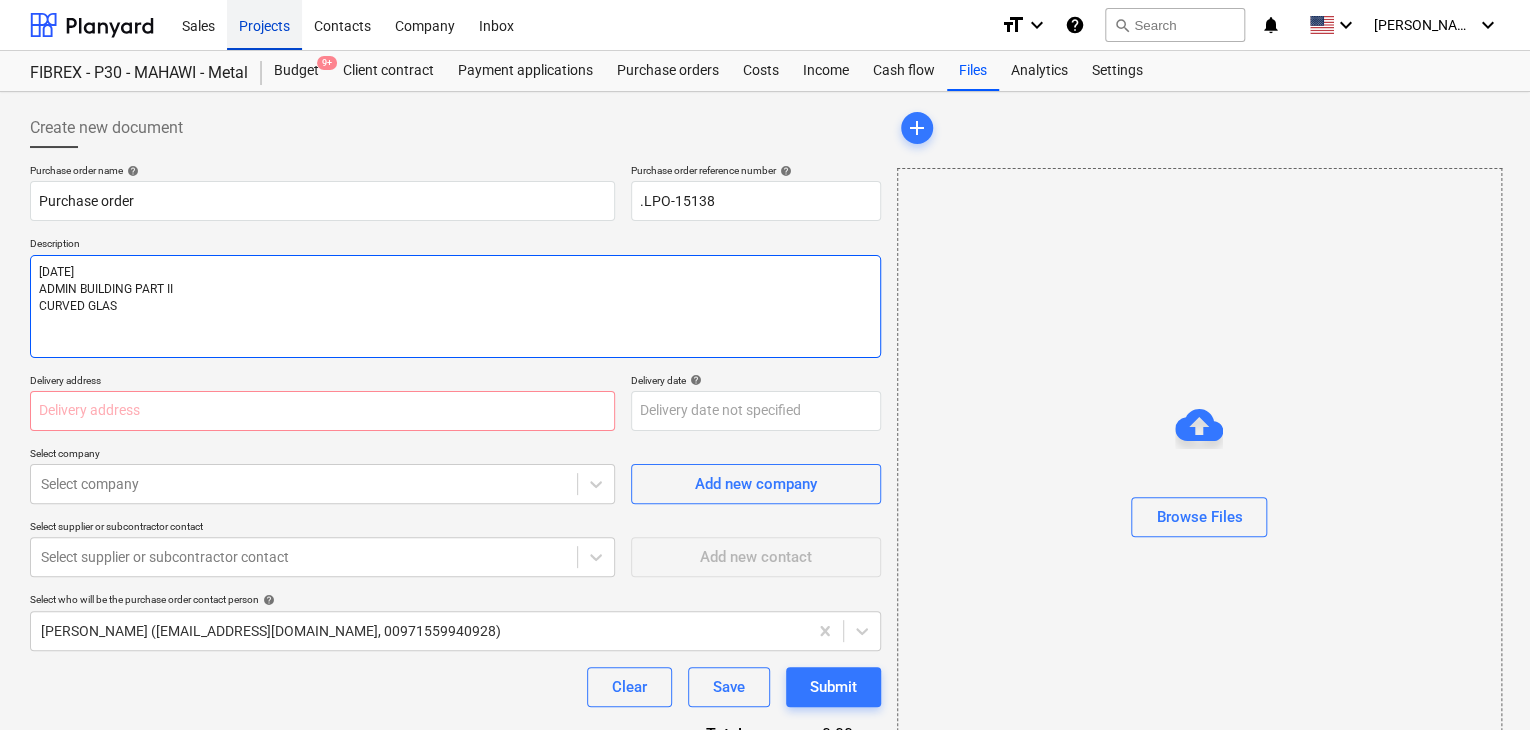 type on "x" 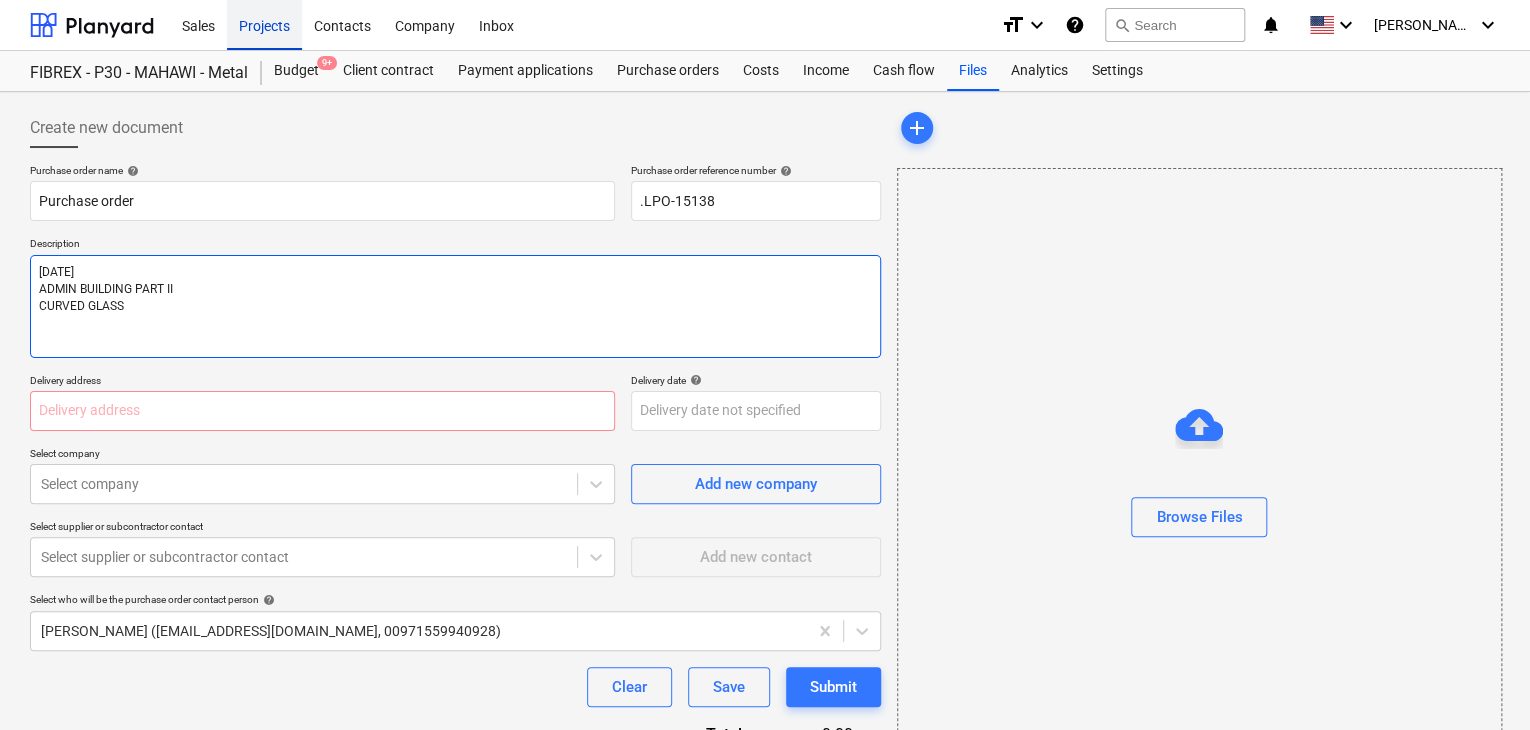 type on "x" 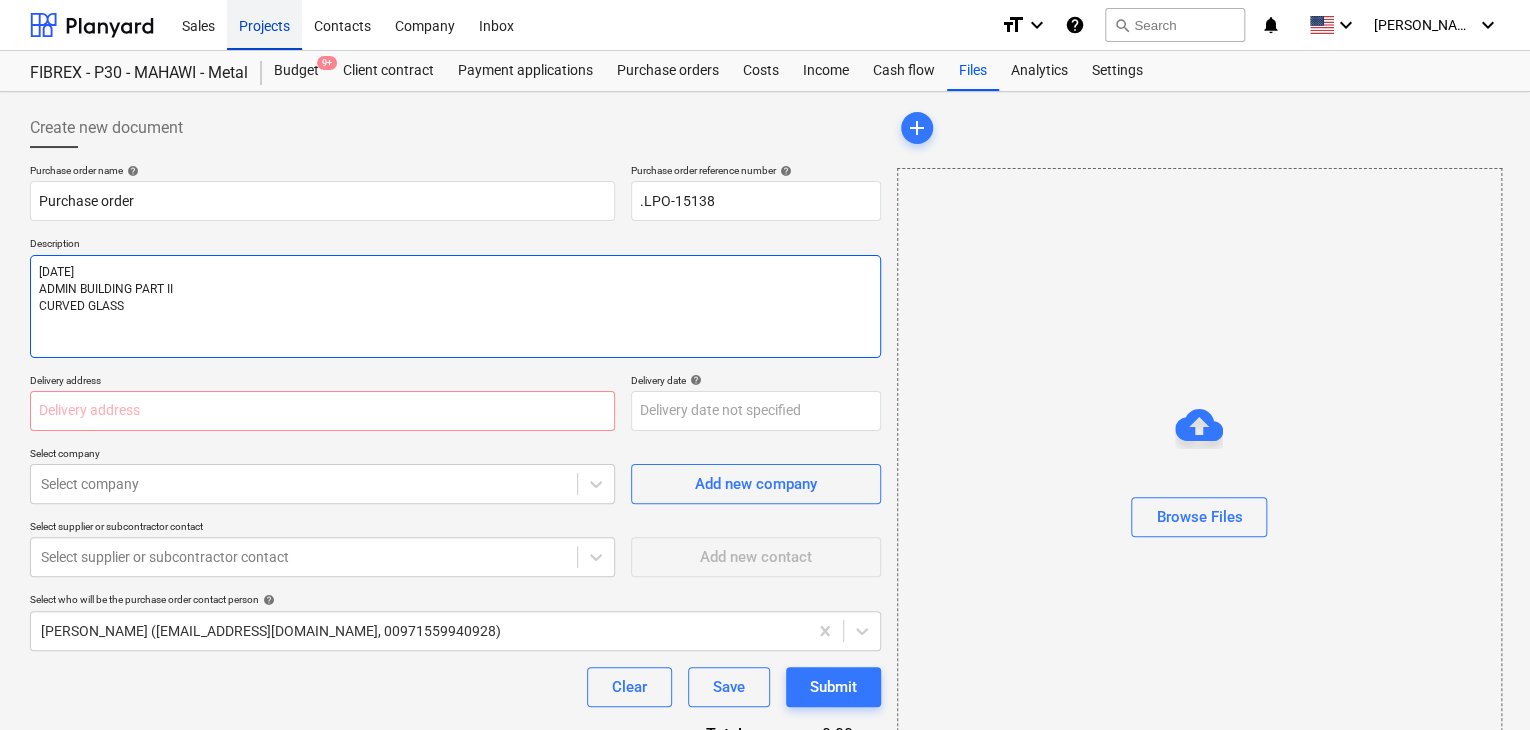 type on "[DATE]
ADMIN BUILDING PART II
CURVED GLASS S" 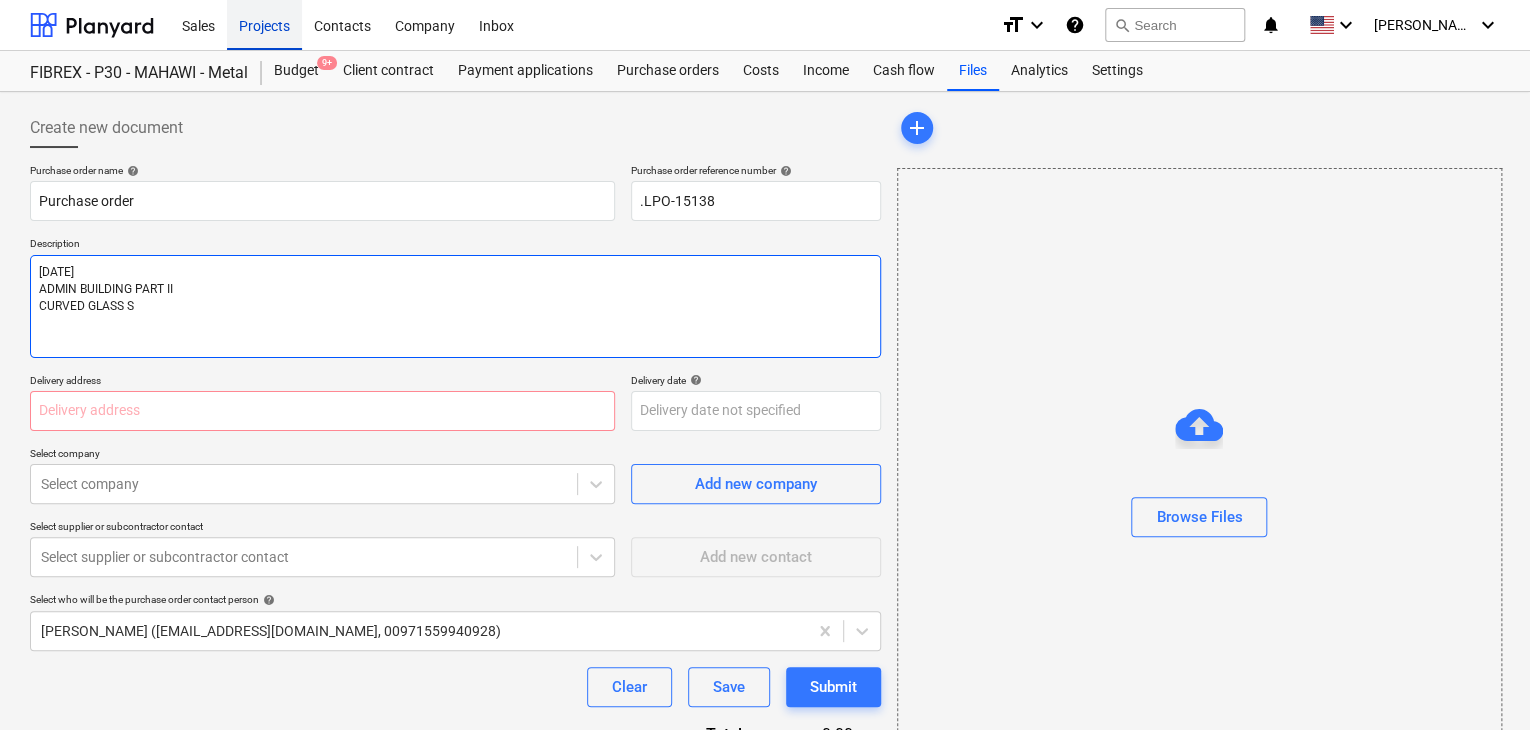 type on "x" 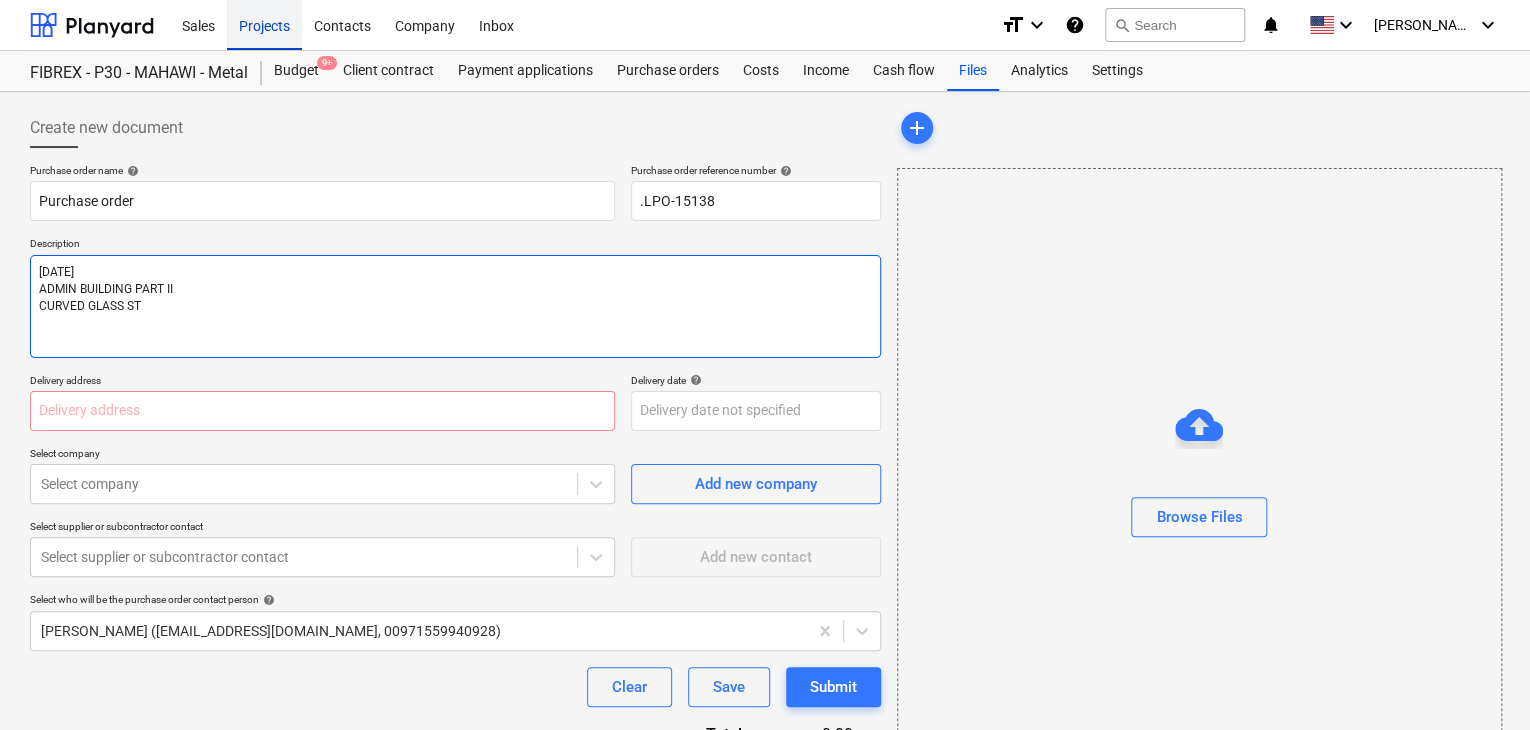type on "x" 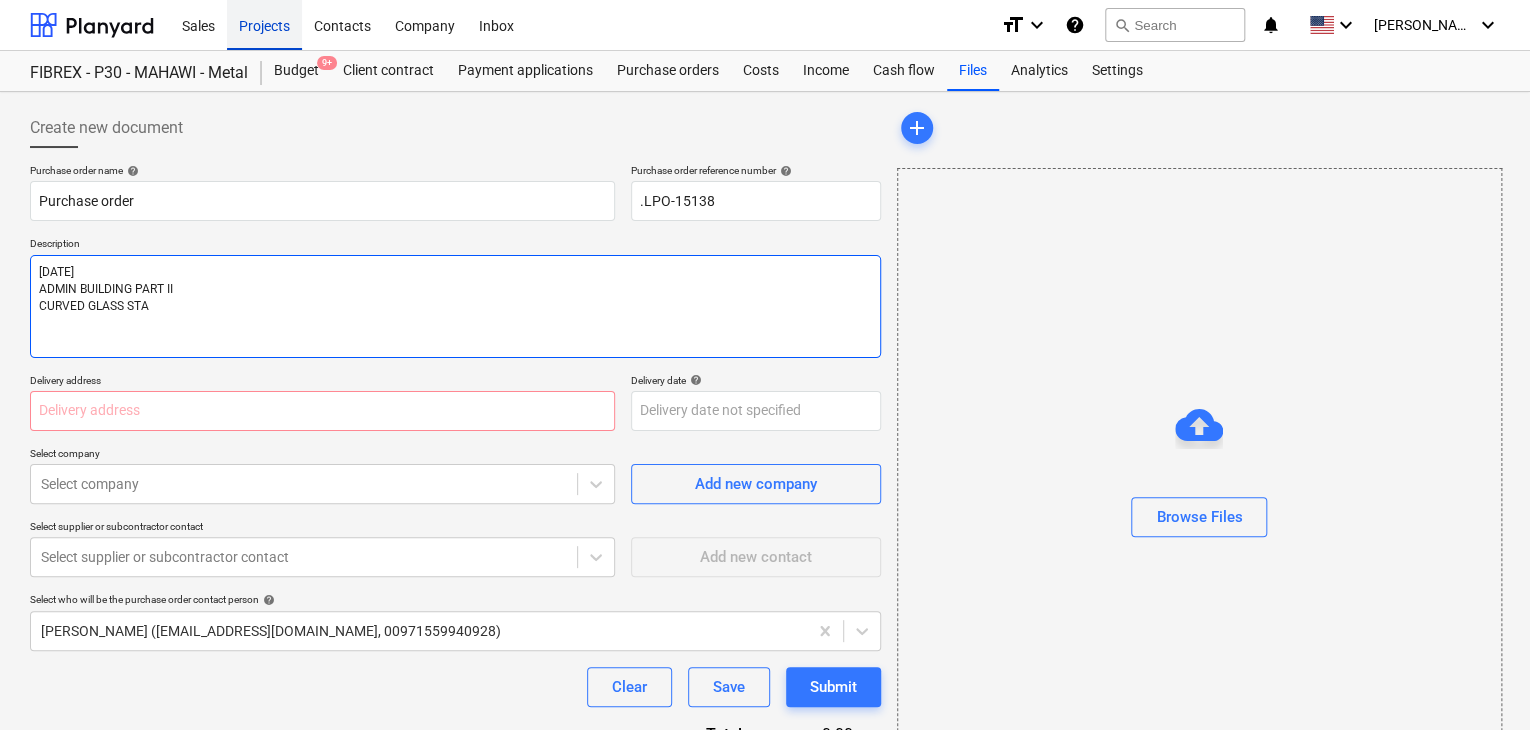 type on "x" 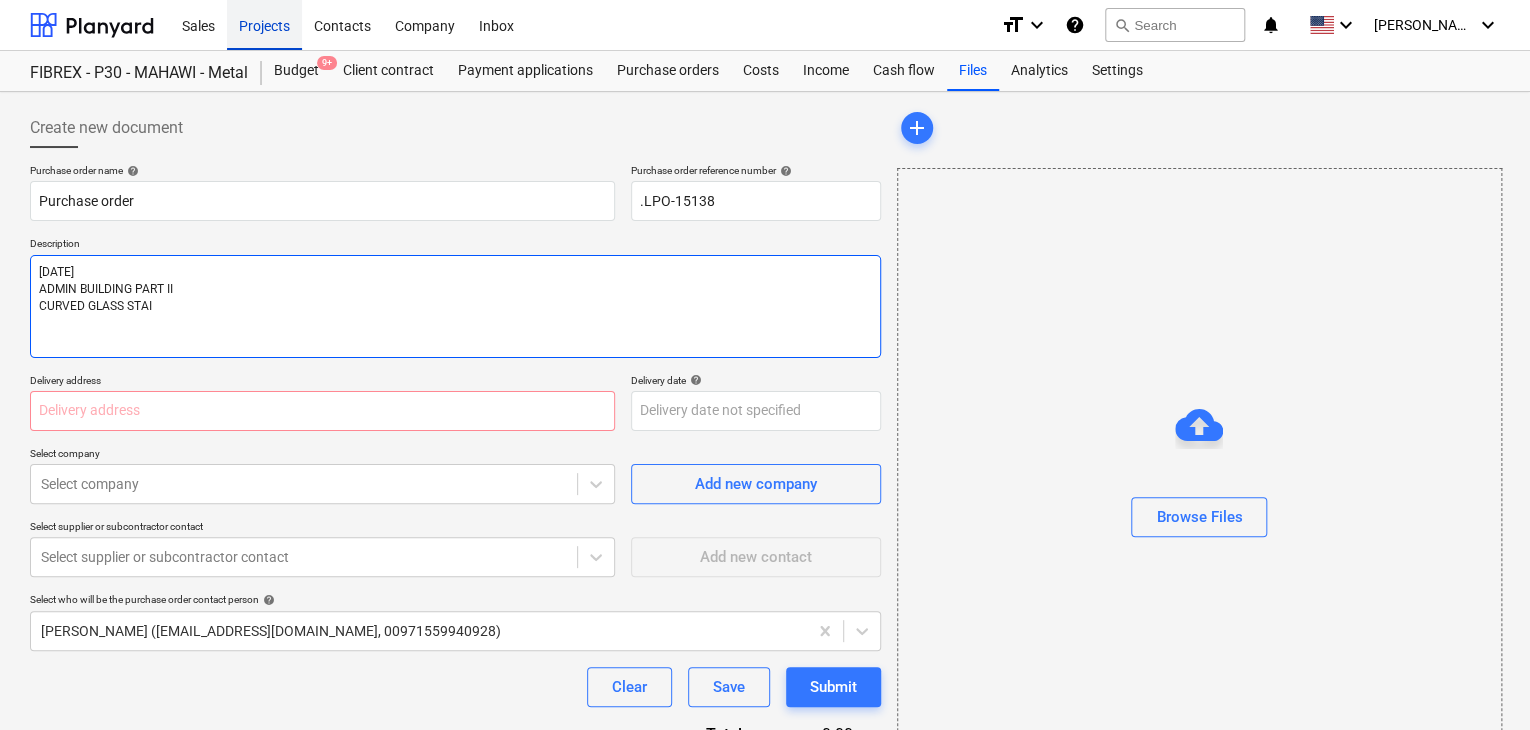 type on "x" 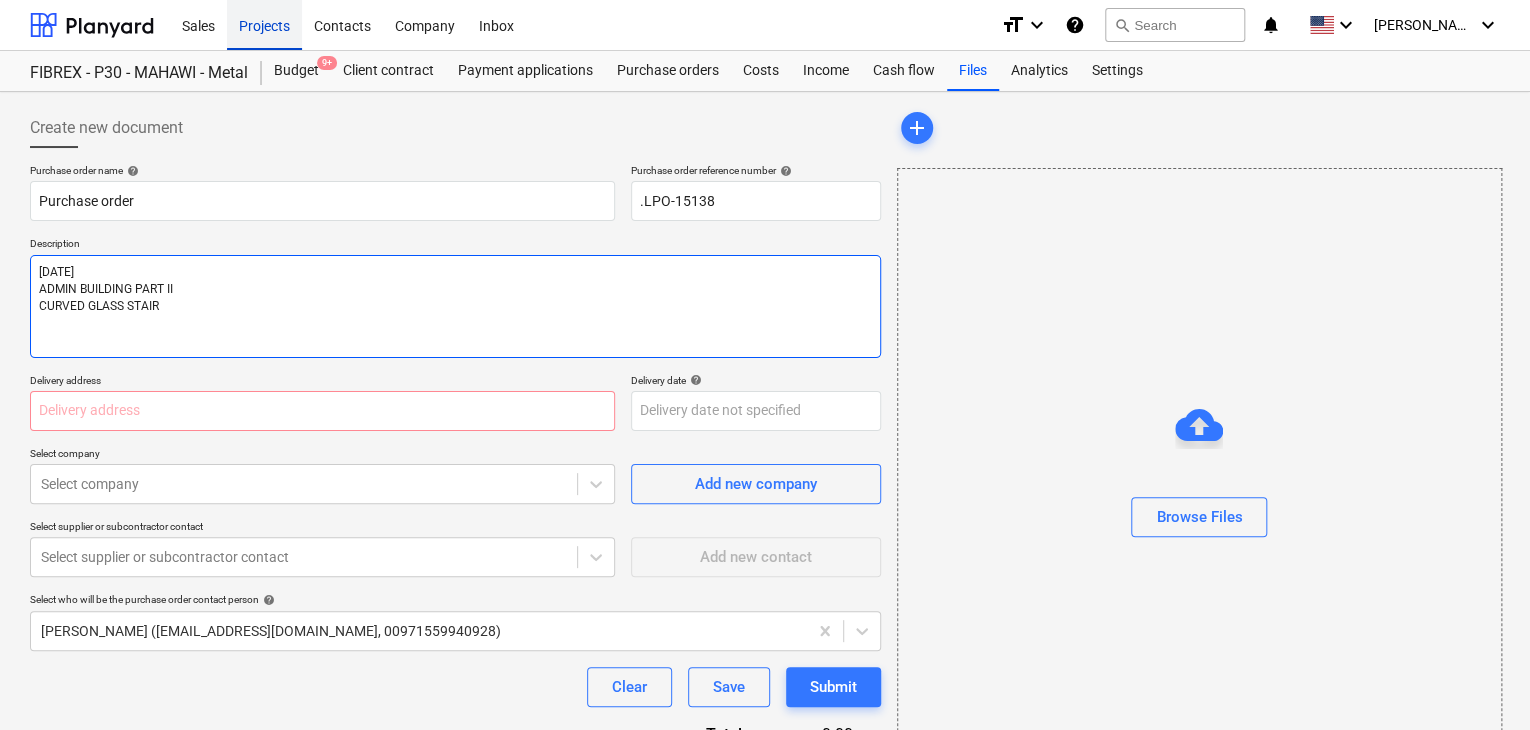 type on "x" 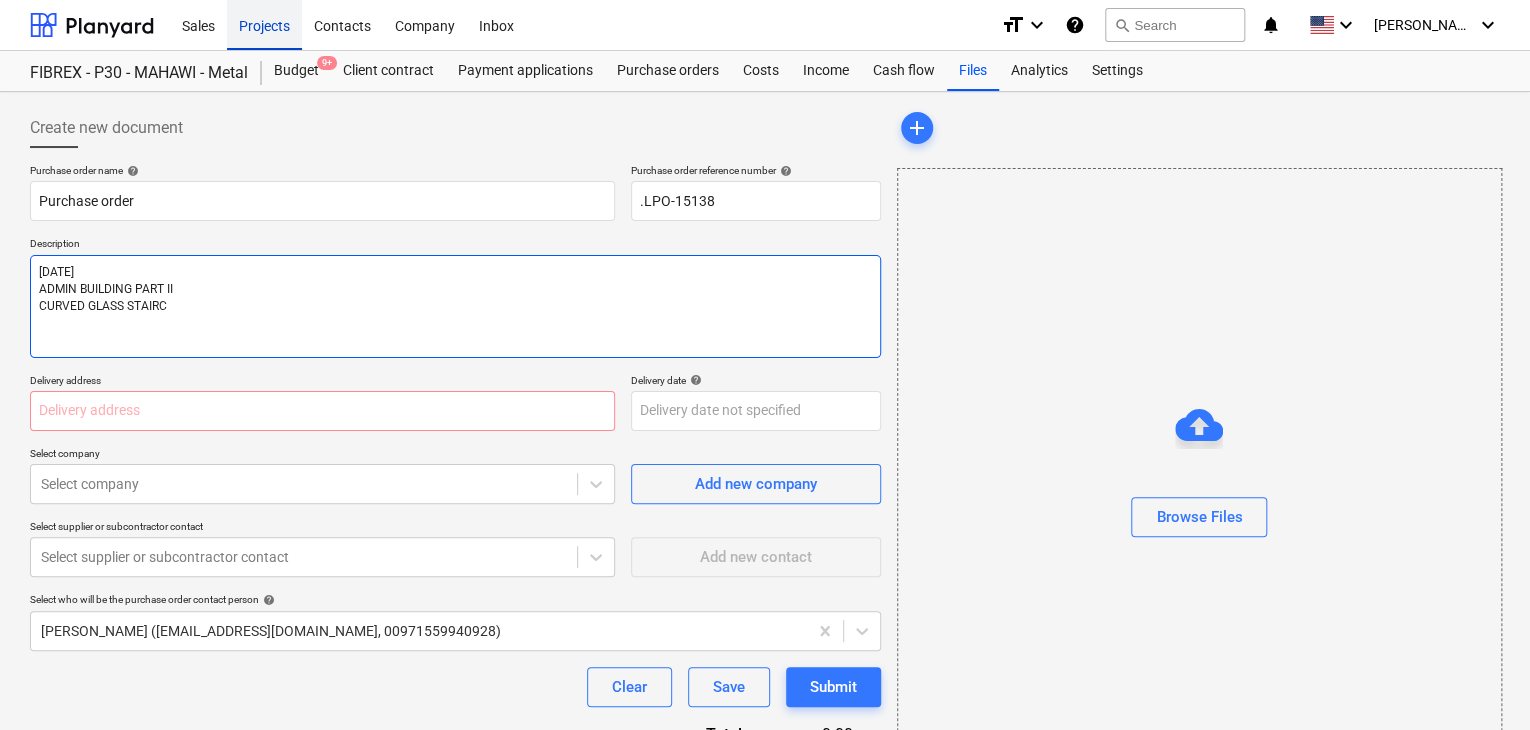 type on "x" 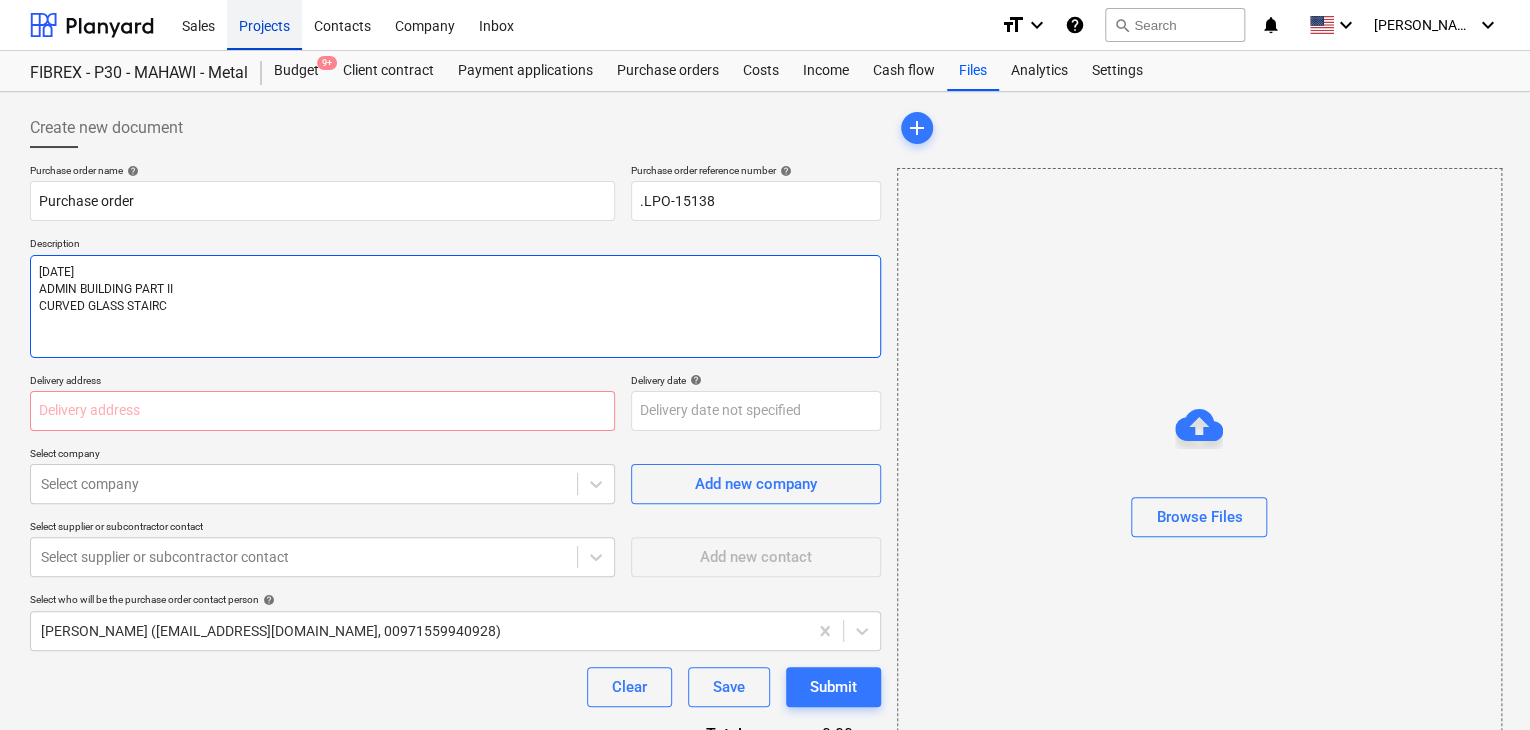 type on "[DATE]
ADMIN BUILDING PART II
CURVED GLASS STAIRCA" 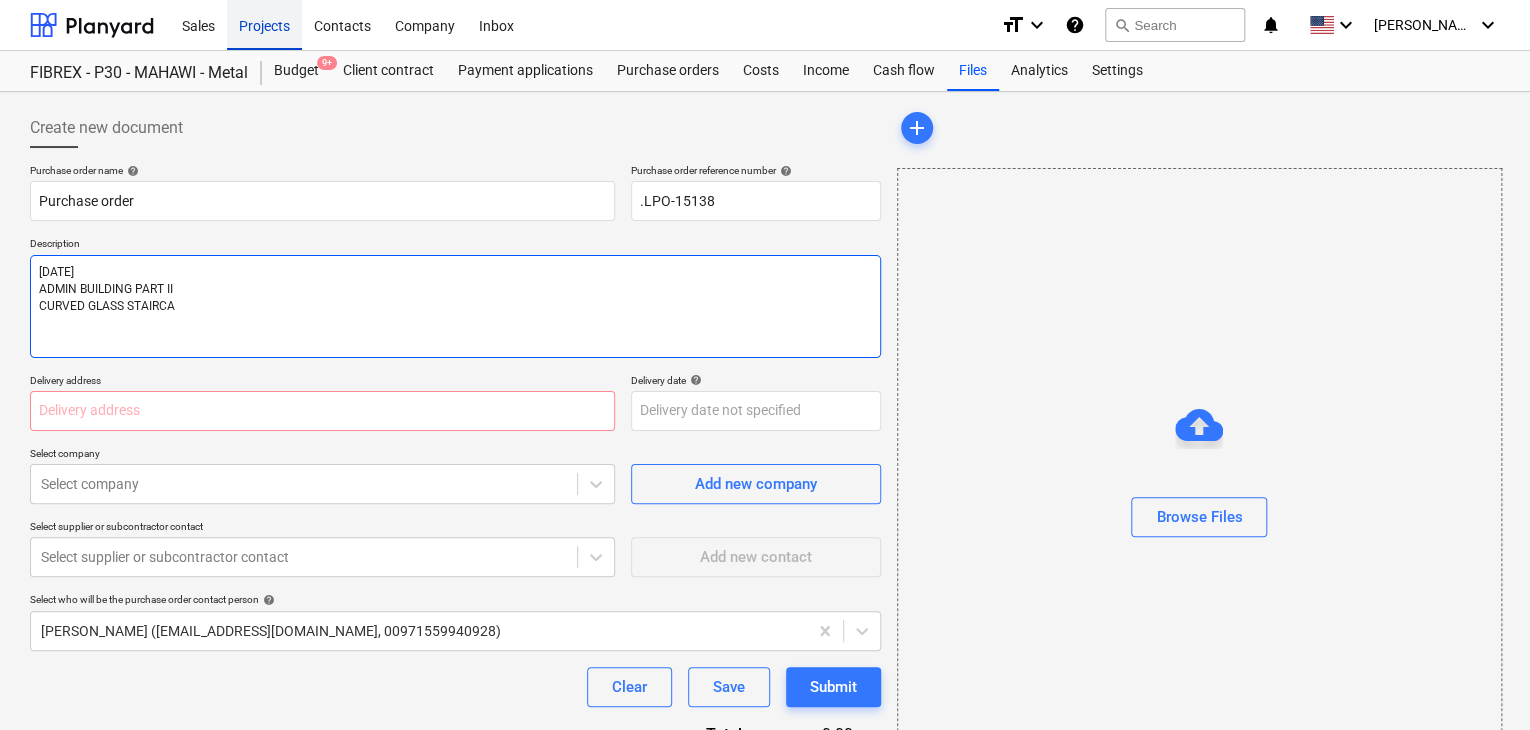 type on "x" 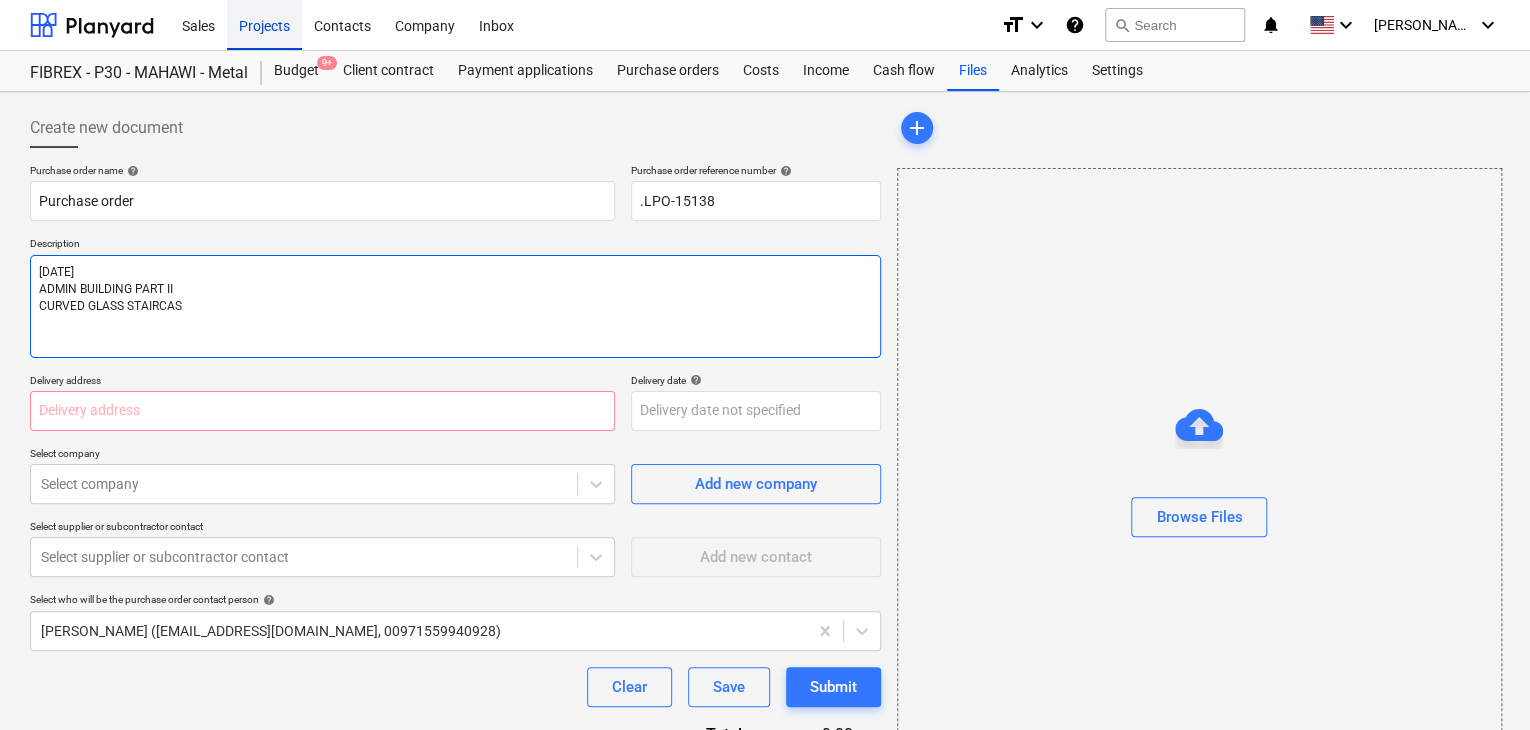 type on "x" 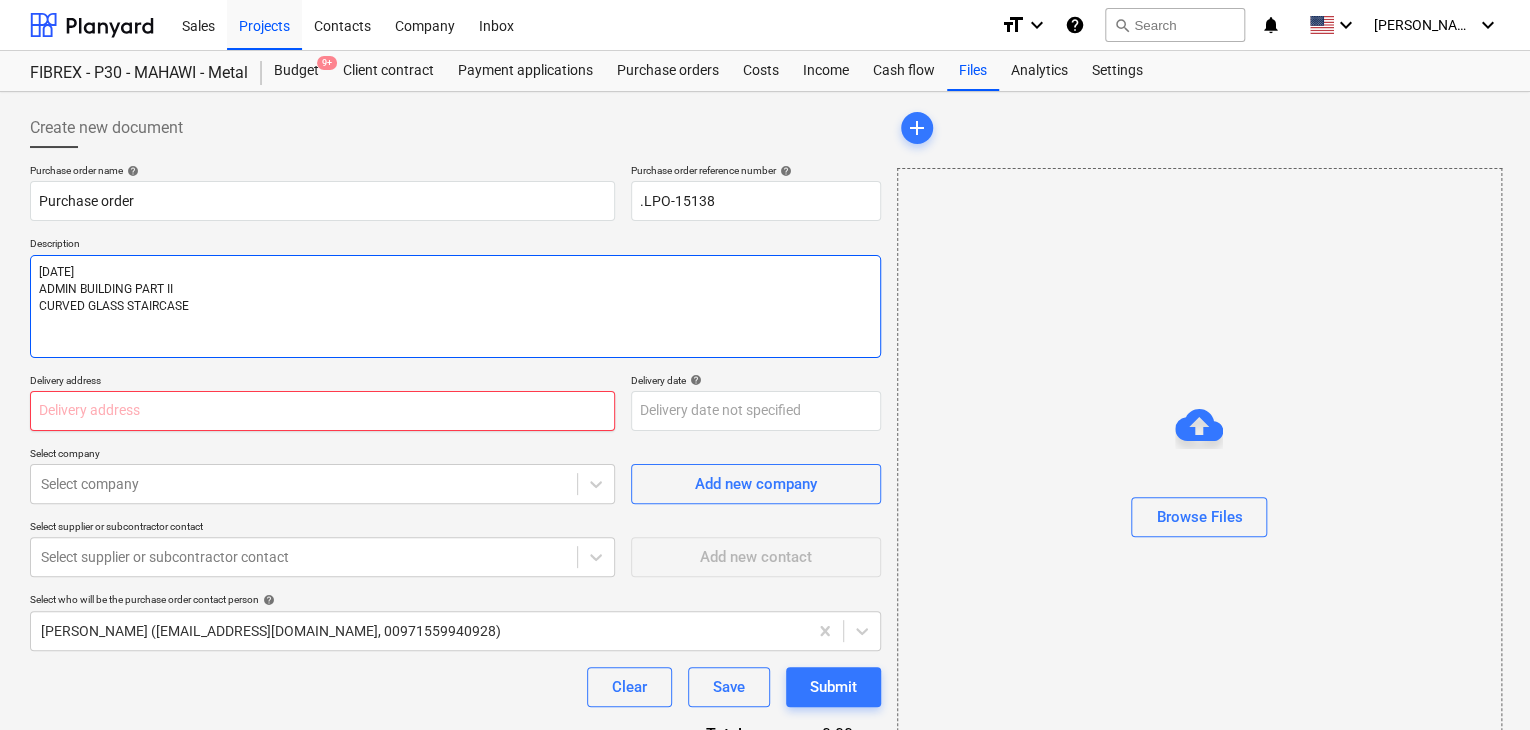 type on "[DATE]
ADMIN BUILDING PART II
CURVED GLASS STAIRCASE" 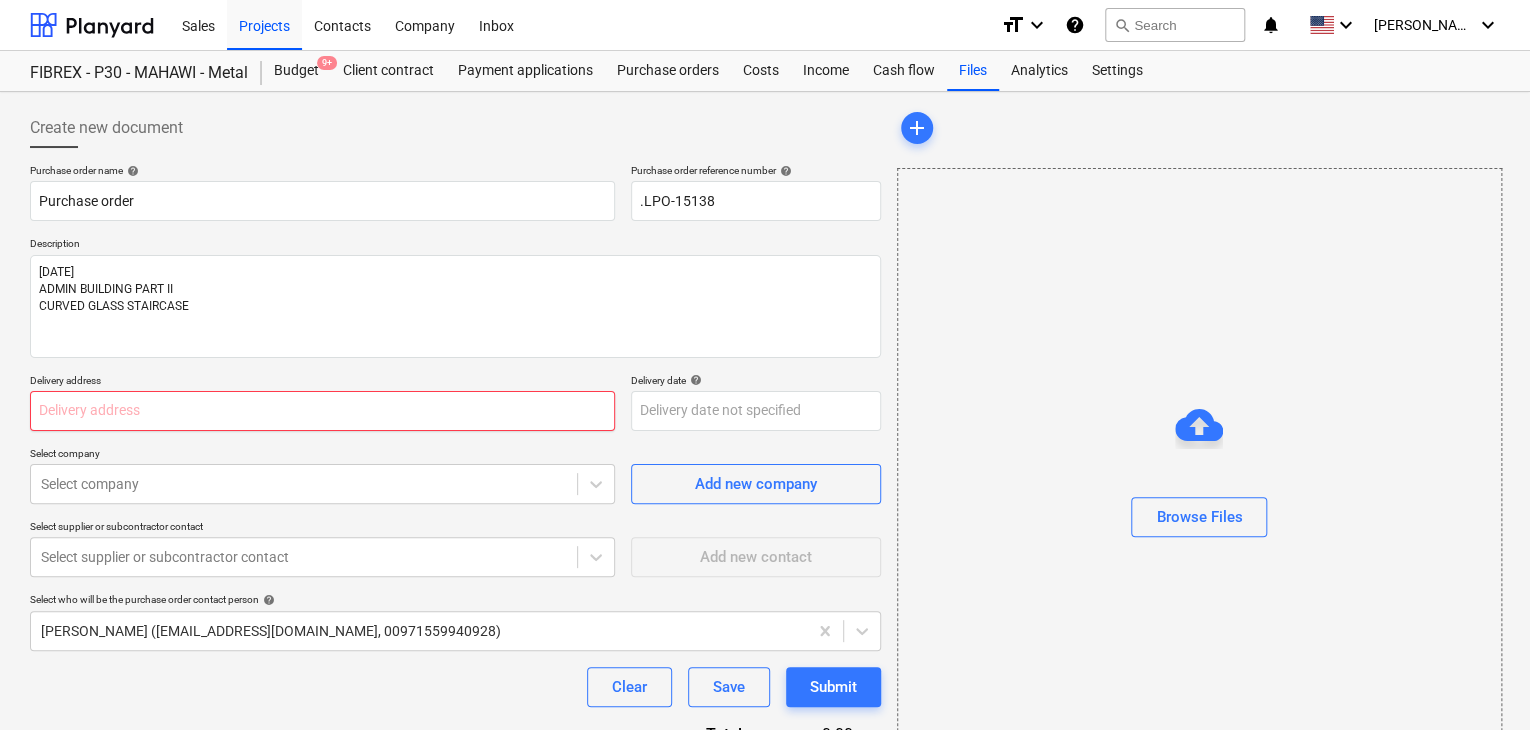 click at bounding box center [322, 411] 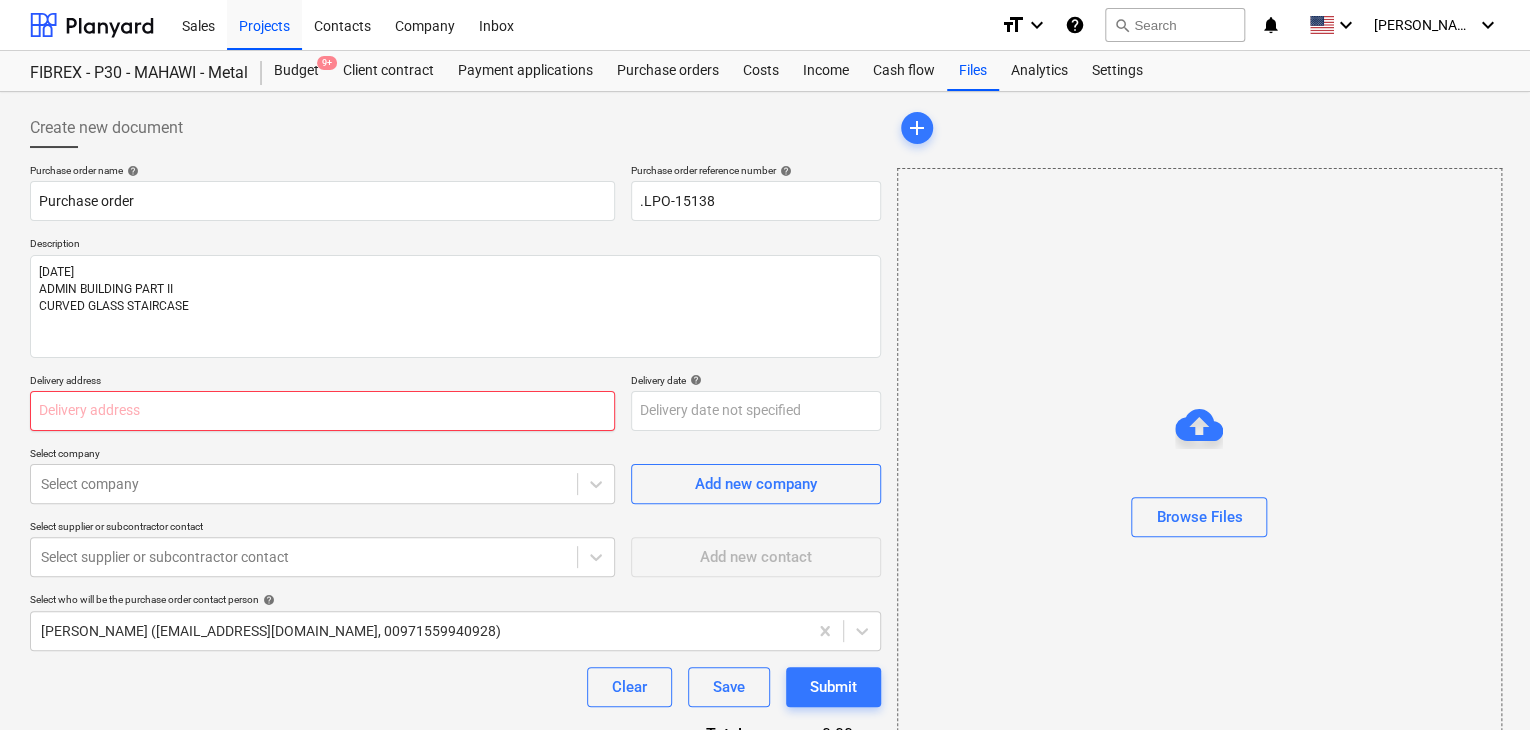 type on "x" 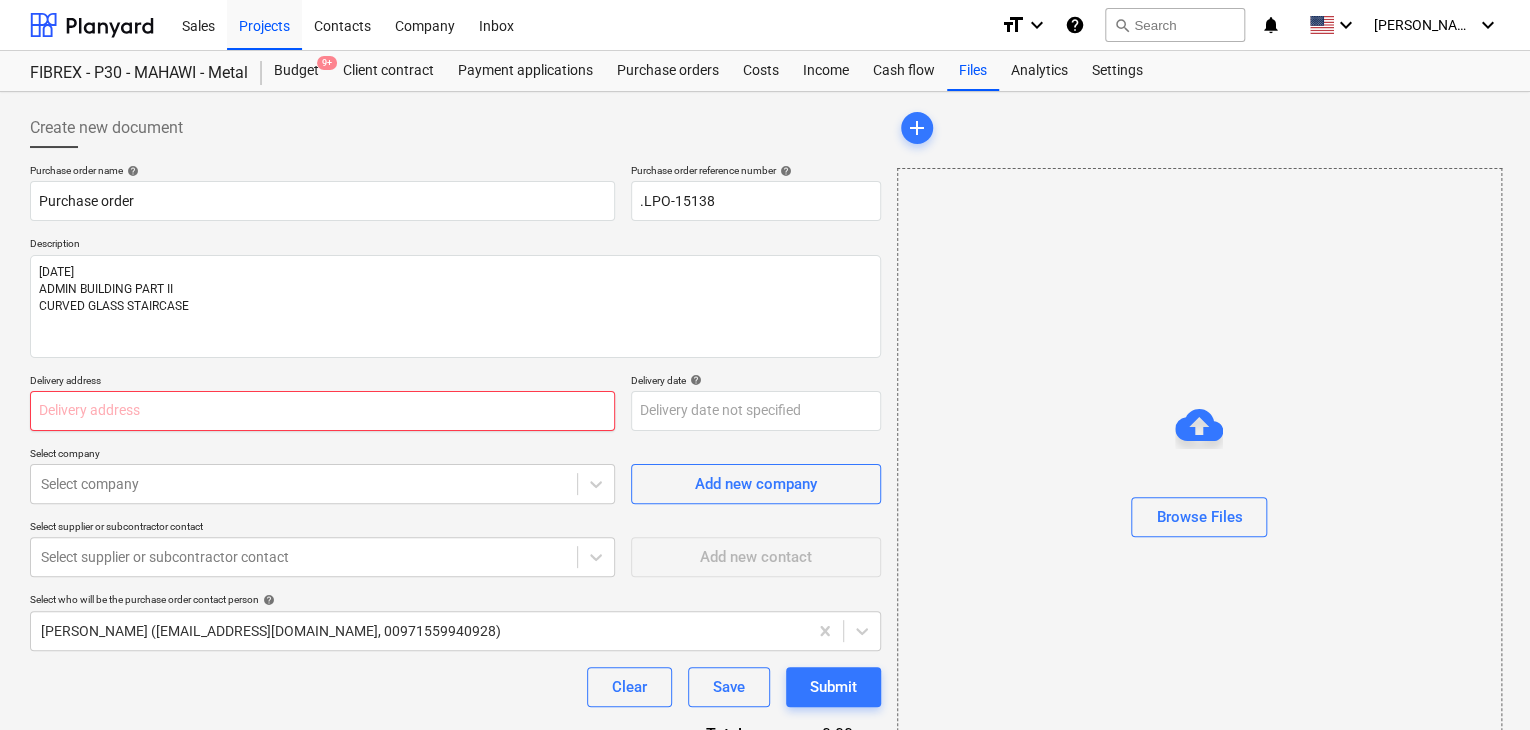type on "L" 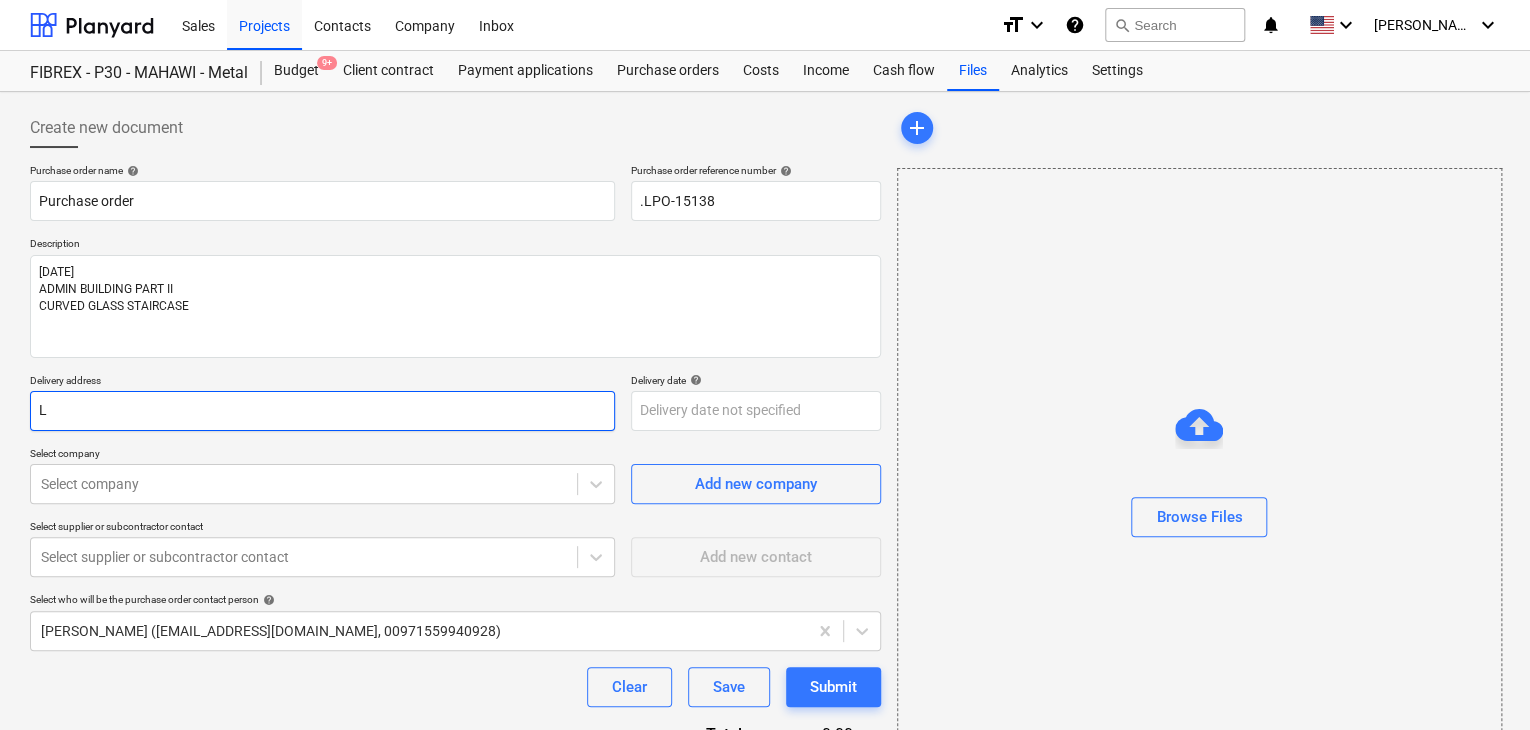 type on "x" 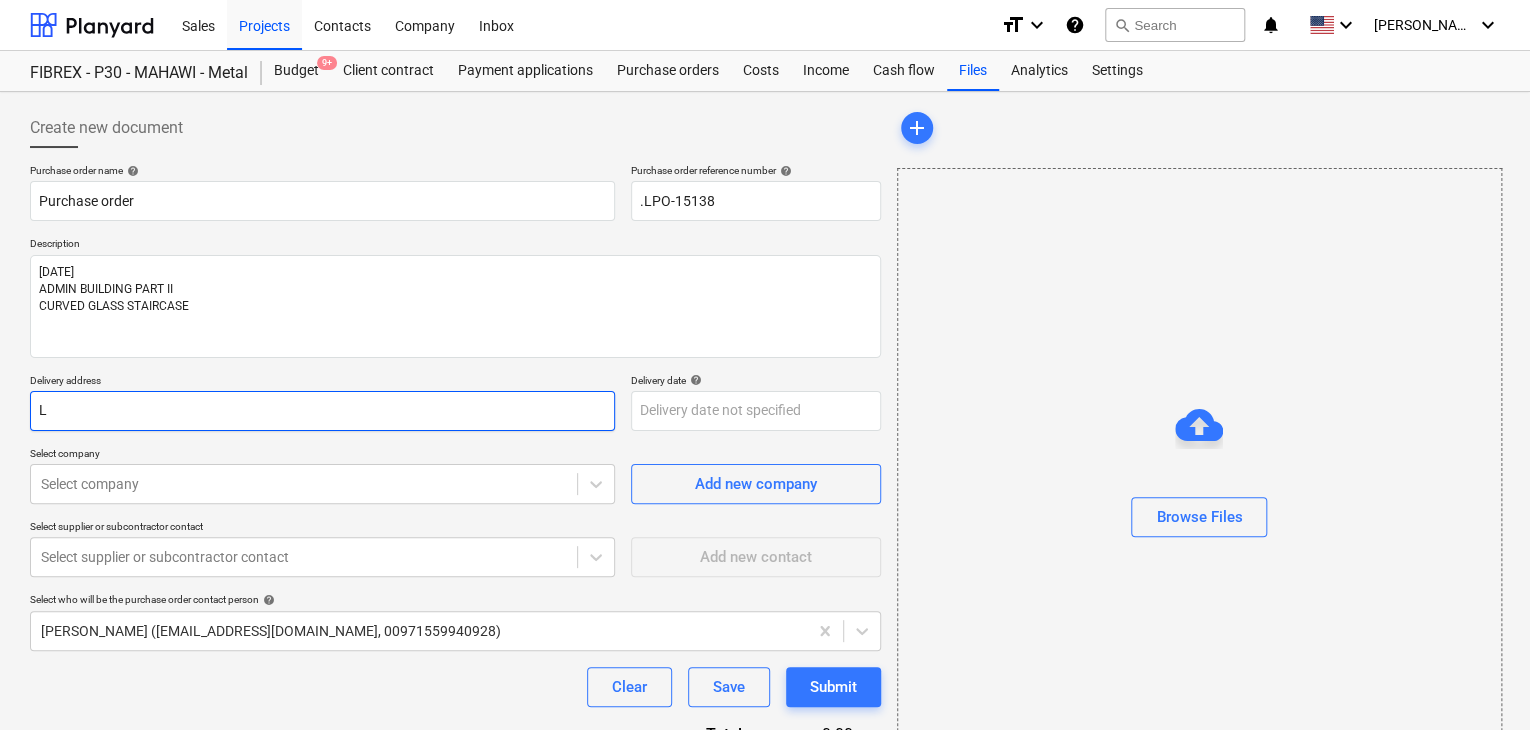type on "LU" 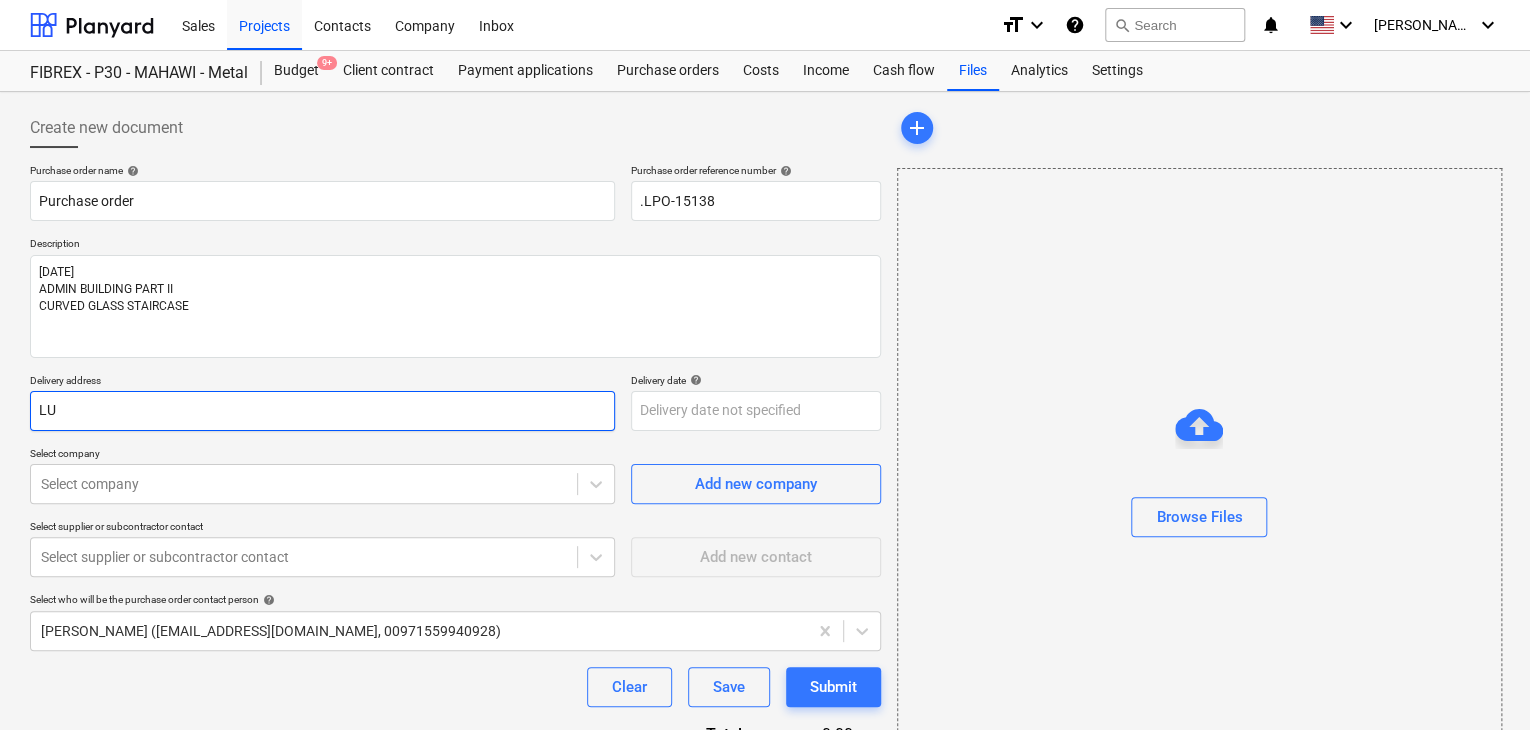 type on "x" 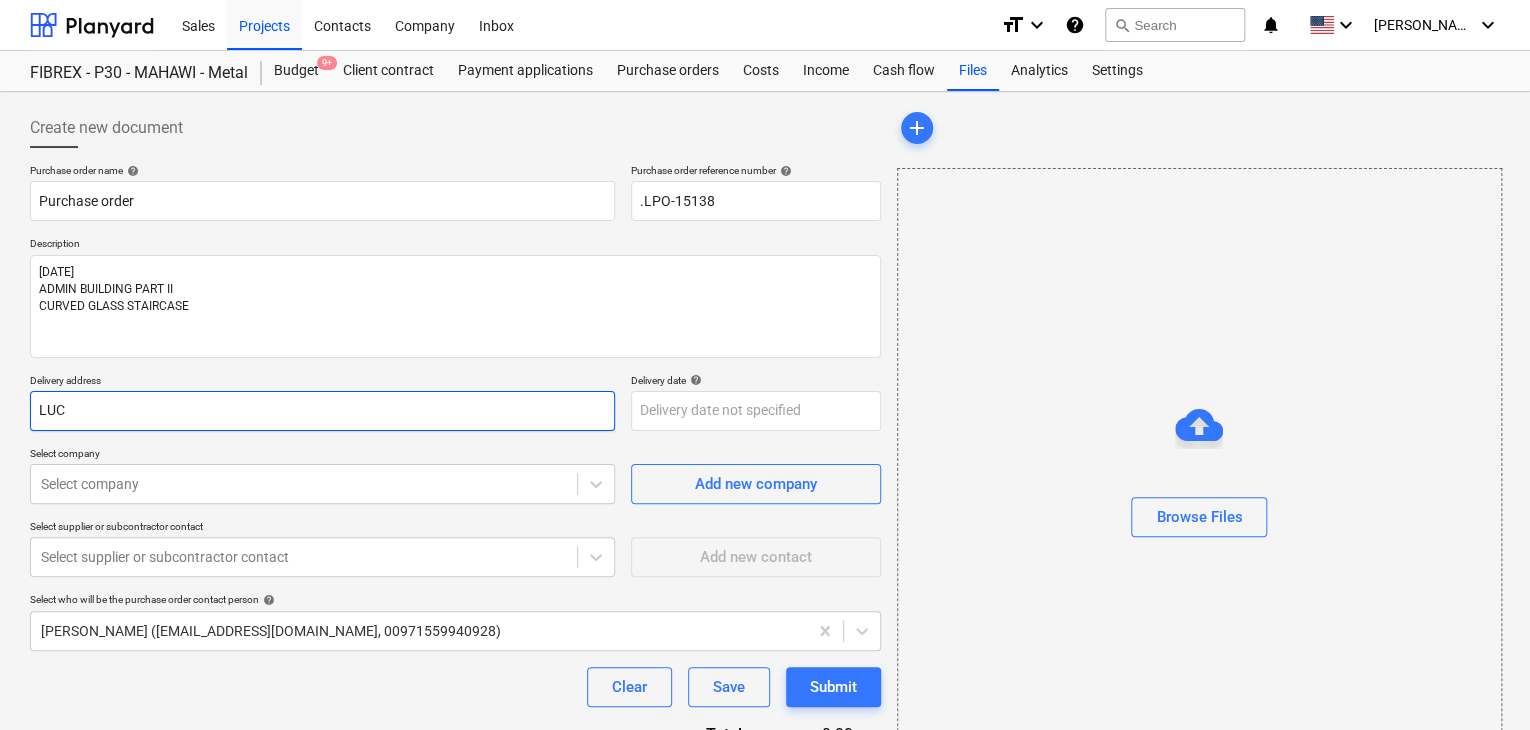 type on "x" 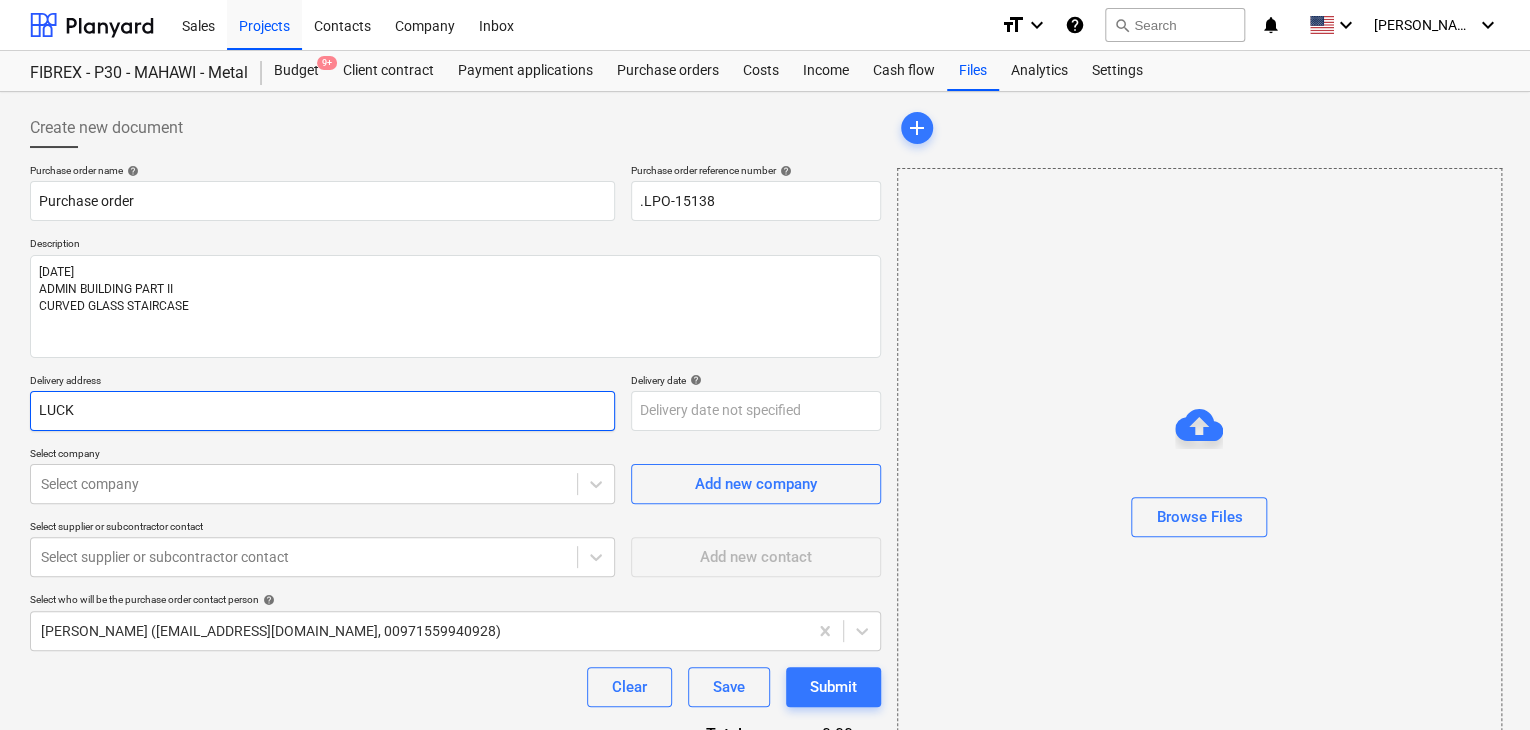 type on "x" 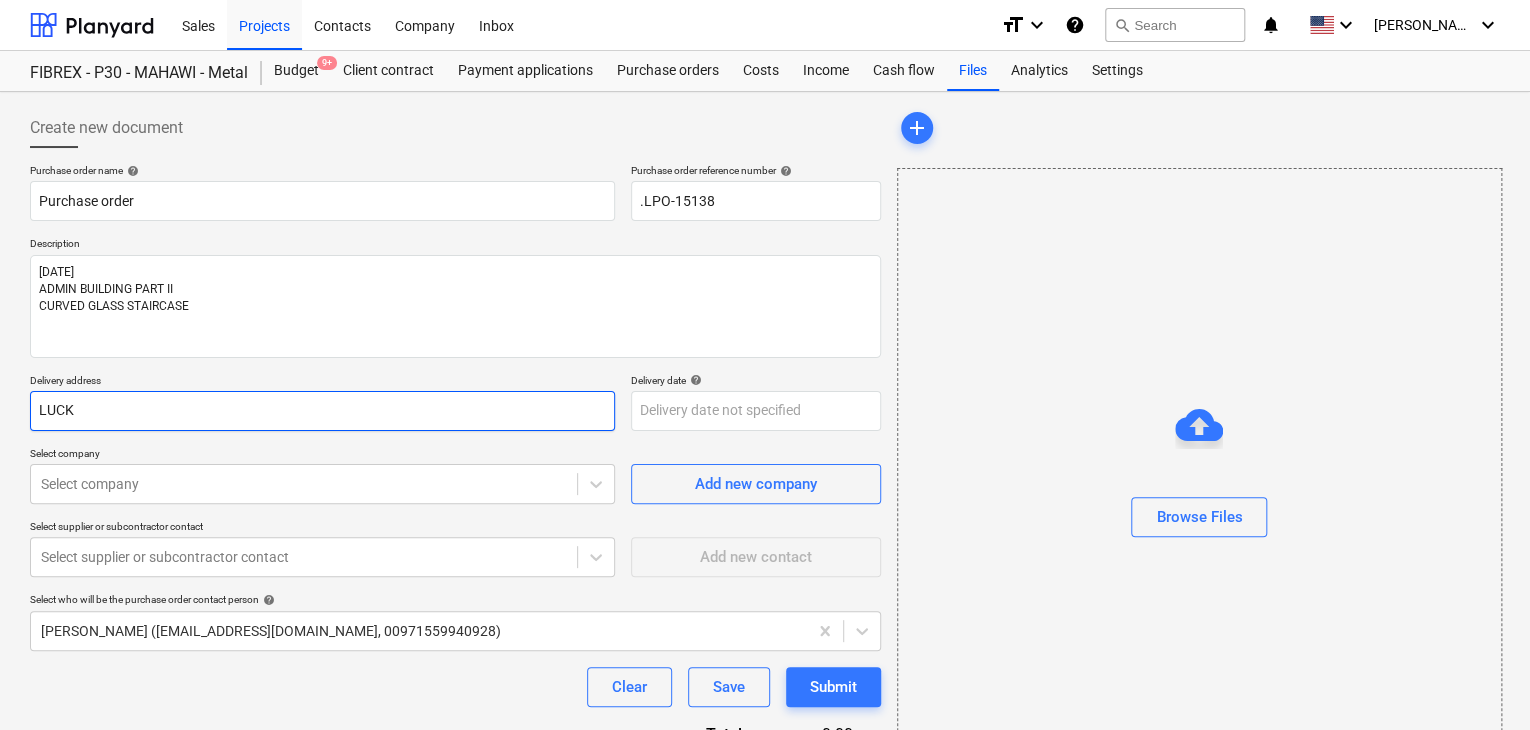 type on "LUCKY" 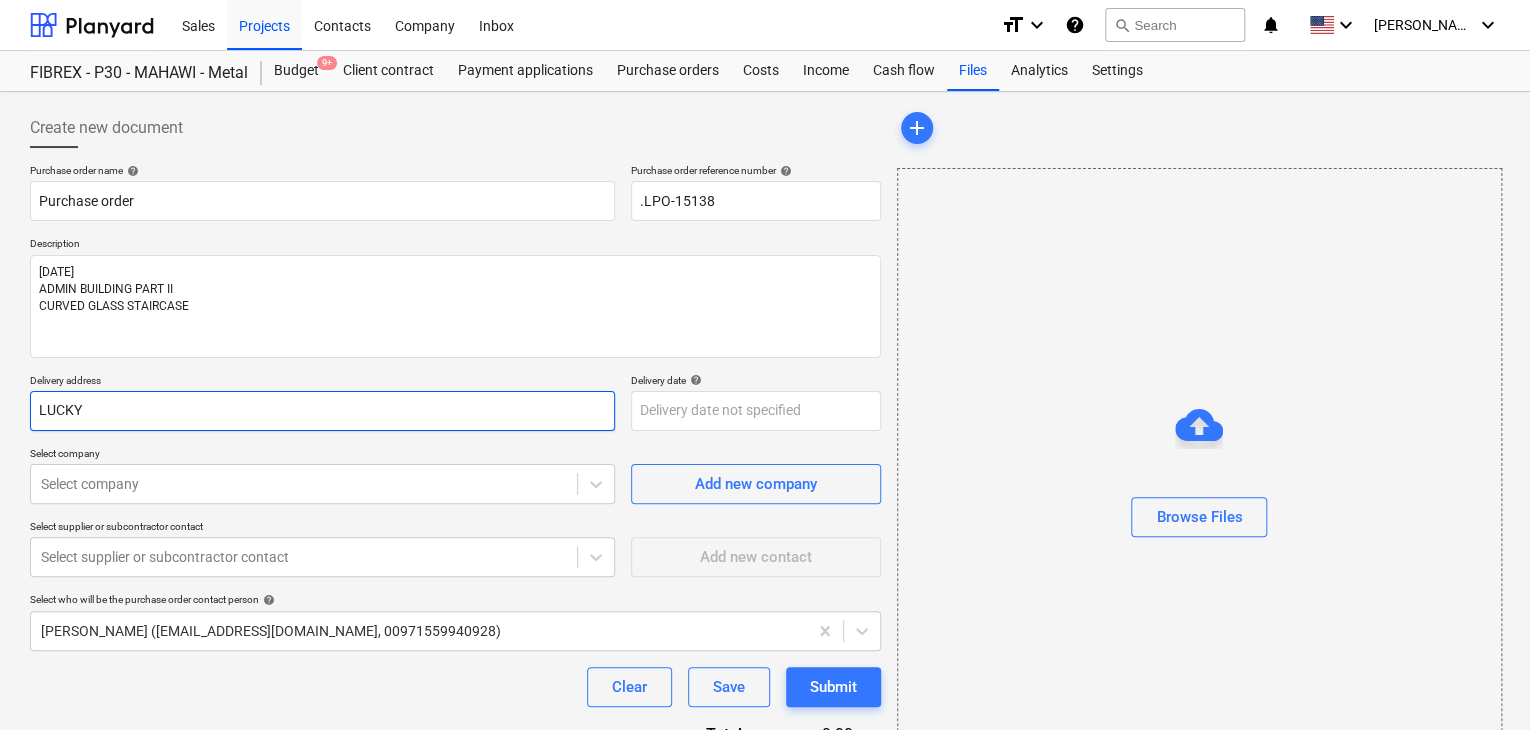 type on "x" 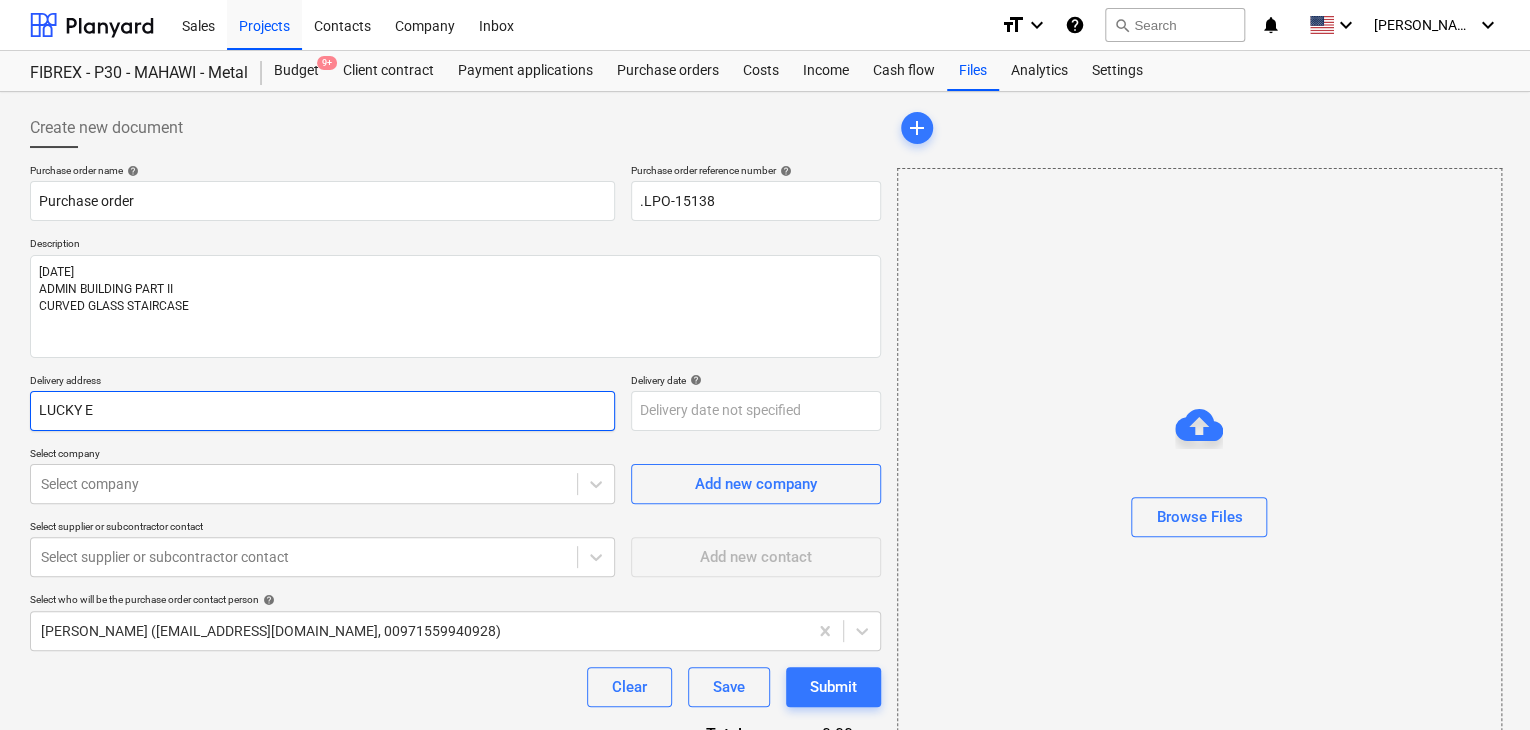 type on "x" 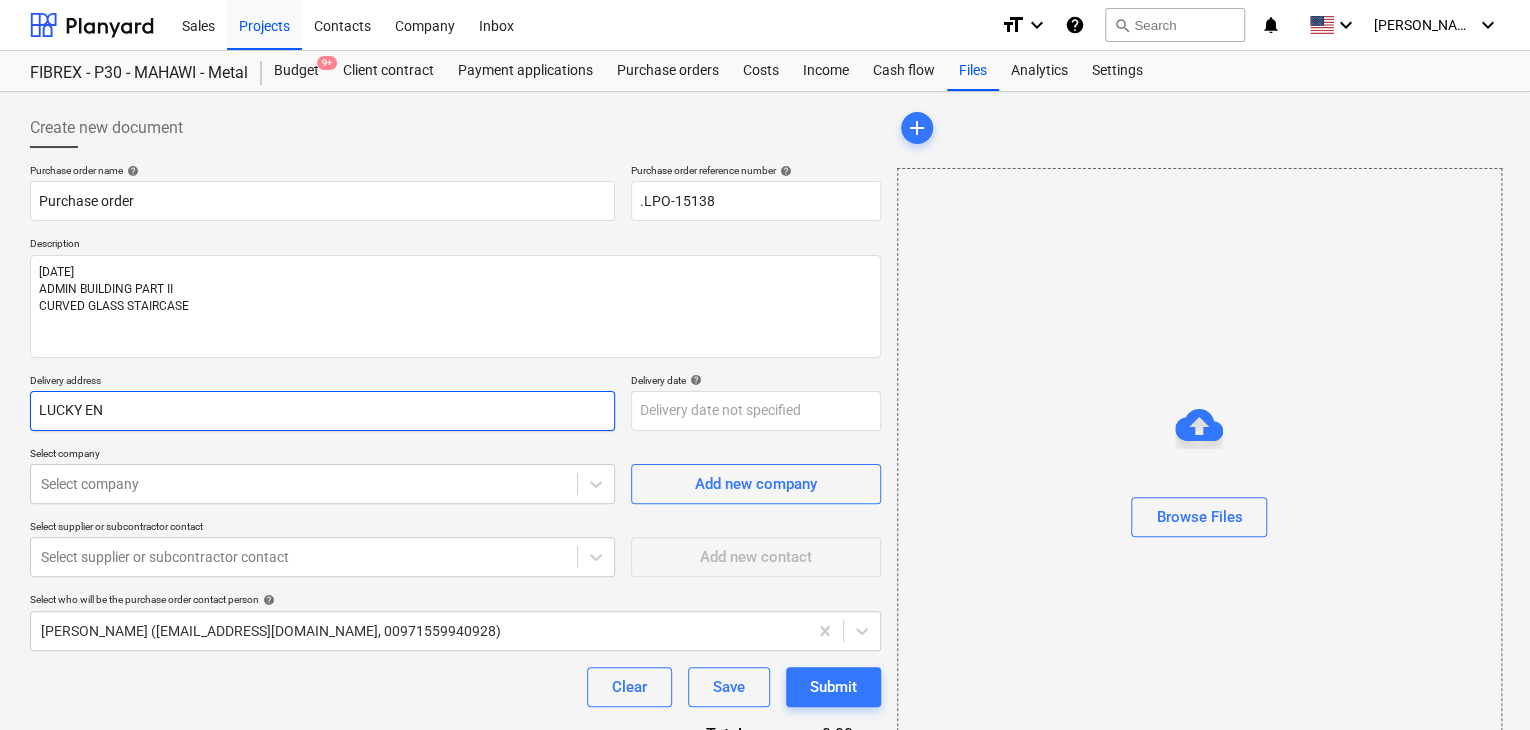 type on "x" 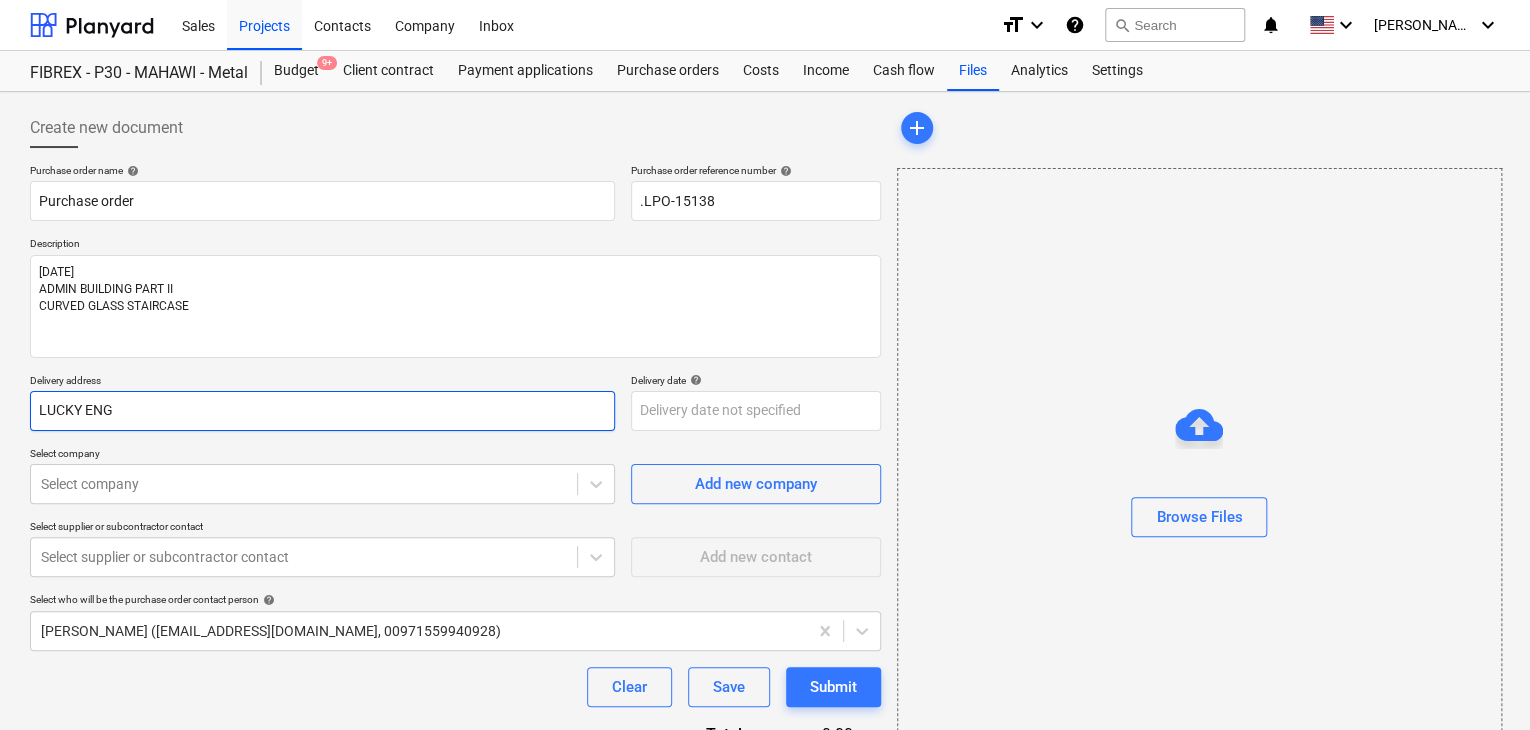 type on "x" 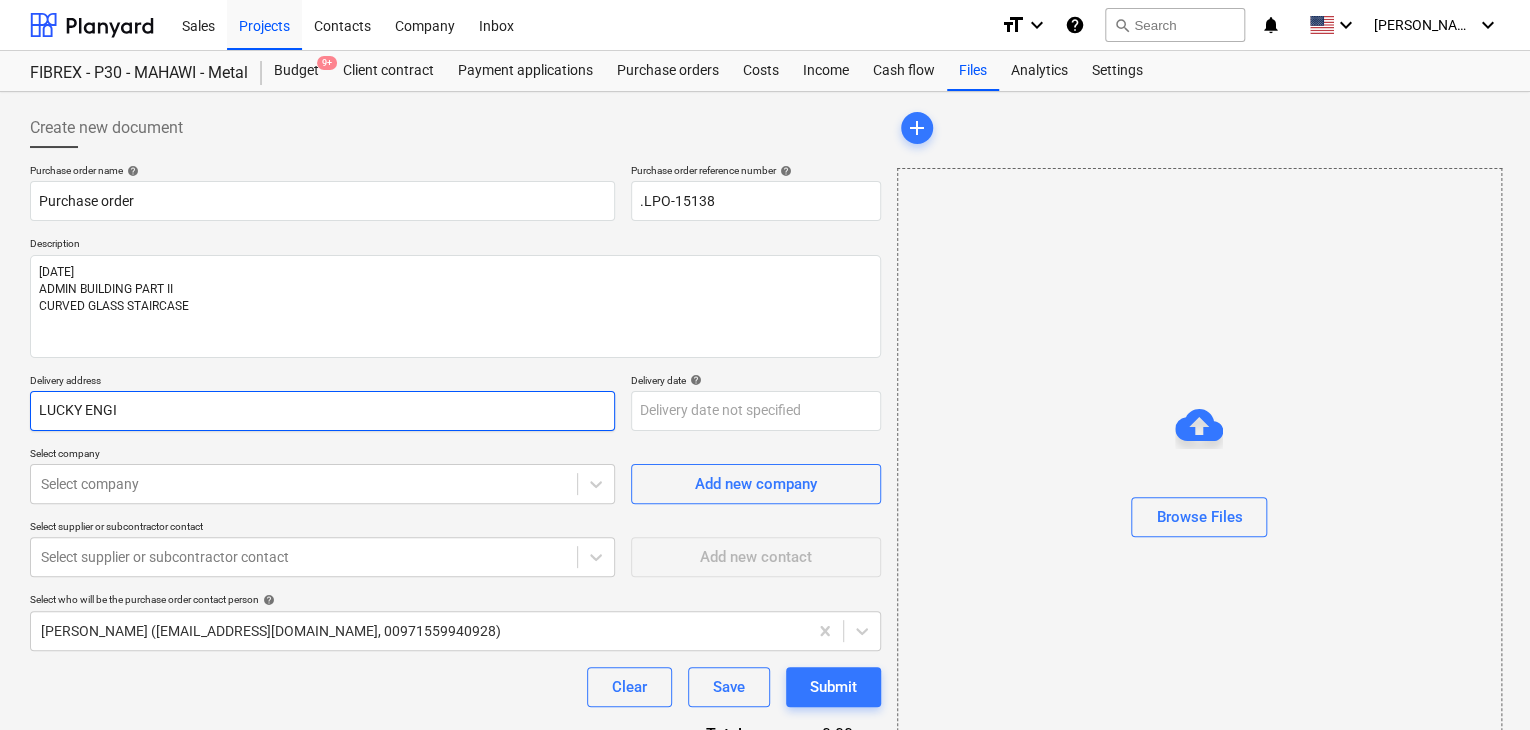 type on "x" 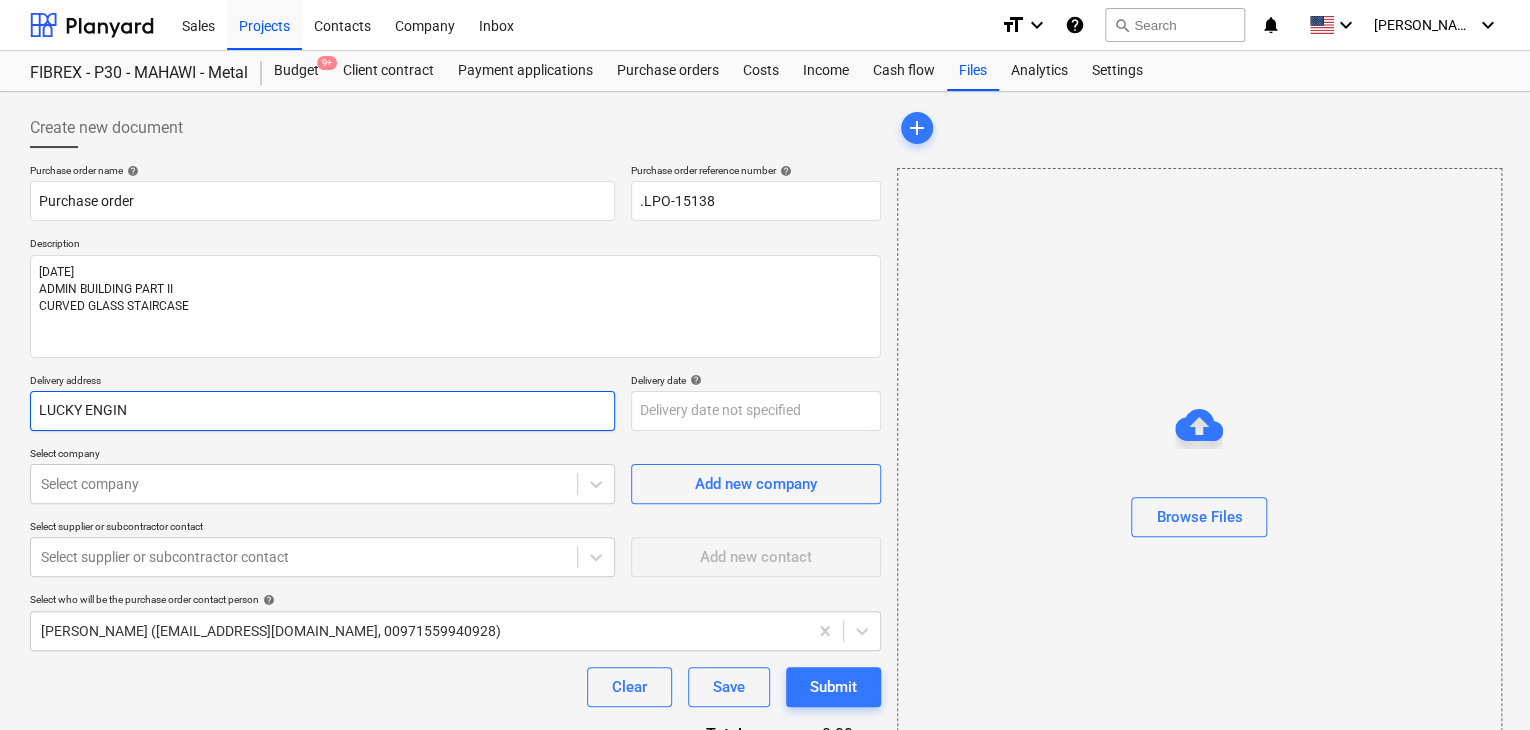 type on "x" 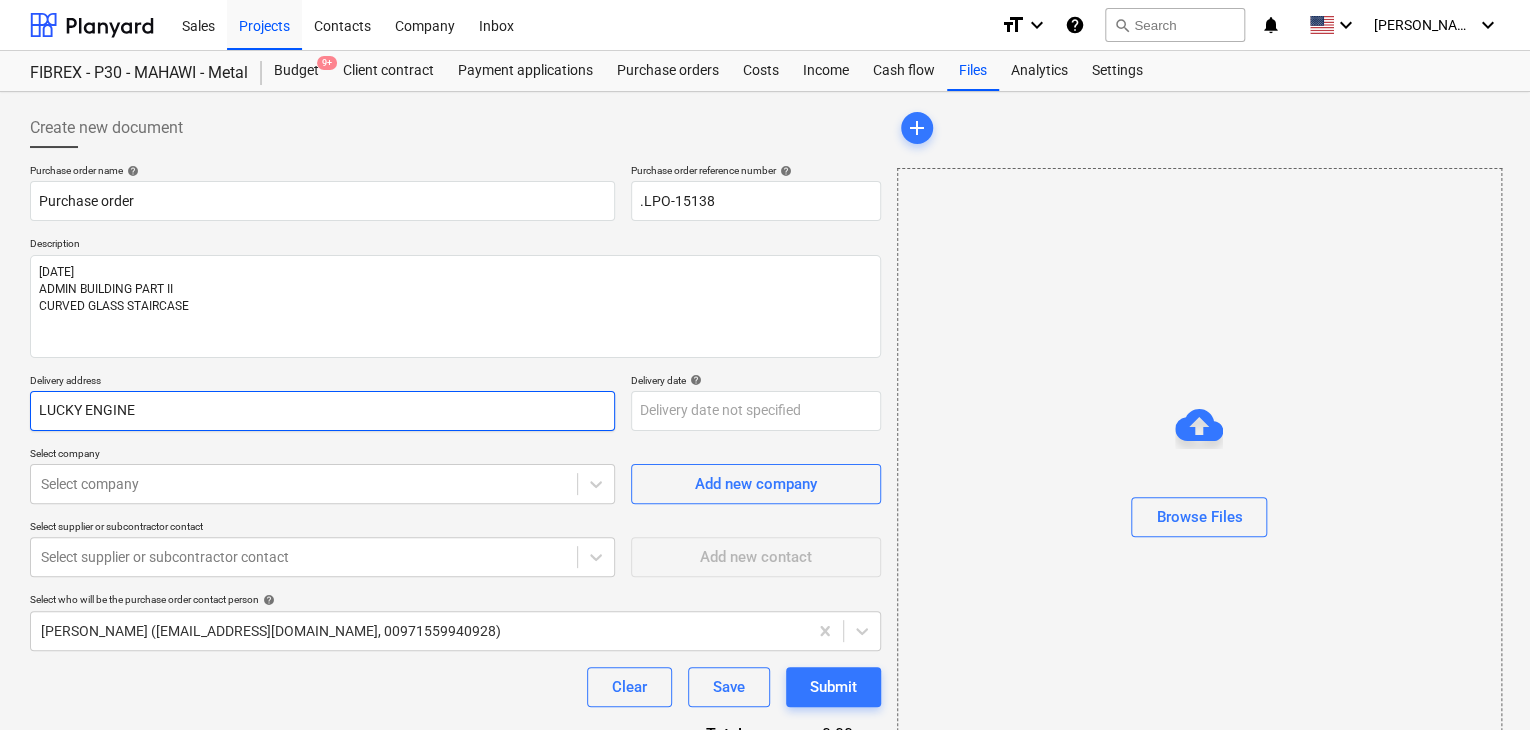 type on "x" 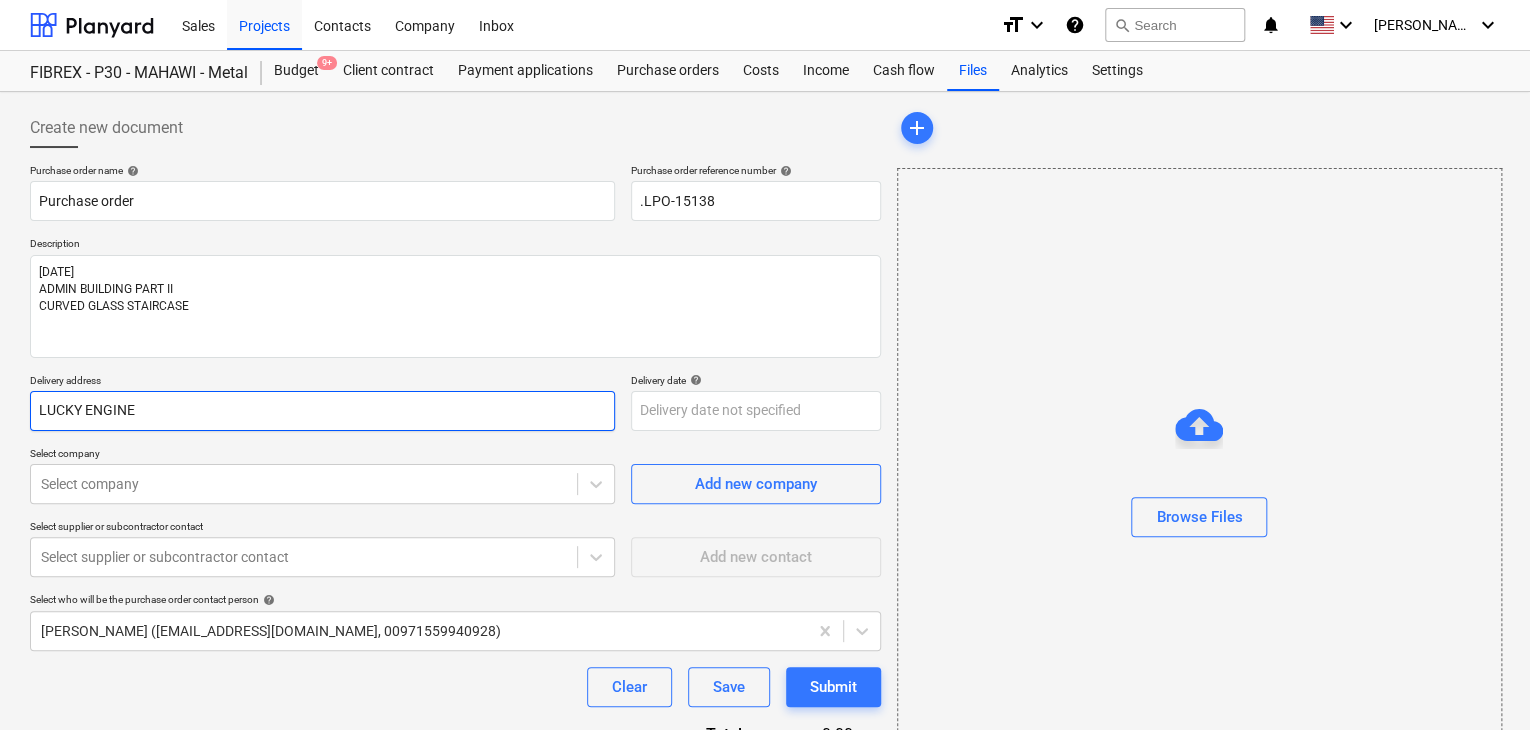 type on "LUCKY ENGINEE" 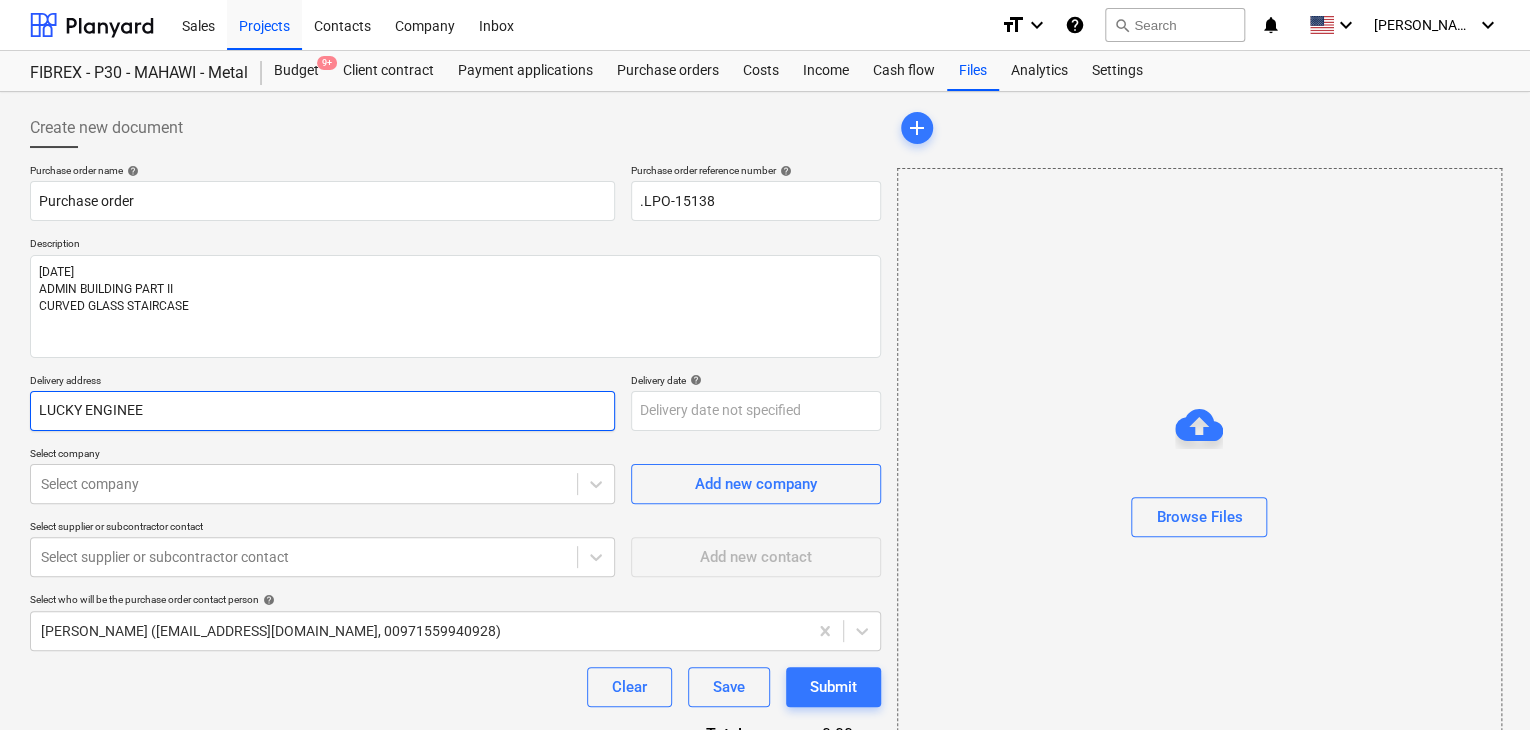type on "x" 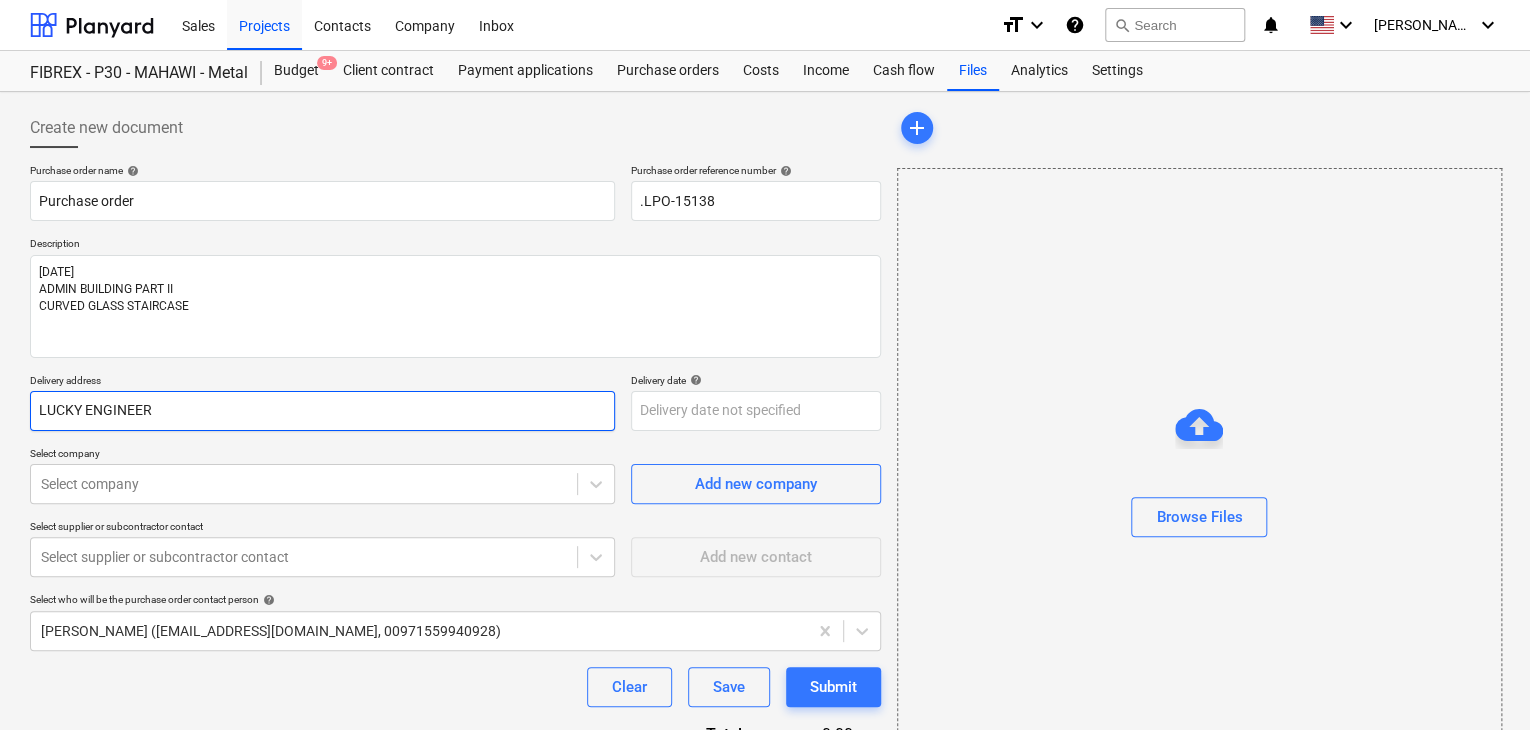 type on "x" 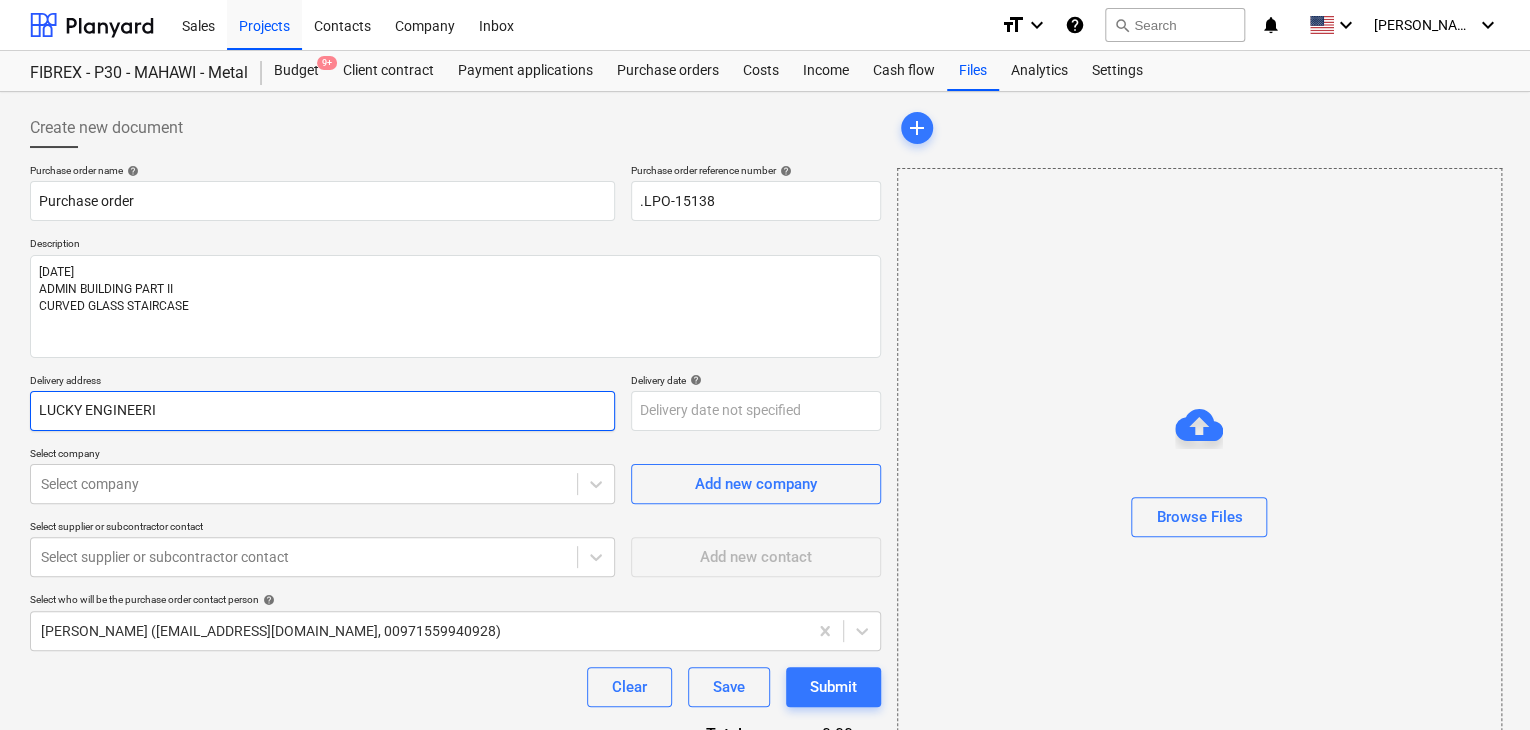 type on "x" 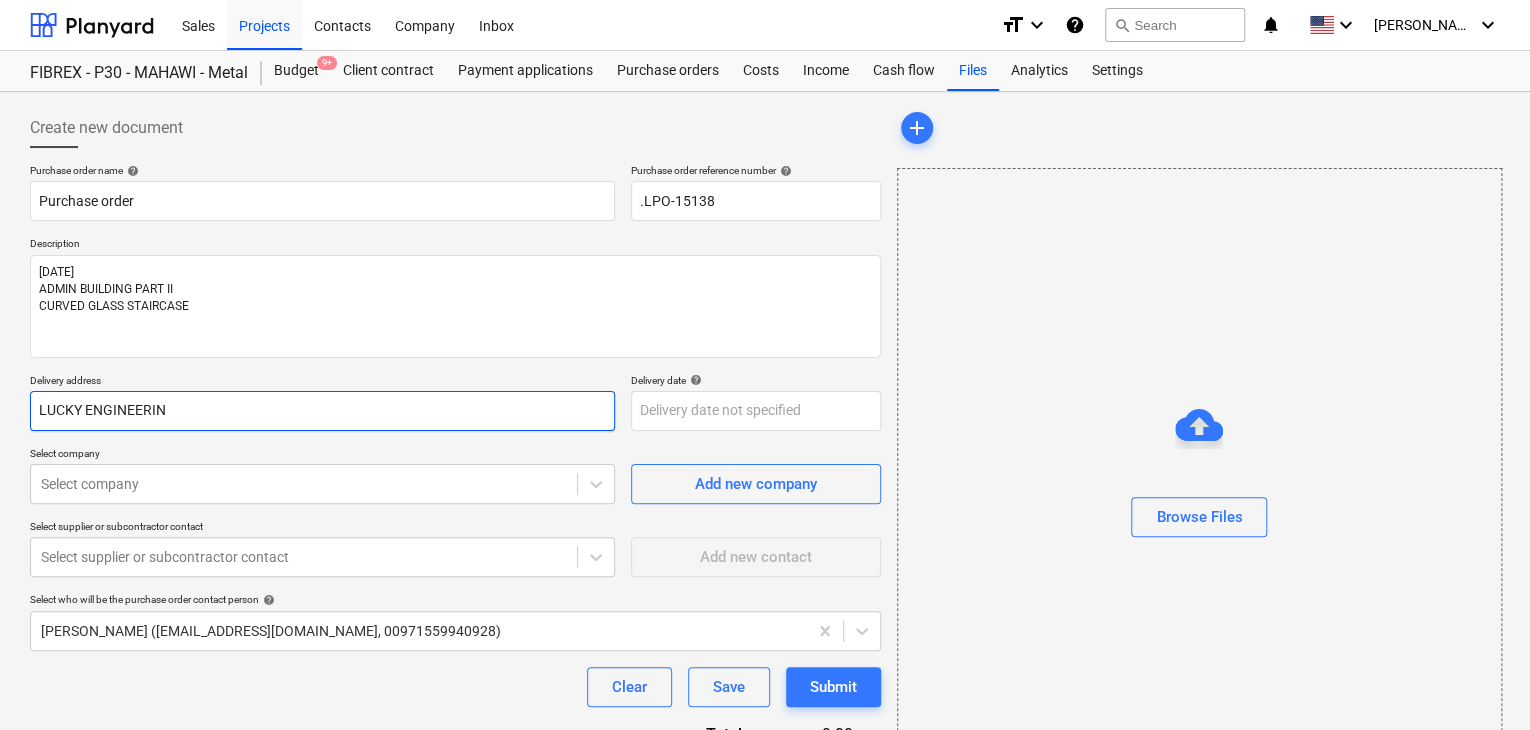 type on "x" 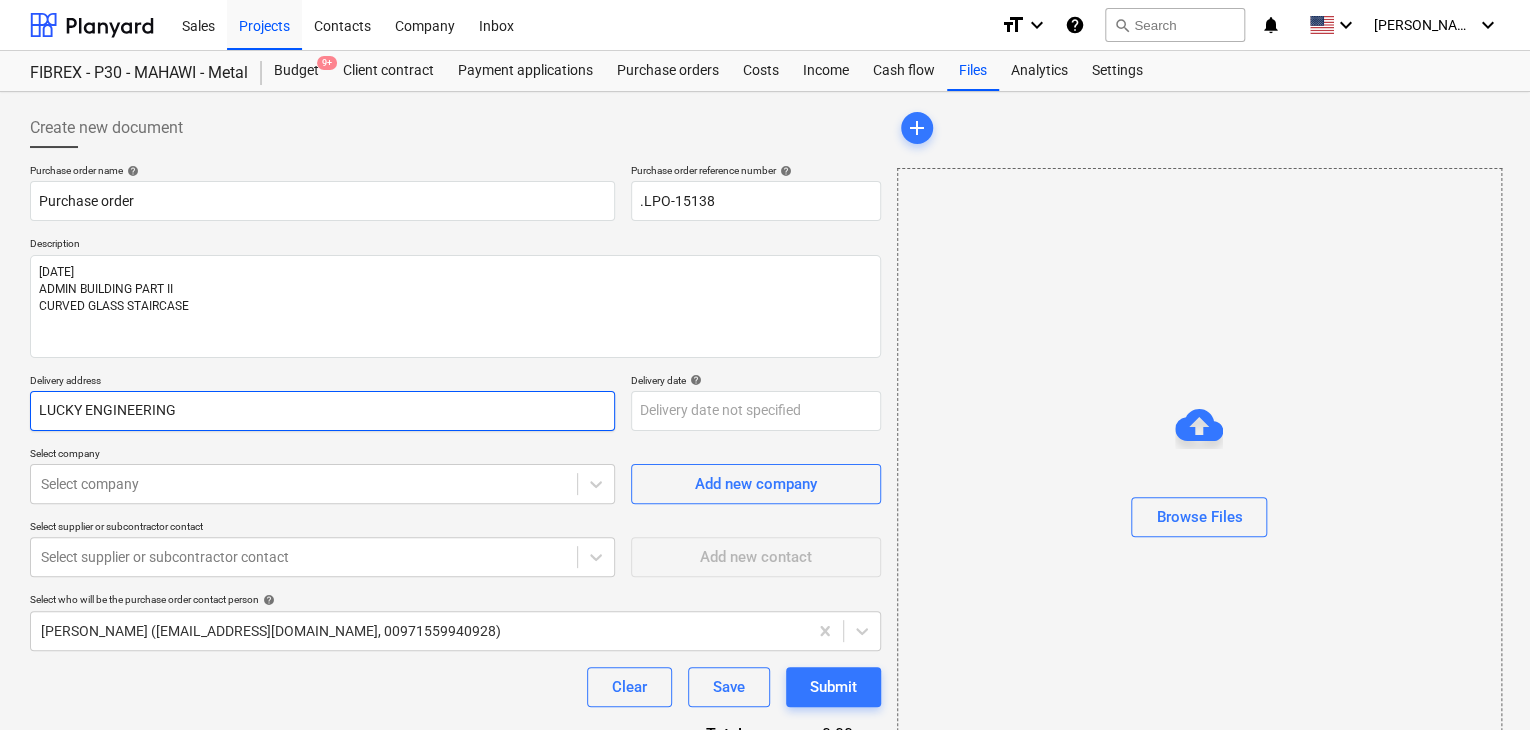 type on "x" 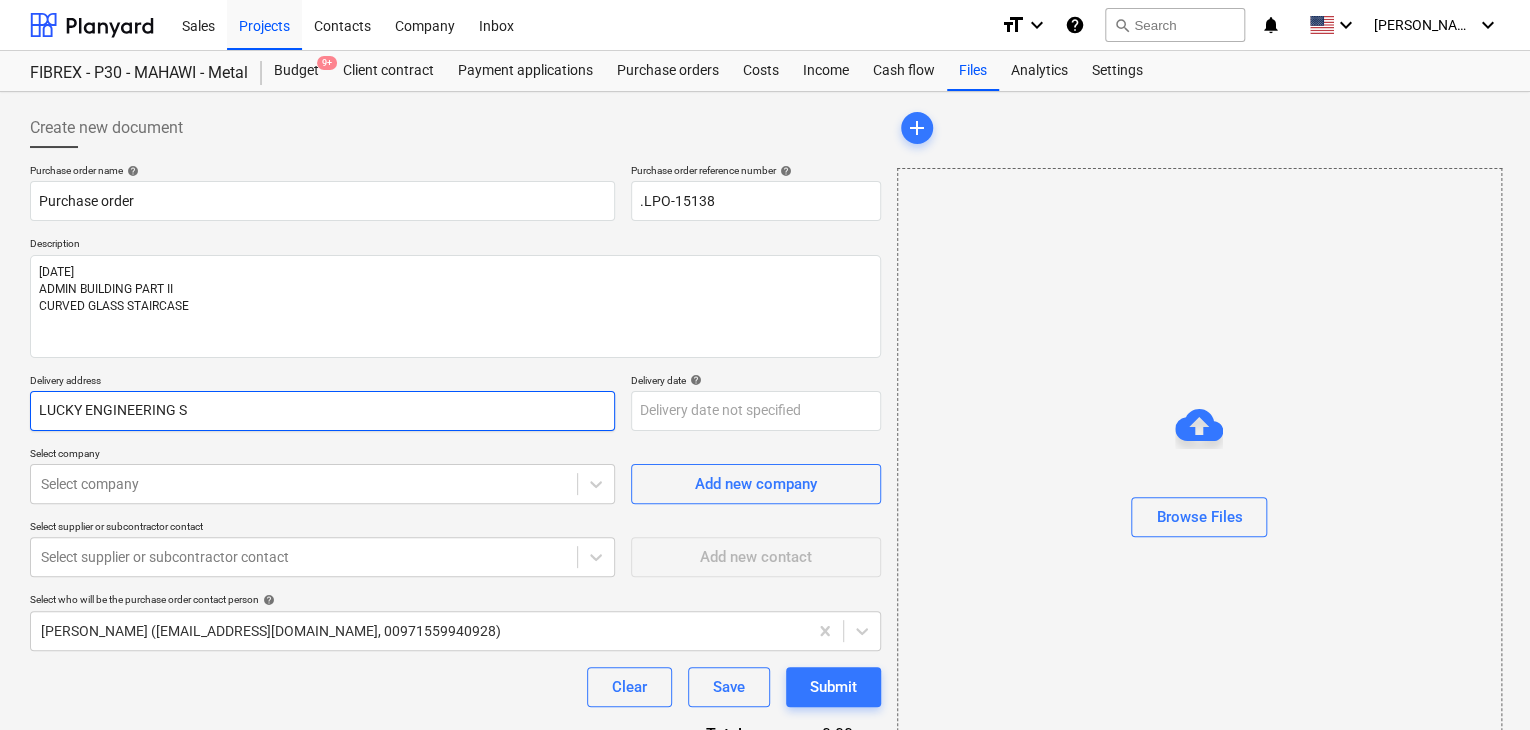 type on "x" 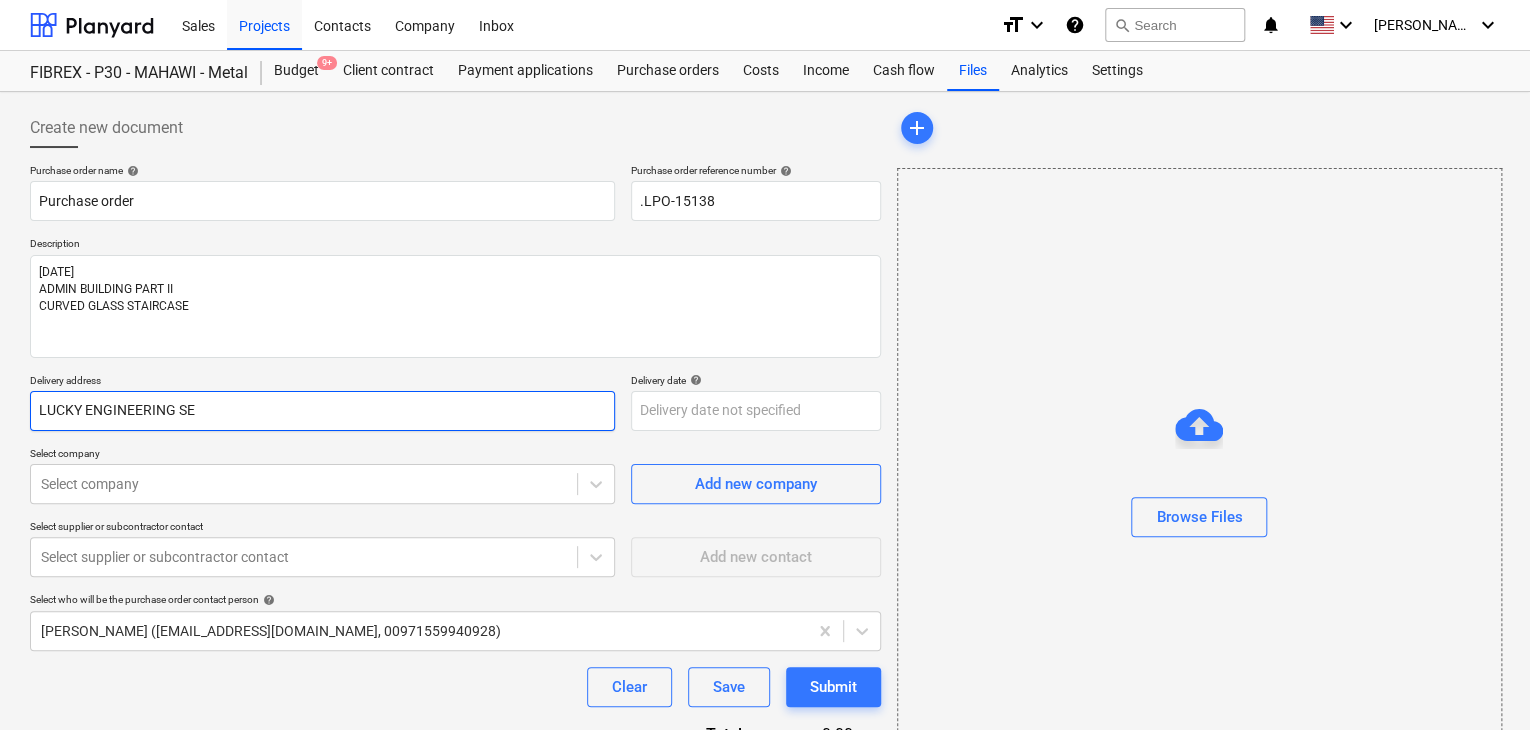 type on "x" 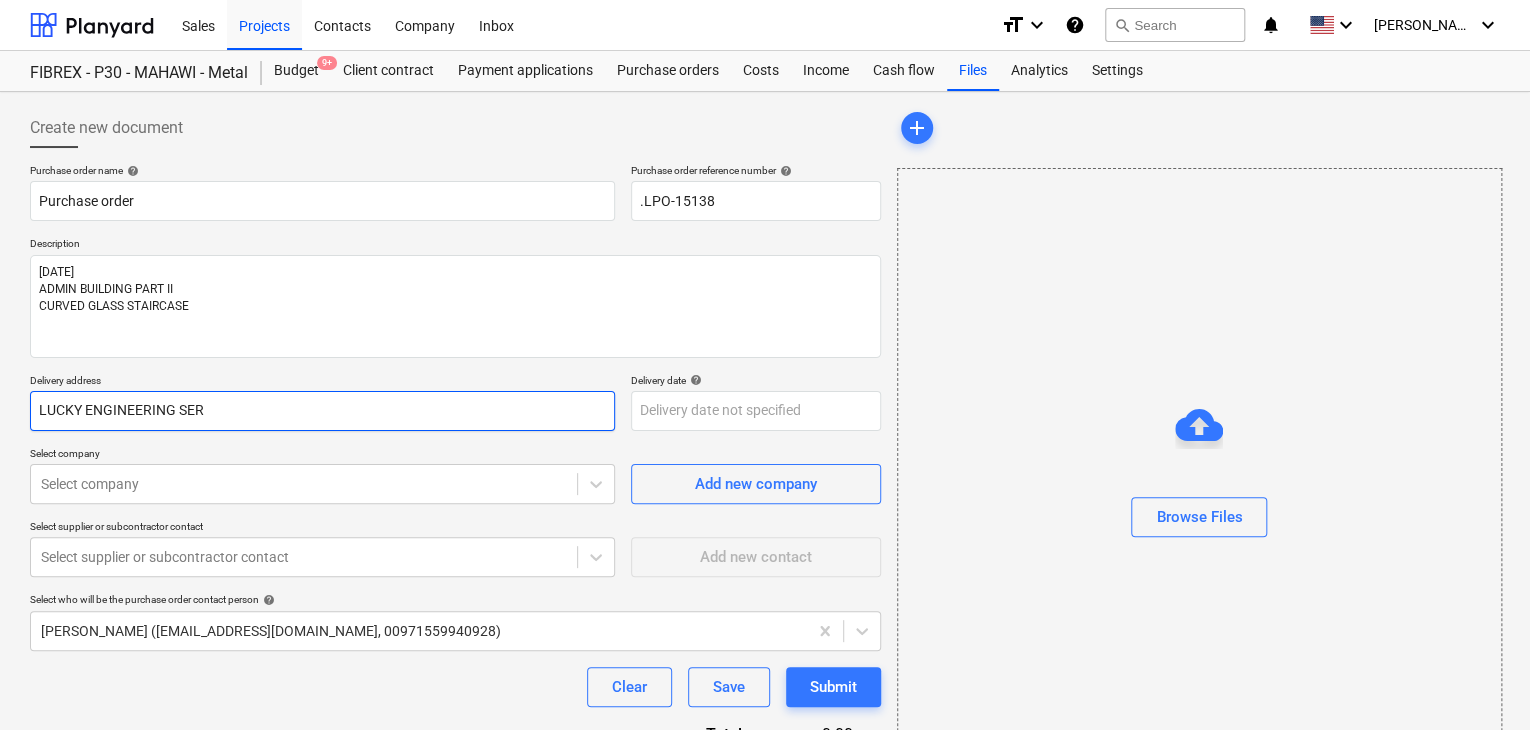 type on "x" 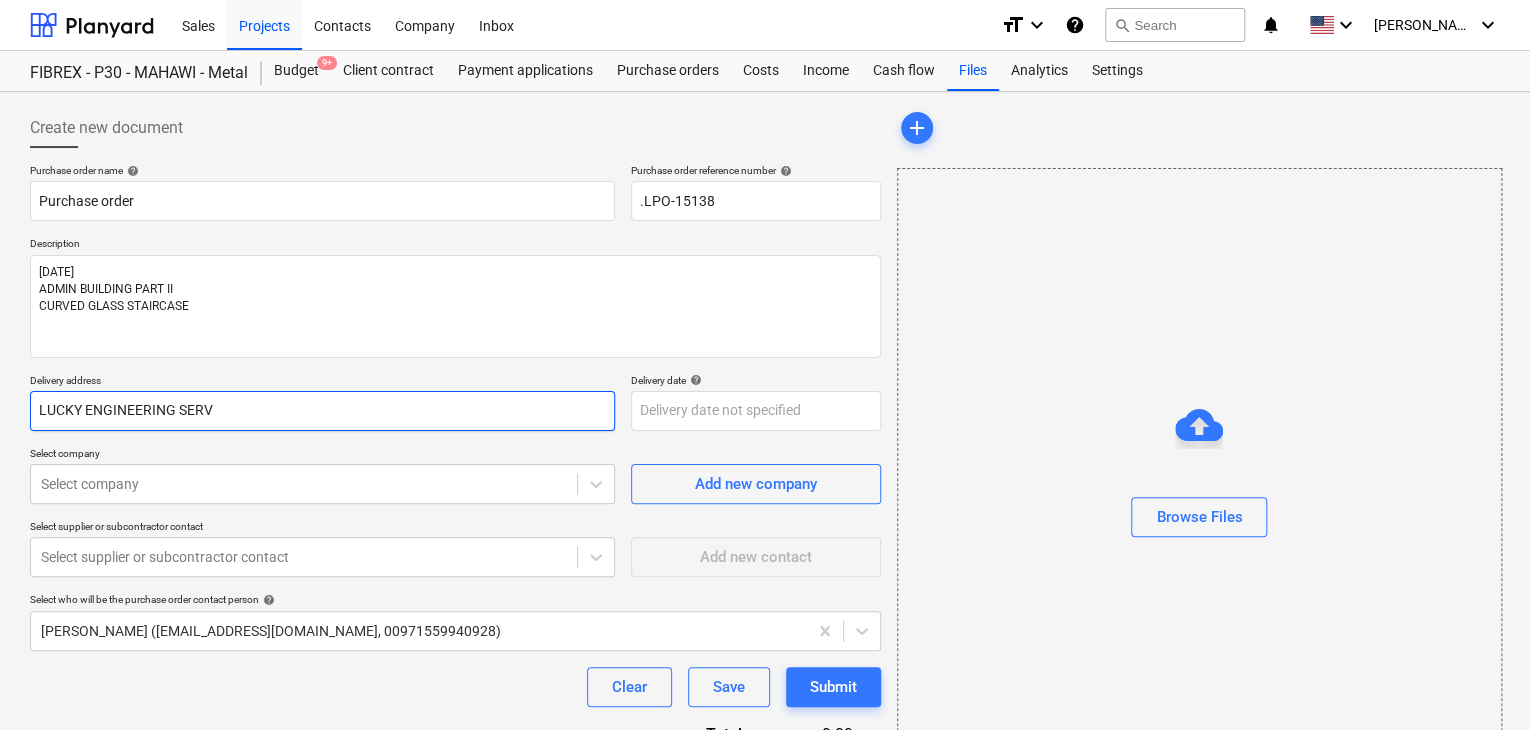 type on "x" 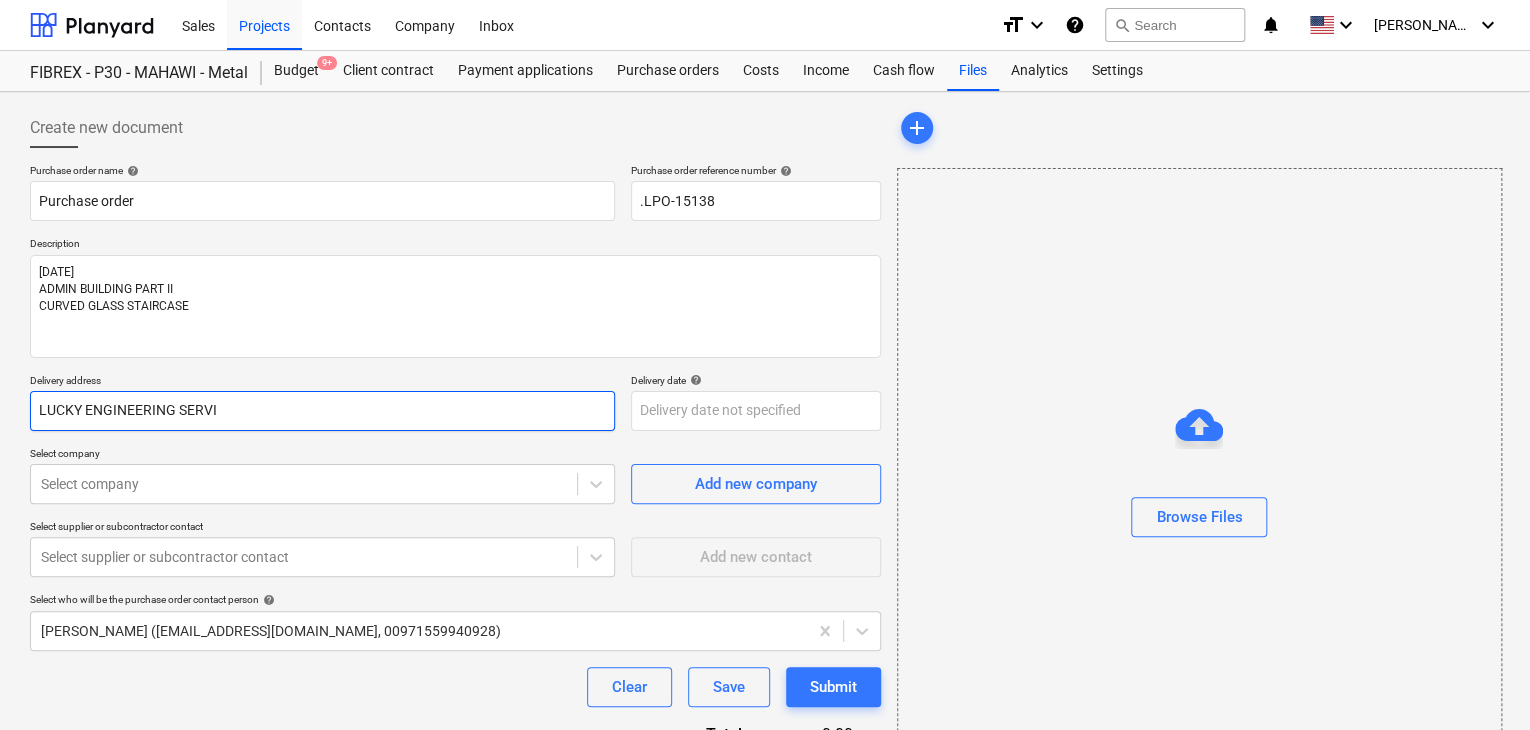 type on "x" 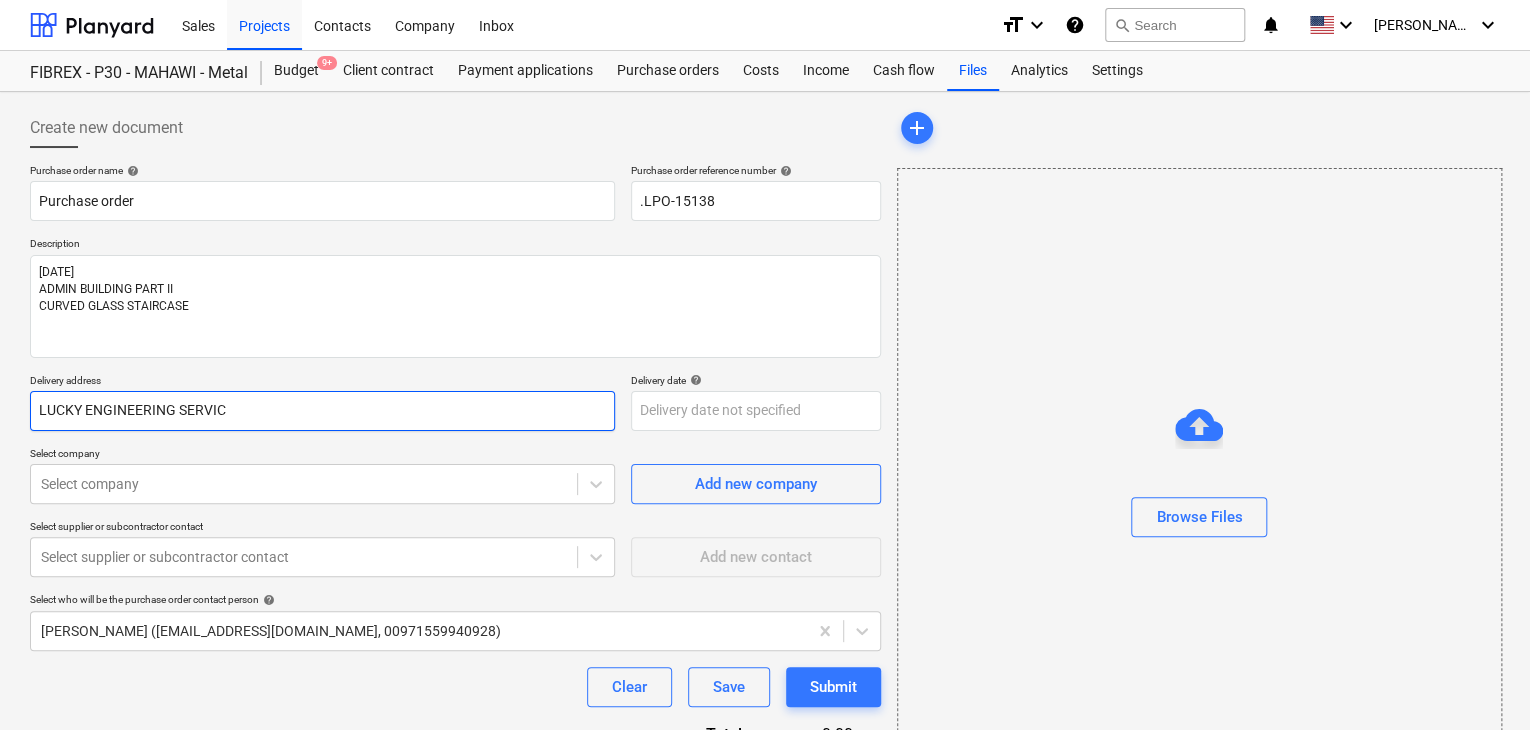 type on "x" 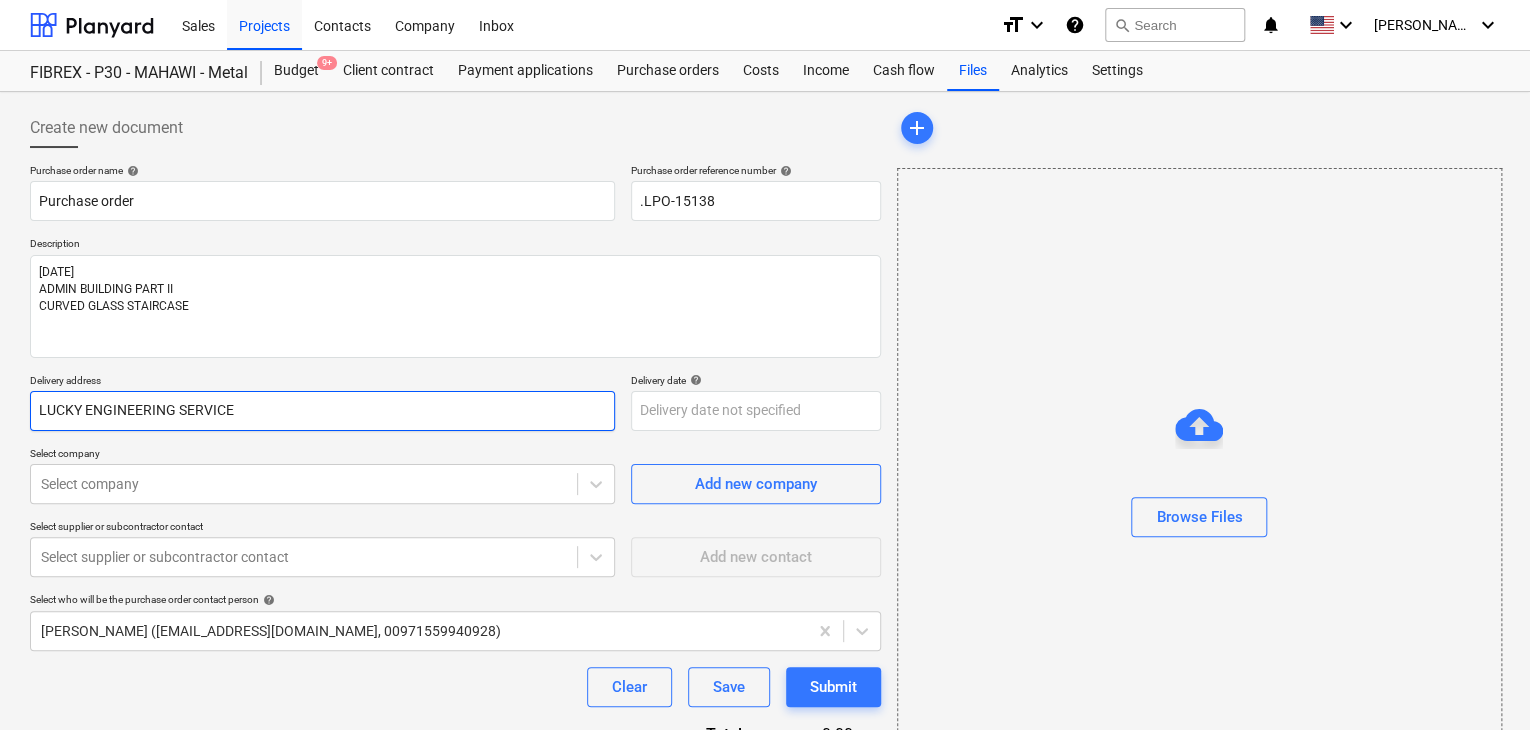 type on "x" 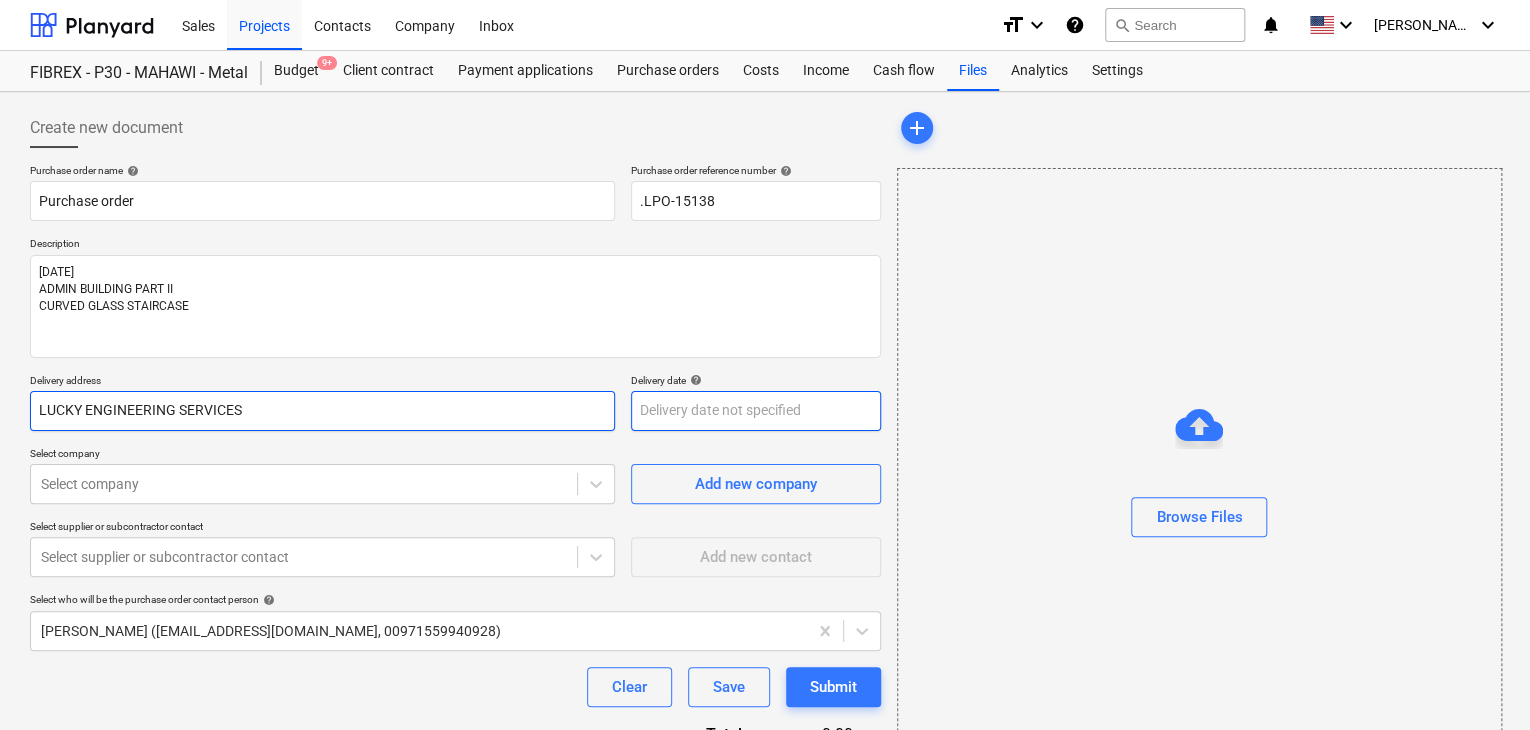 type on "LUCKY ENGINEERING SERVICES" 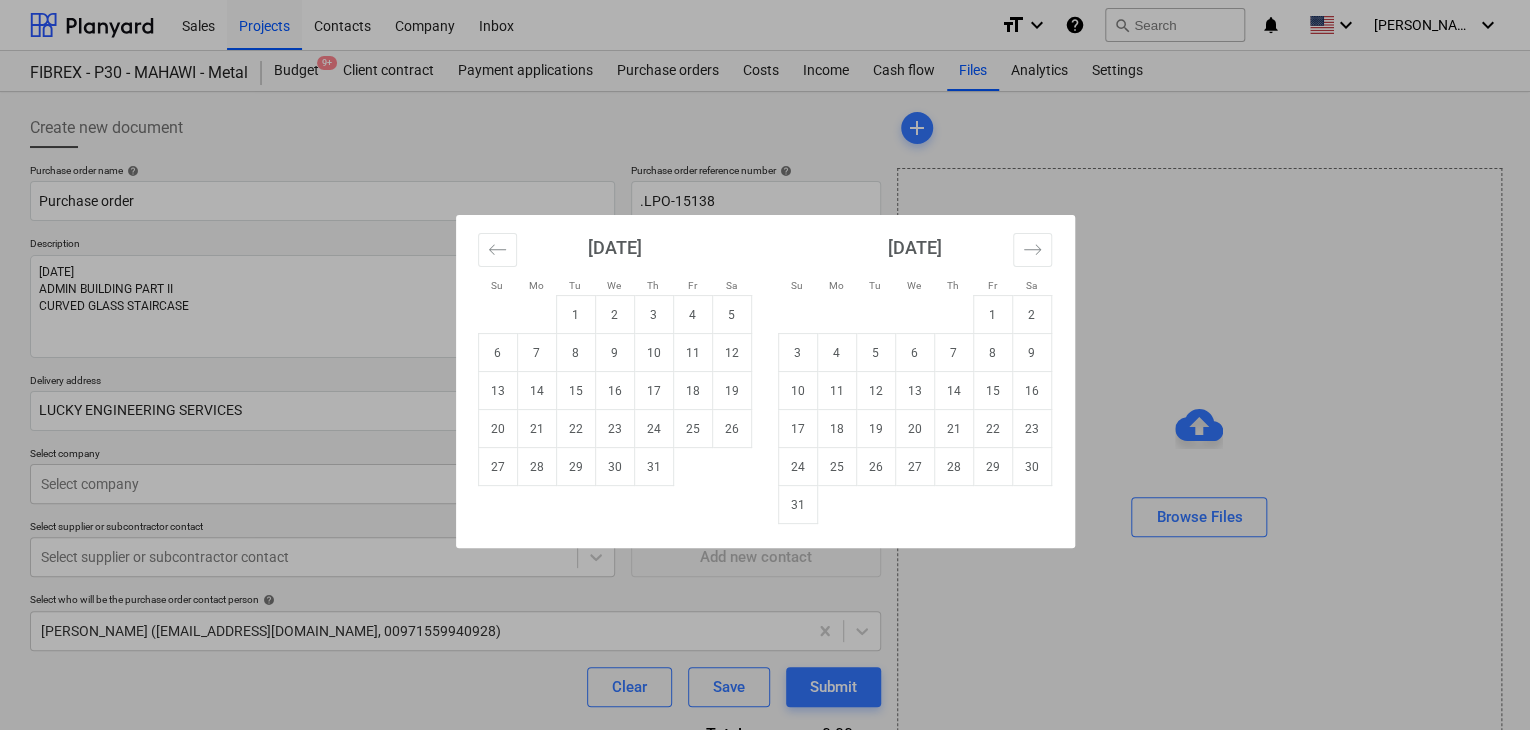 click on "Sales Projects Contacts Company Inbox format_size keyboard_arrow_down help search Search notifications 0 keyboard_arrow_down [PERSON_NAME] keyboard_arrow_down FIBREX - P30 - MAHAWI - Metal Budget 9+ Client contract Payment applications Purchase orders Costs Income Cash flow Files Analytics Settings Create new document Purchase order name help Purchase order Purchase order reference number help .LPO-15138 Description [DATE]
ADMIN BUILDING PART II
CURVED GLASS STAIRCASE Delivery address LUCKY ENGINEERING SERVICES Delivery date help Press the down arrow key to interact with the calendar and
select a date. Press the question mark key to get the keyboard shortcuts for changing dates. Select company Select company Add new company Select supplier or subcontractor contact Select supplier or subcontractor contact Add new contact Select who will be the purchase order contact person help [PERSON_NAME] ([EMAIL_ADDRESS][DOMAIN_NAME], 00971559940928) Clear Save Submit Total 0.00د.إ.‏ Select line-items to add help add x" at bounding box center [765, 365] 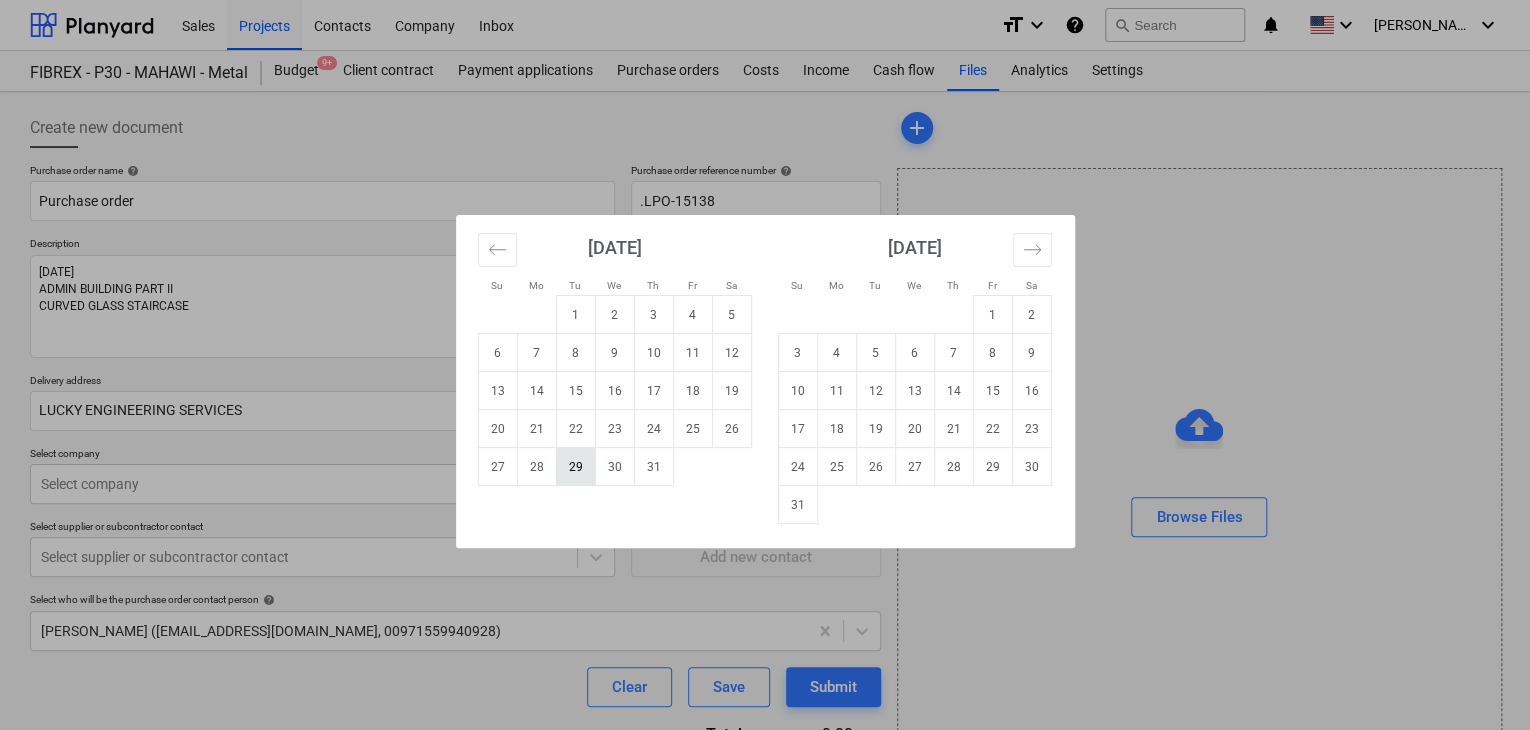 click on "29" at bounding box center (575, 467) 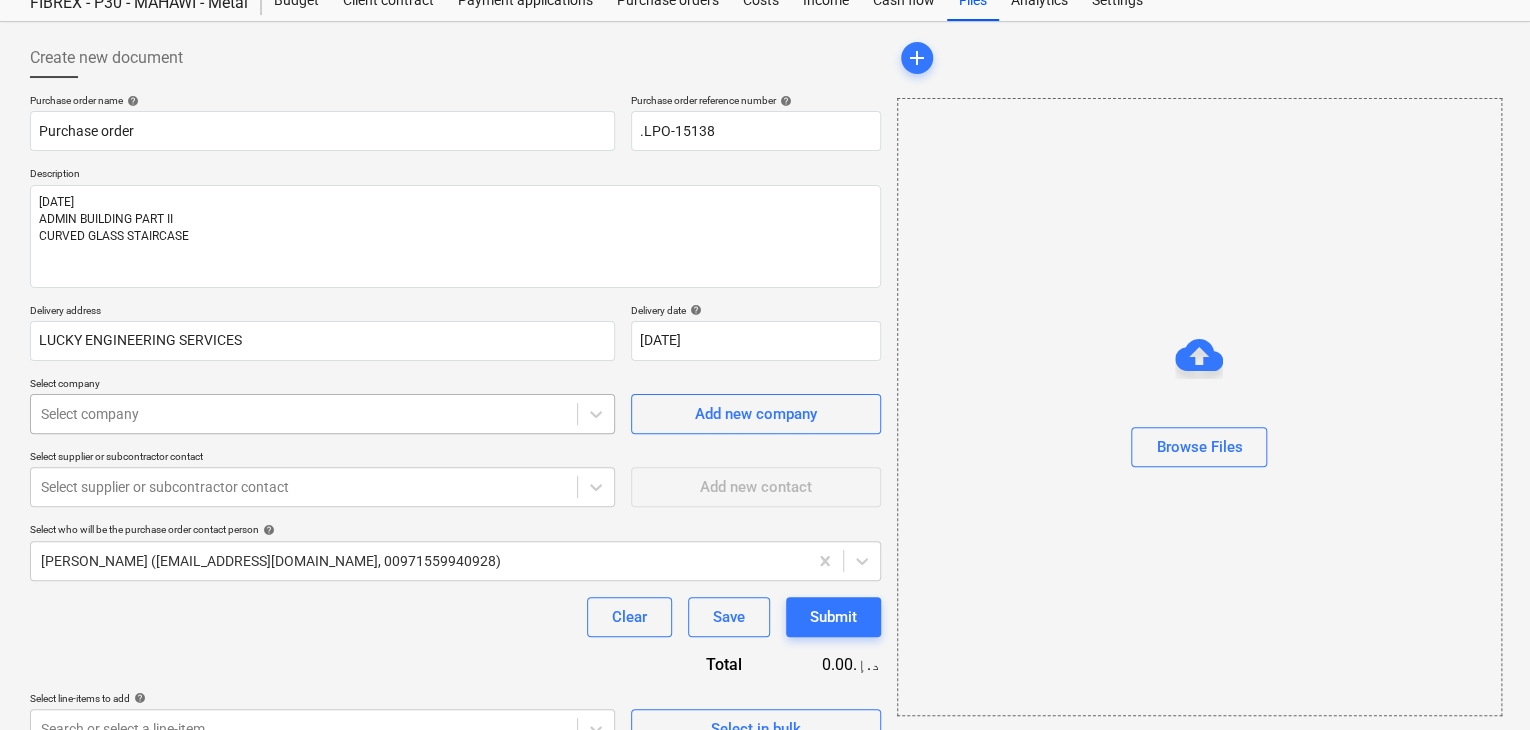 click on "Sales Projects Contacts Company Inbox format_size keyboard_arrow_down help search Search notifications 0 keyboard_arrow_down [PERSON_NAME] keyboard_arrow_down FIBREX - P30 - MAHAWI - Metal Budget 9+ Client contract Payment applications Purchase orders Costs Income Cash flow Files Analytics Settings Create new document Purchase order name help Purchase order Purchase order reference number help .LPO-15138 Description [DATE]
ADMIN BUILDING PART II
CURVED GLASS STAIRCASE Delivery address LUCKY ENGINEERING SERVICES Delivery date help [DATE] [DATE] Press the down arrow key to interact with the calendar and
select a date. Press the question mark key to get the keyboard shortcuts for changing dates. Select company Select company Add new company Select supplier or subcontractor contact Select supplier or subcontractor contact Add new contact Select who will be the purchase order contact person help [PERSON_NAME] ([EMAIL_ADDRESS][DOMAIN_NAME], 00971559940928) Clear Save Submit Total 0.00د.إ.‏ help add" at bounding box center (765, 295) 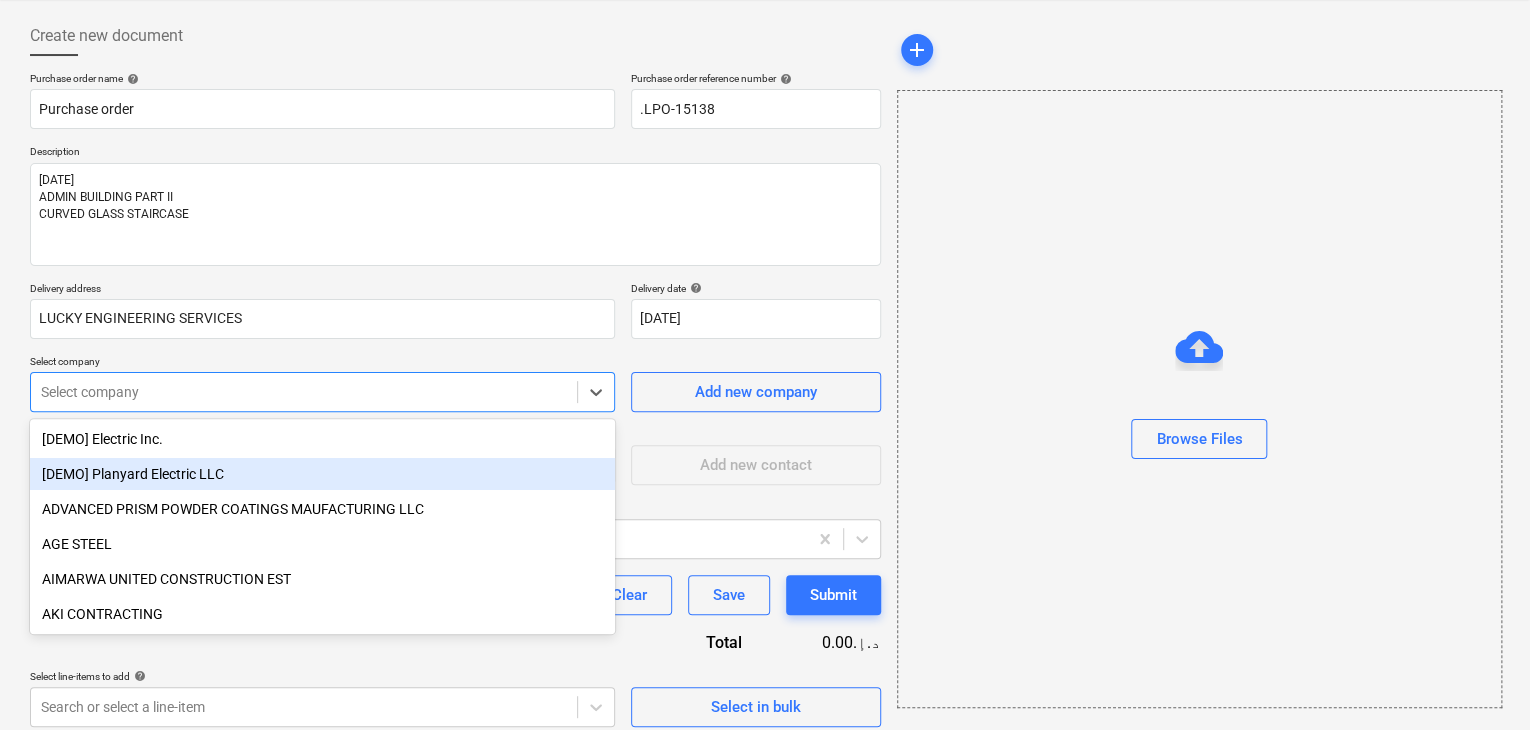 scroll, scrollTop: 93, scrollLeft: 0, axis: vertical 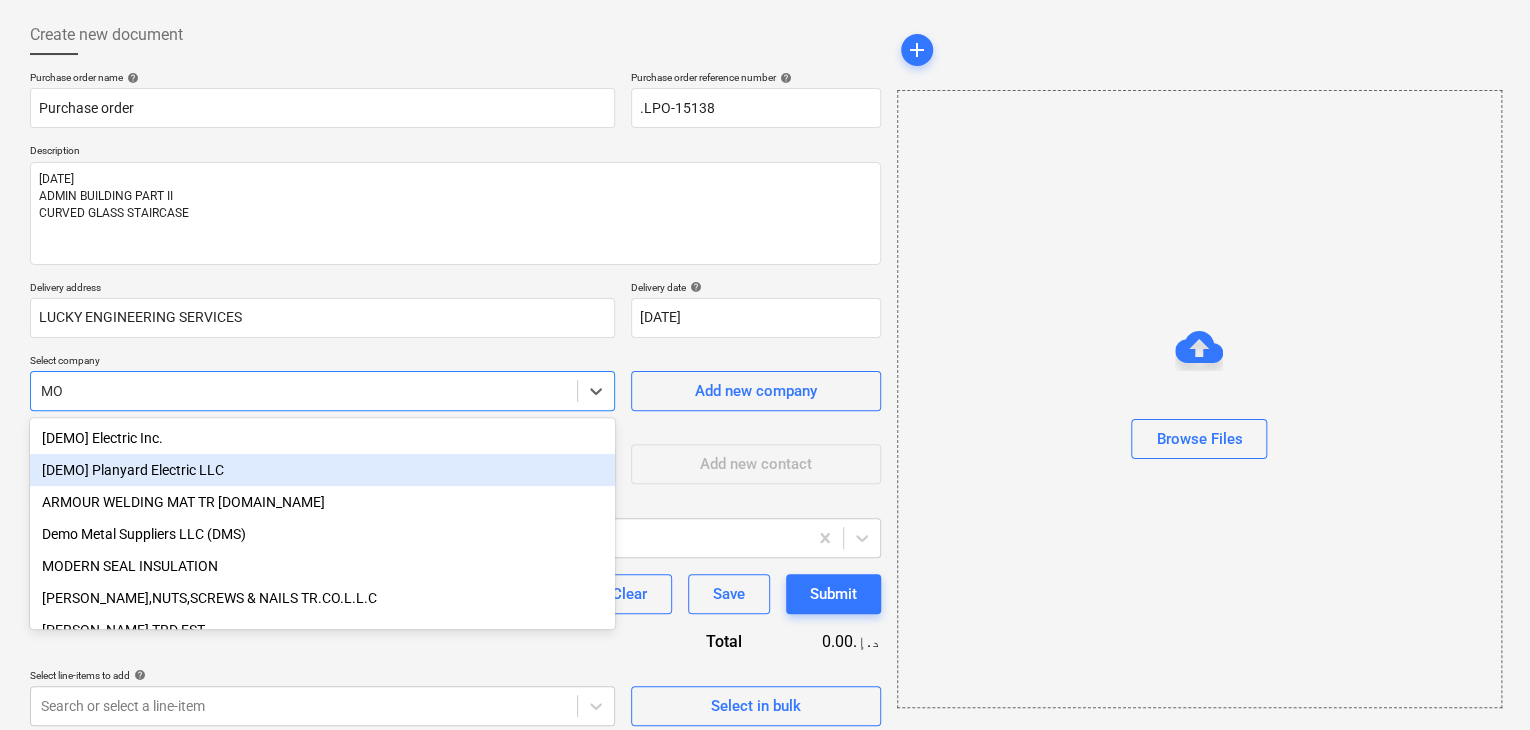 type on "MOH" 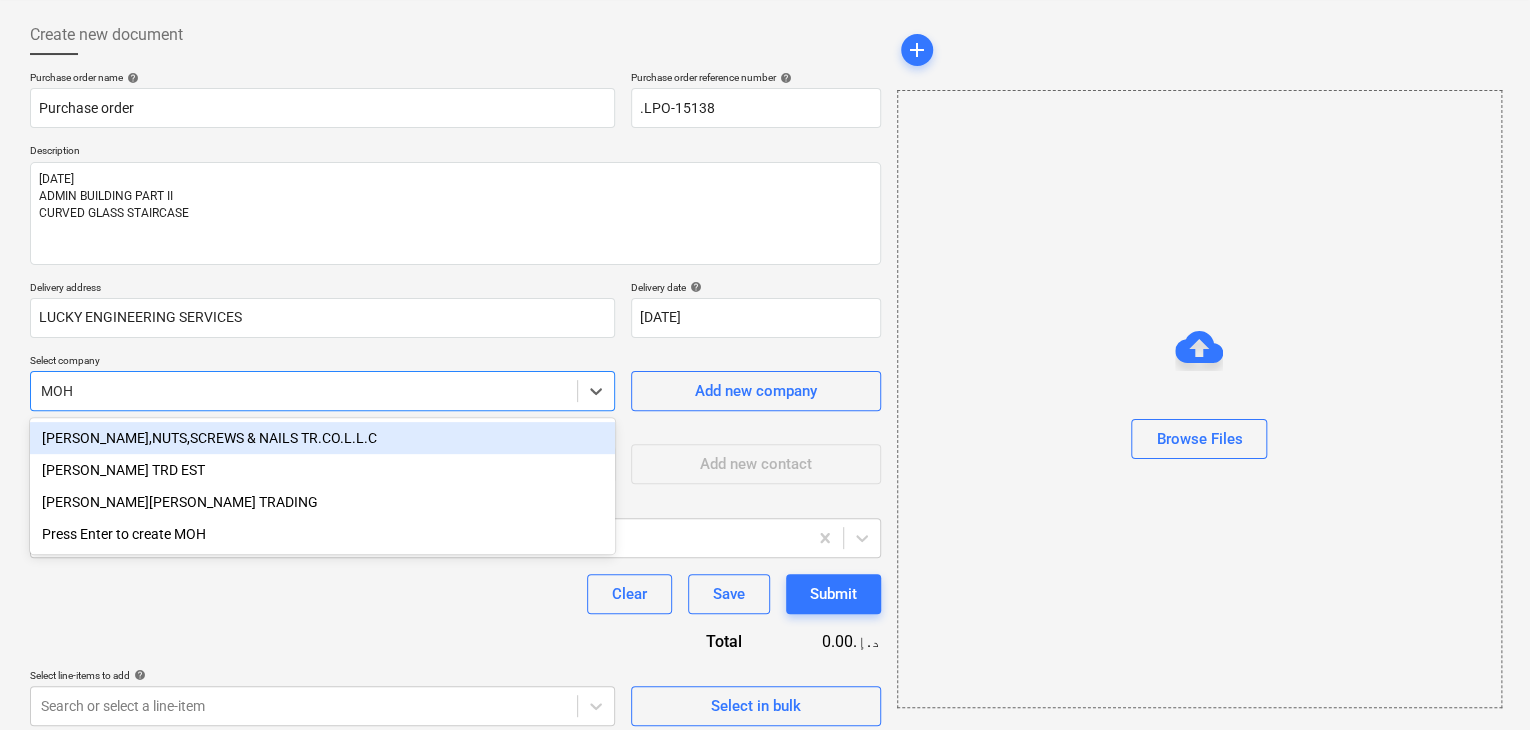 click on "[PERSON_NAME],NUTS,SCREWS & NAILS TR.CO.L.L.C" at bounding box center (322, 438) 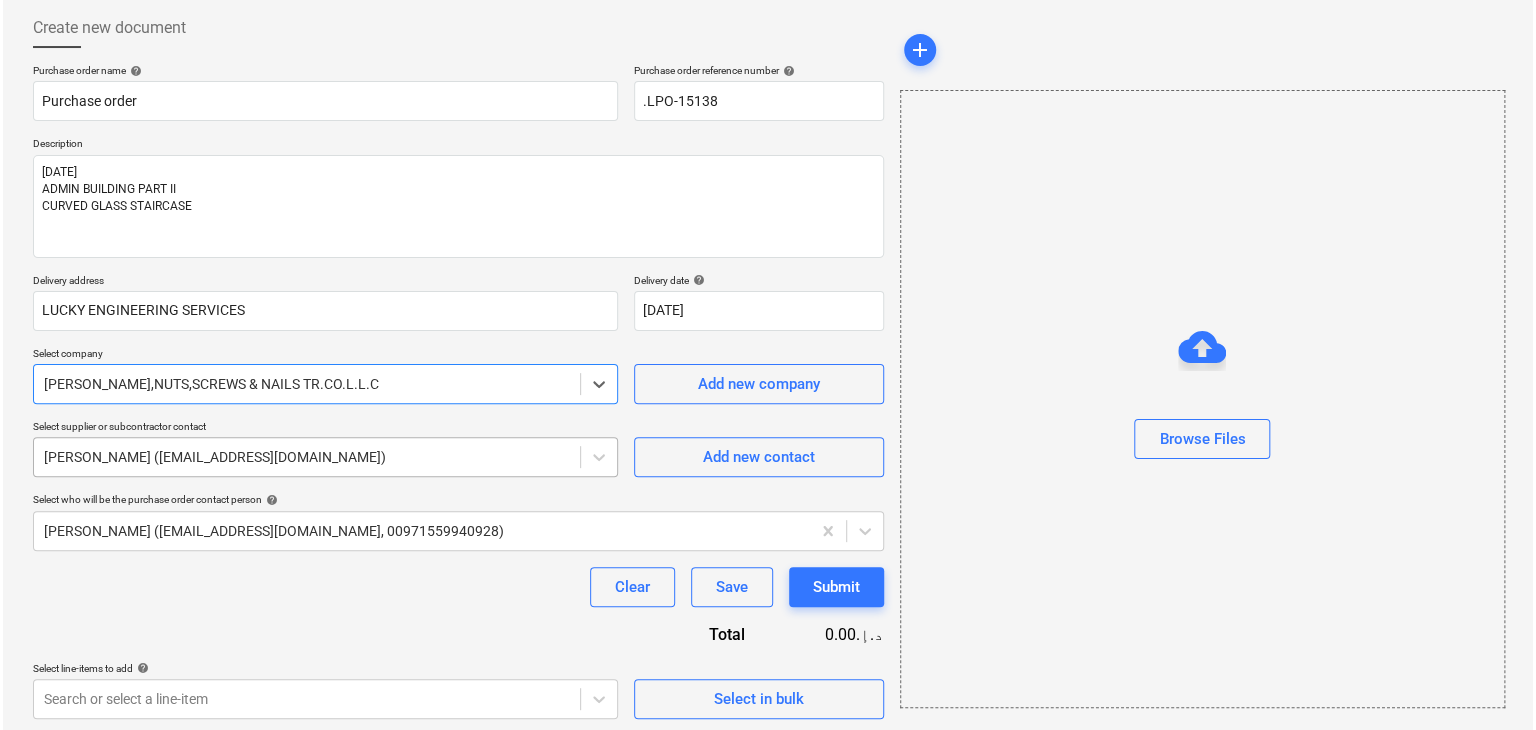 scroll, scrollTop: 104, scrollLeft: 0, axis: vertical 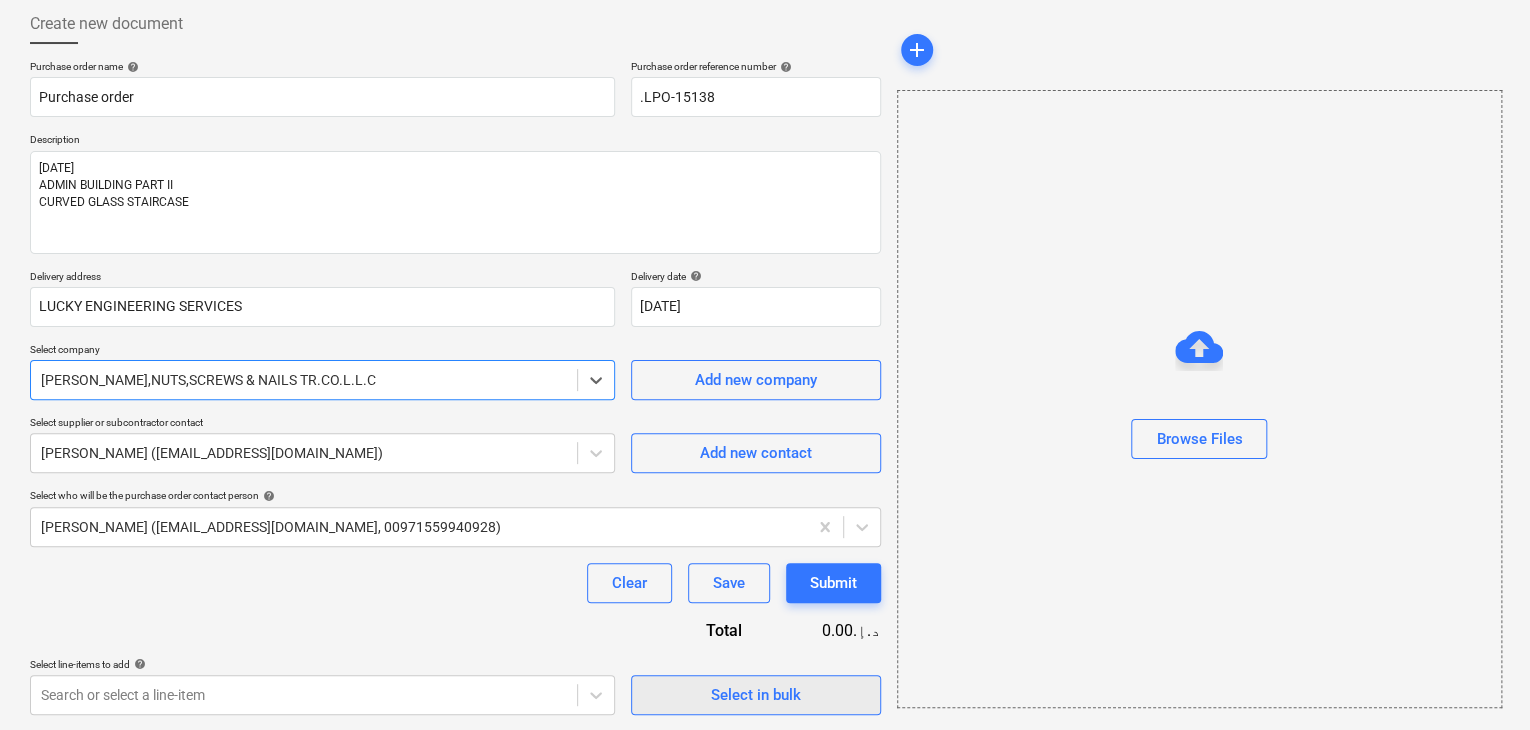 click on "Select in bulk" at bounding box center (756, 695) 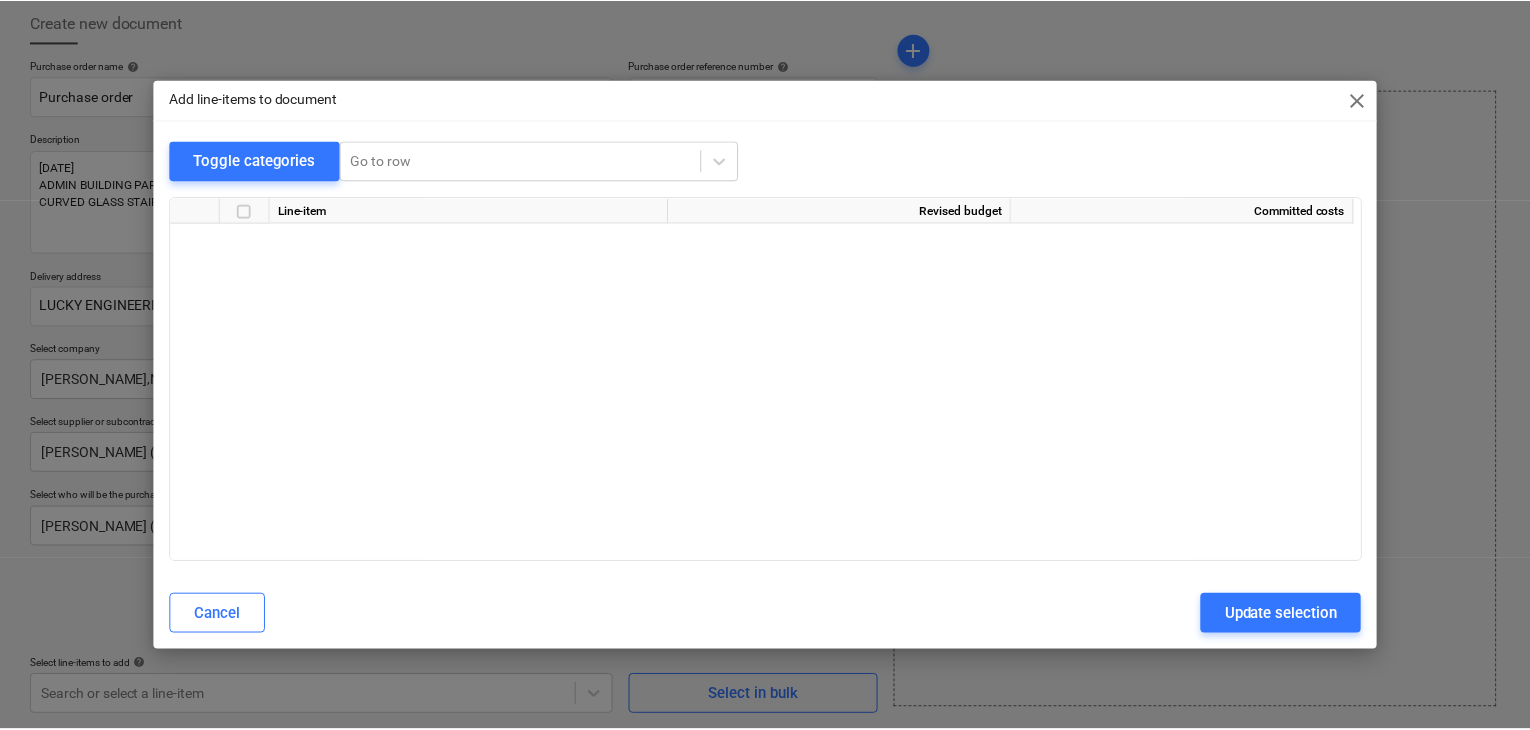 scroll, scrollTop: 7487, scrollLeft: 0, axis: vertical 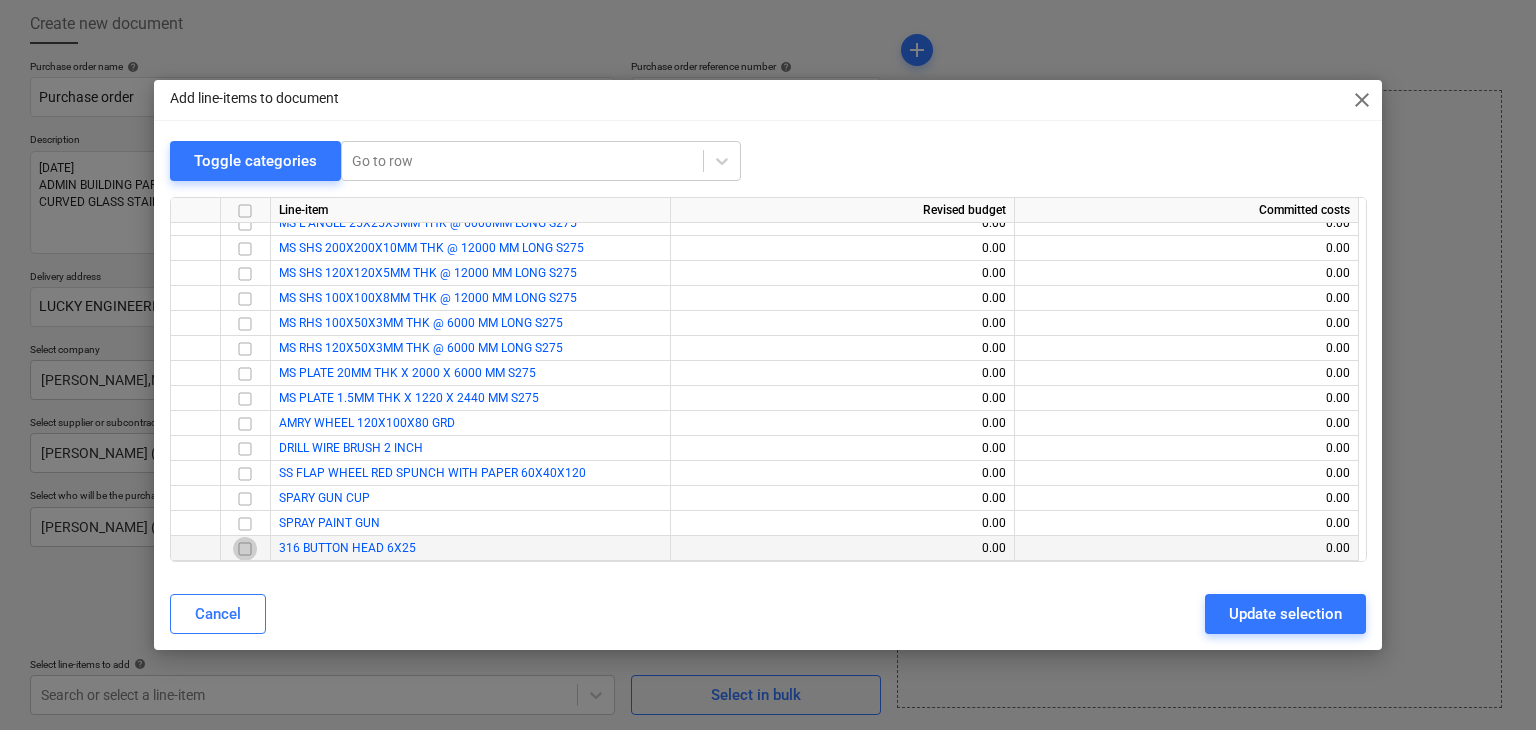 click at bounding box center (245, 549) 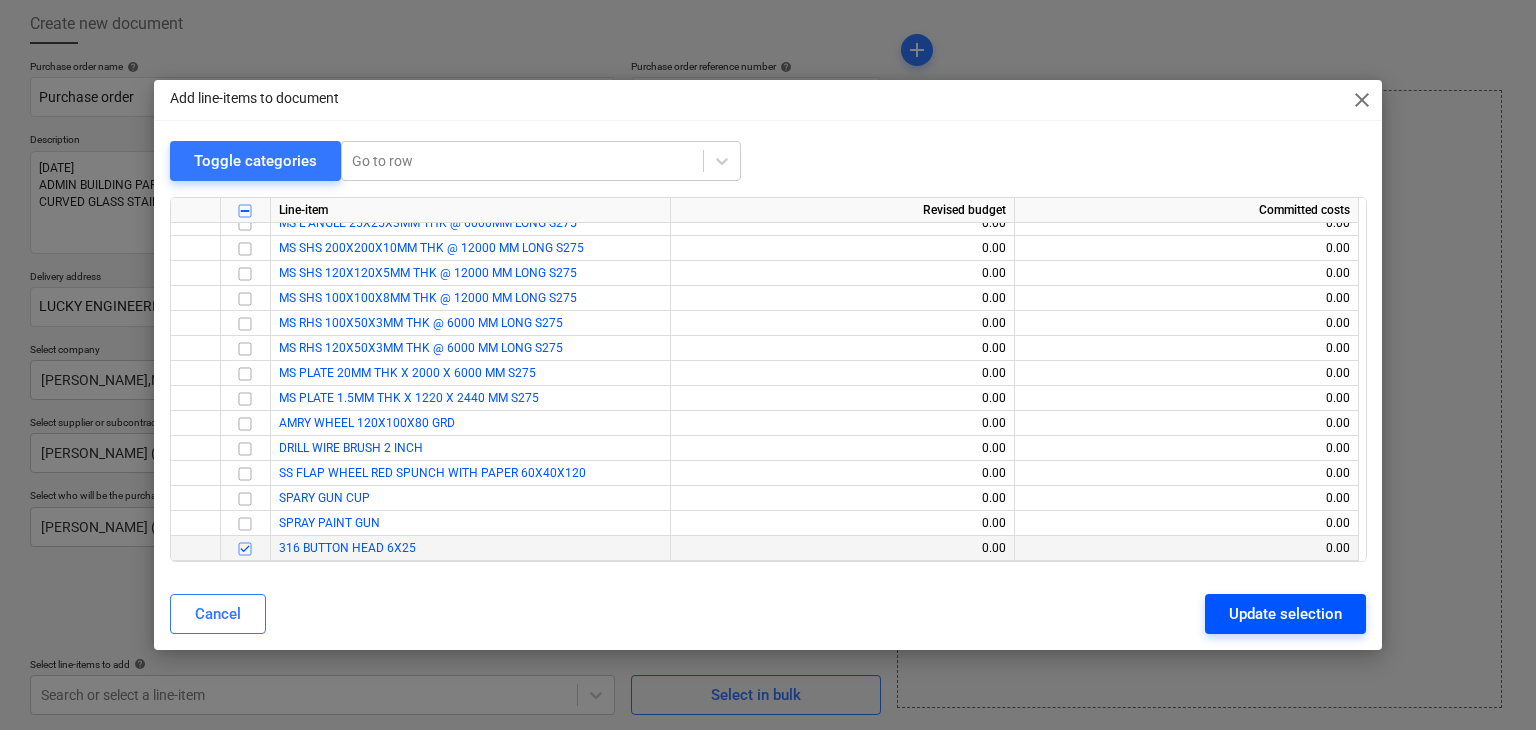 click on "Update selection" at bounding box center (1285, 614) 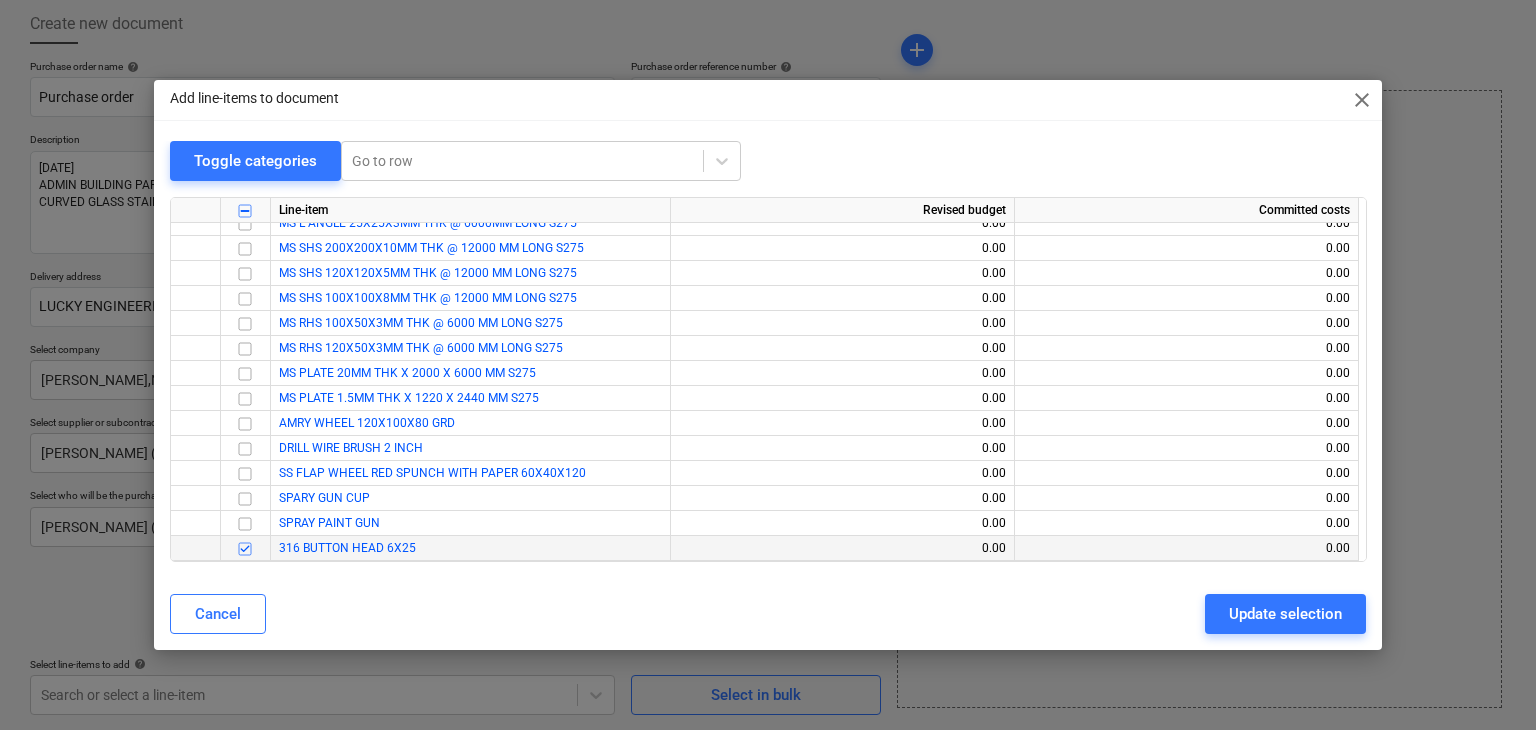 type on "x" 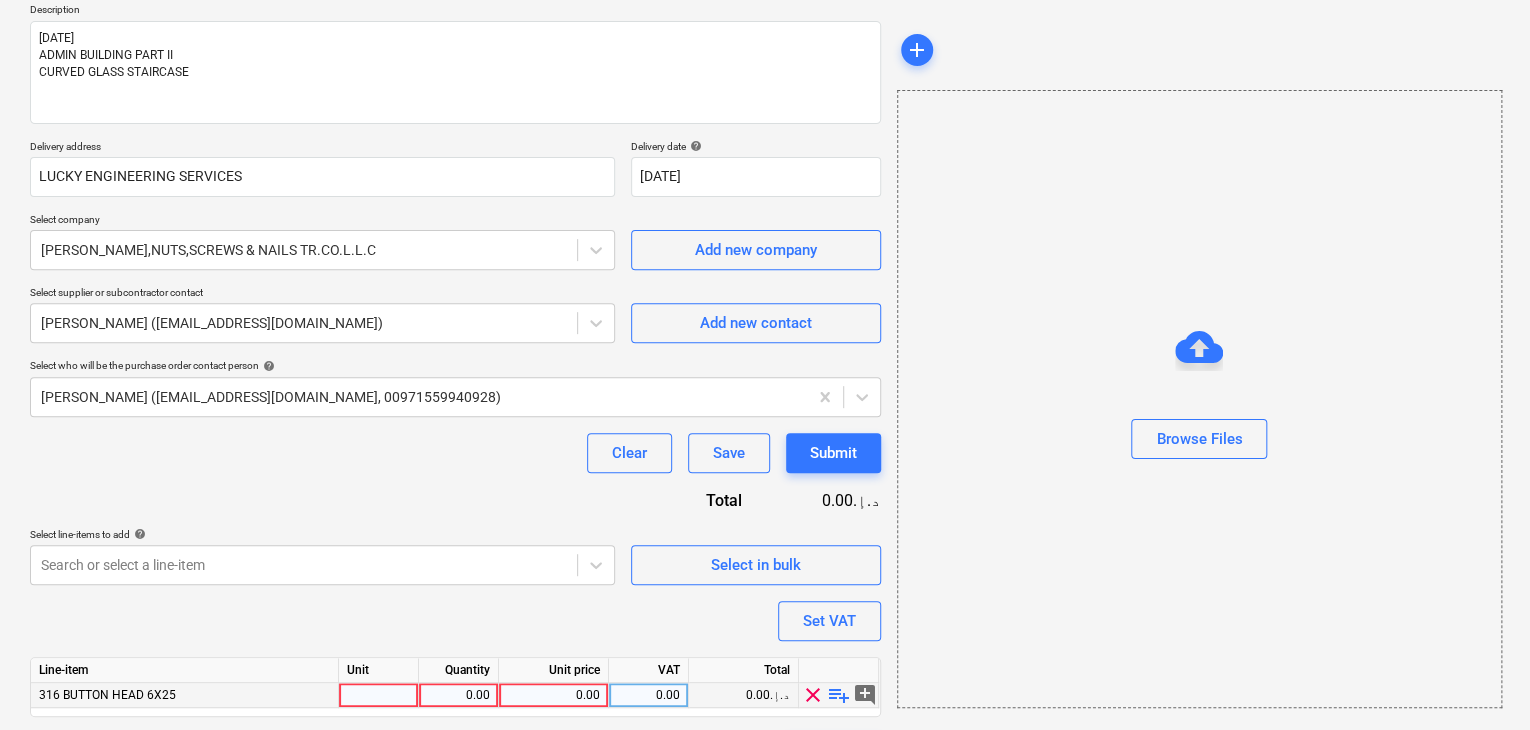 scroll, scrollTop: 292, scrollLeft: 0, axis: vertical 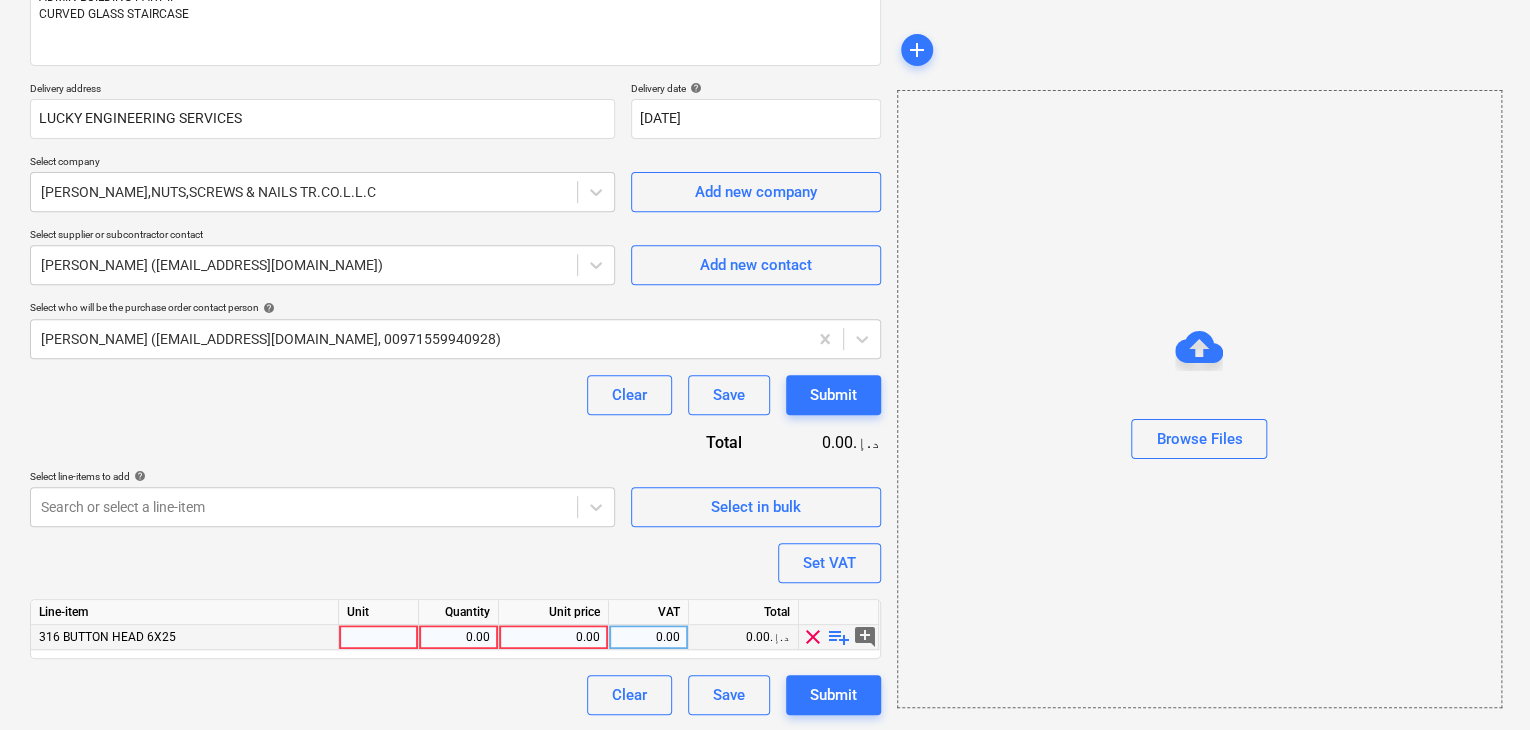 click at bounding box center (379, 637) 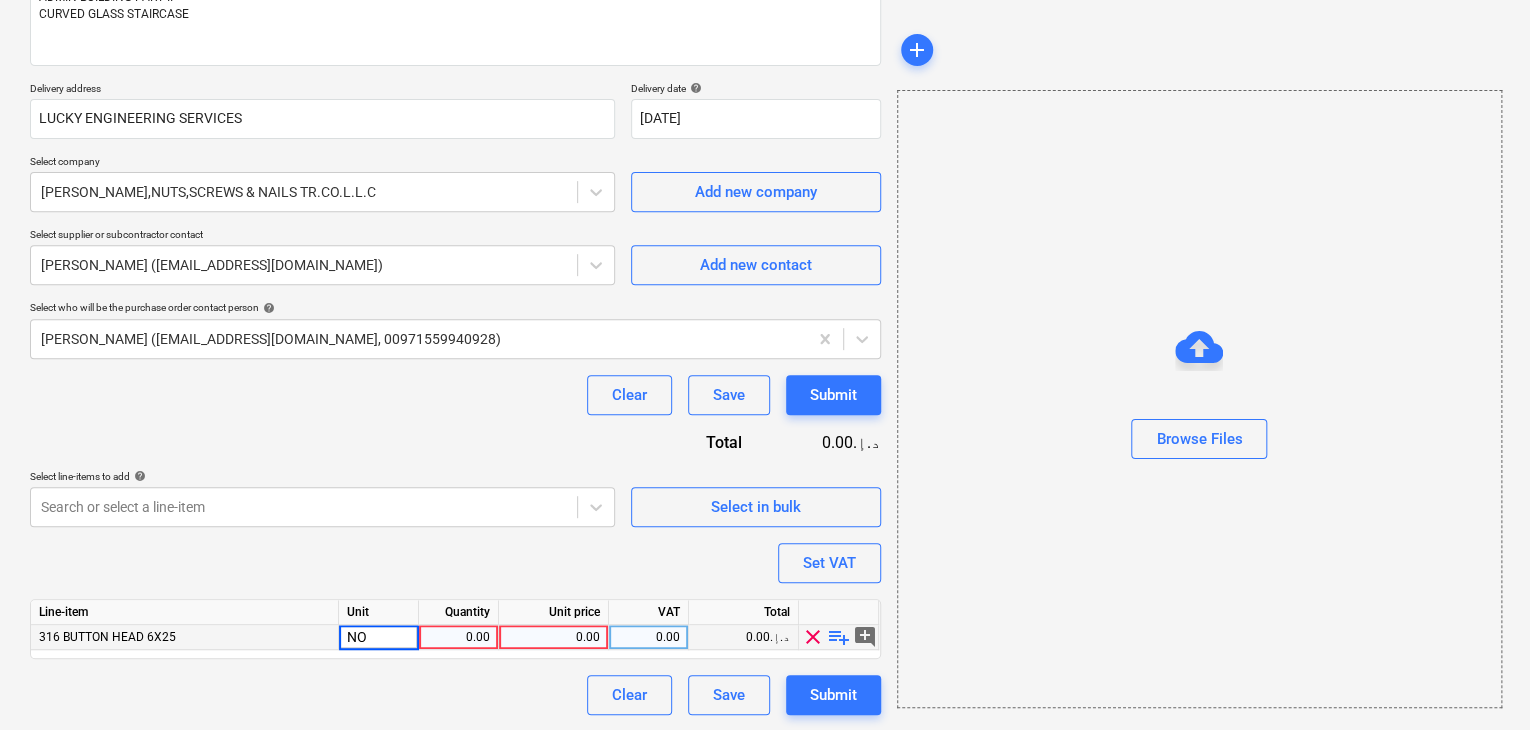 type on "NOS" 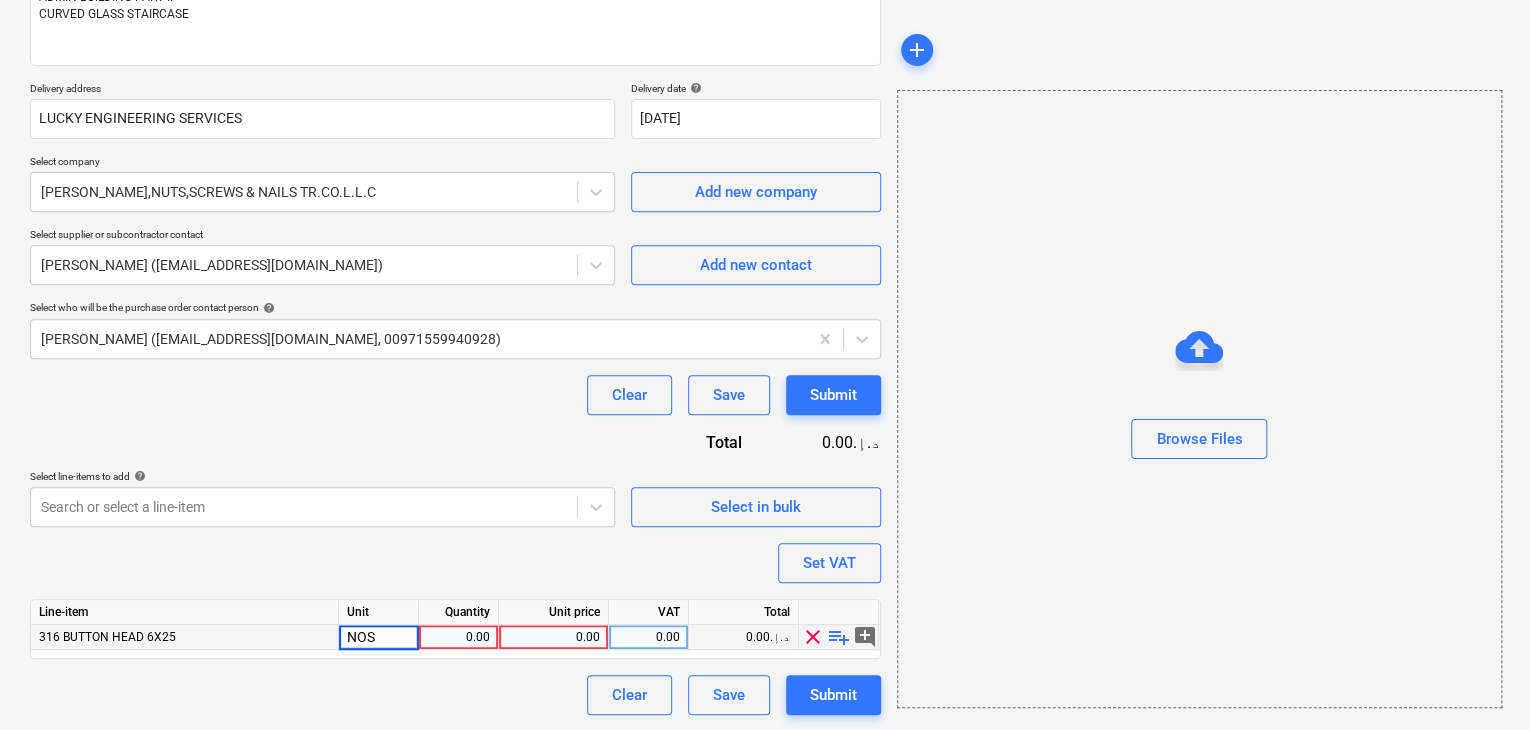 type on "x" 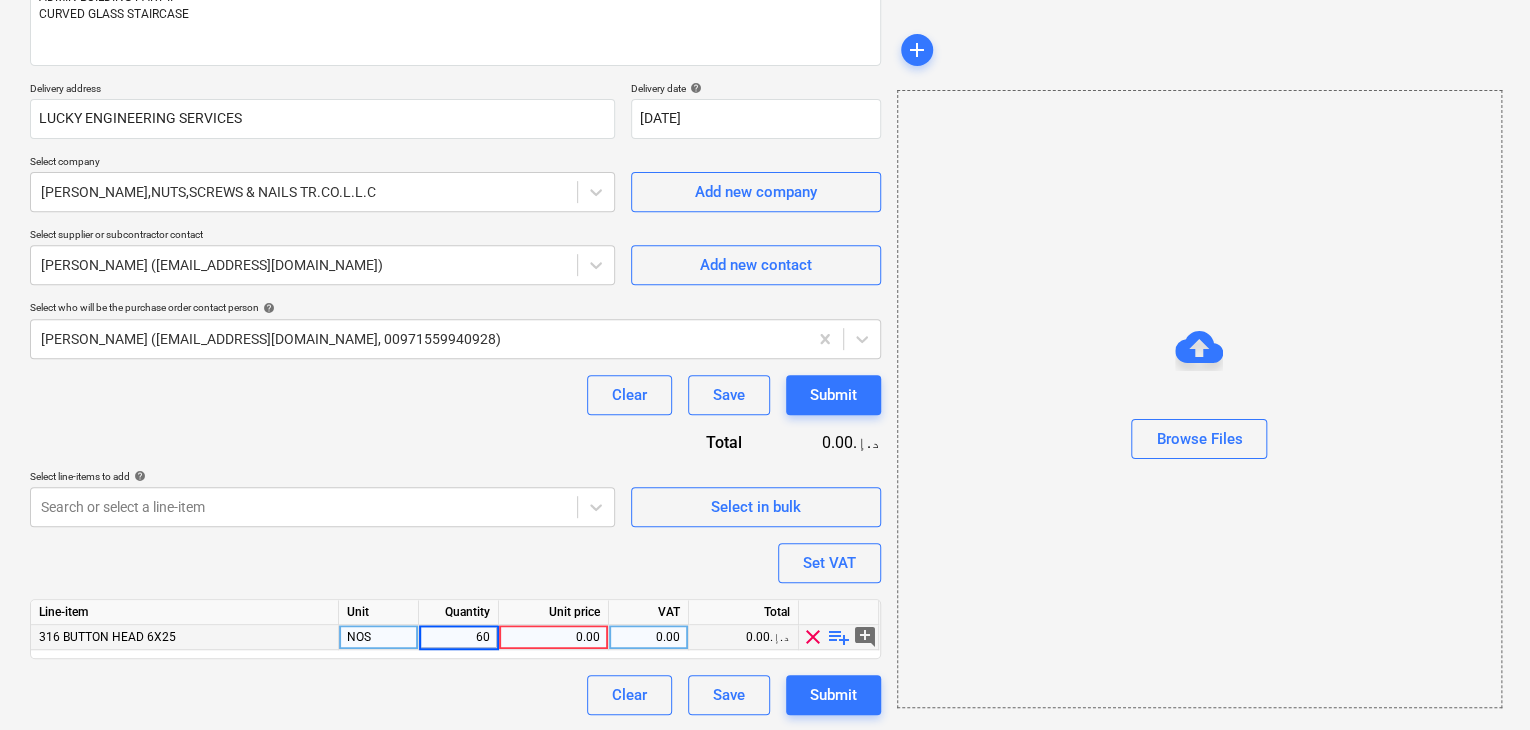 type on "600" 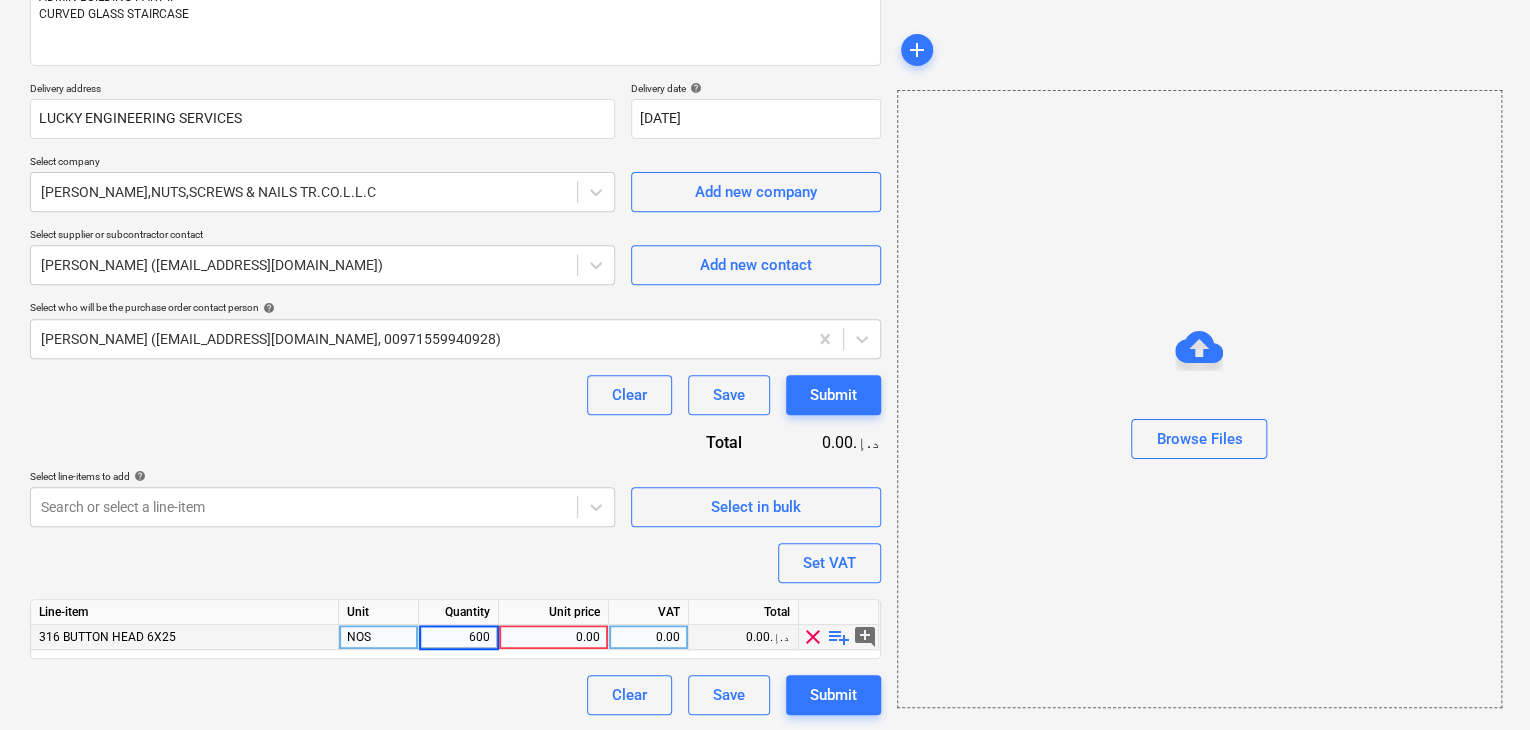 type on "x" 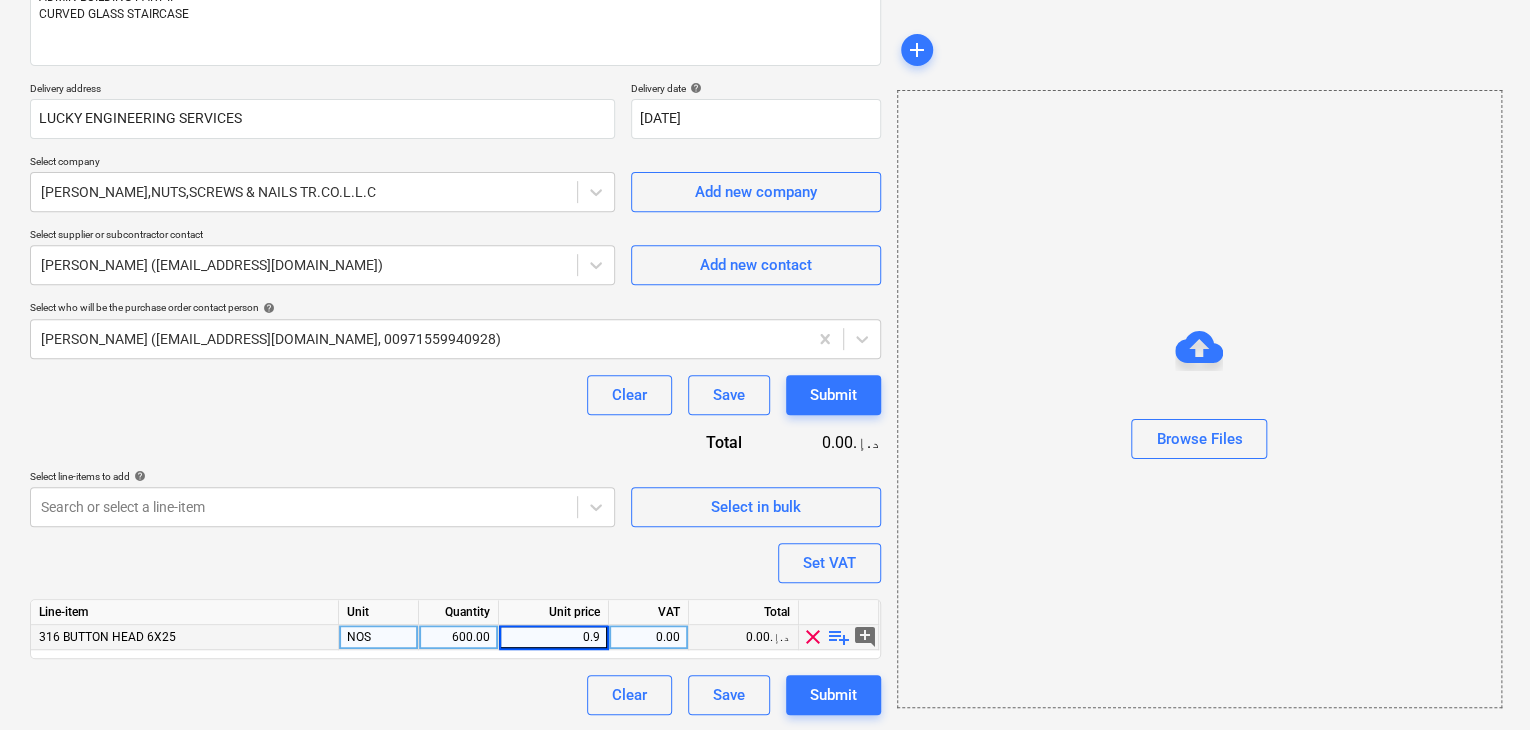 type 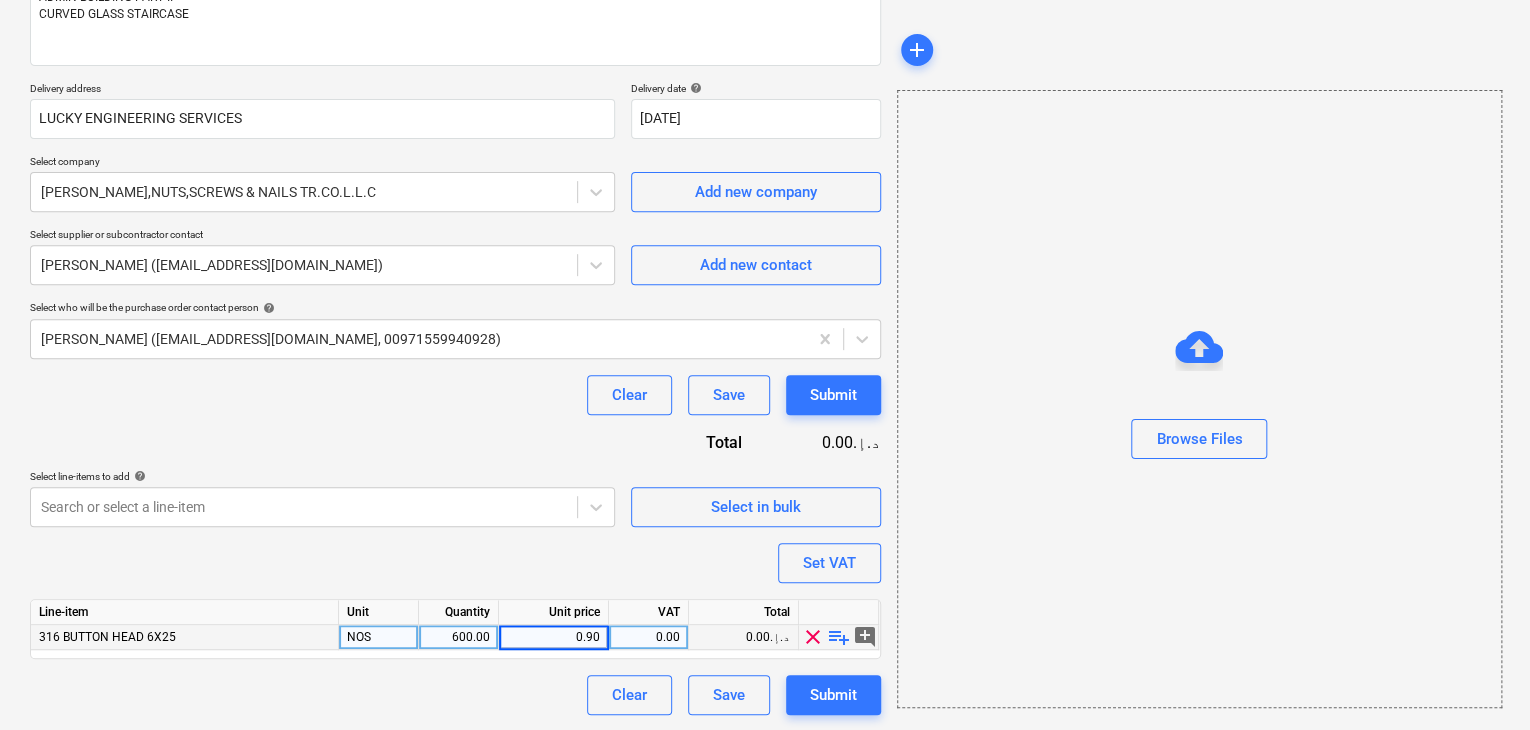 click on "Browse Files" at bounding box center [1199, 399] 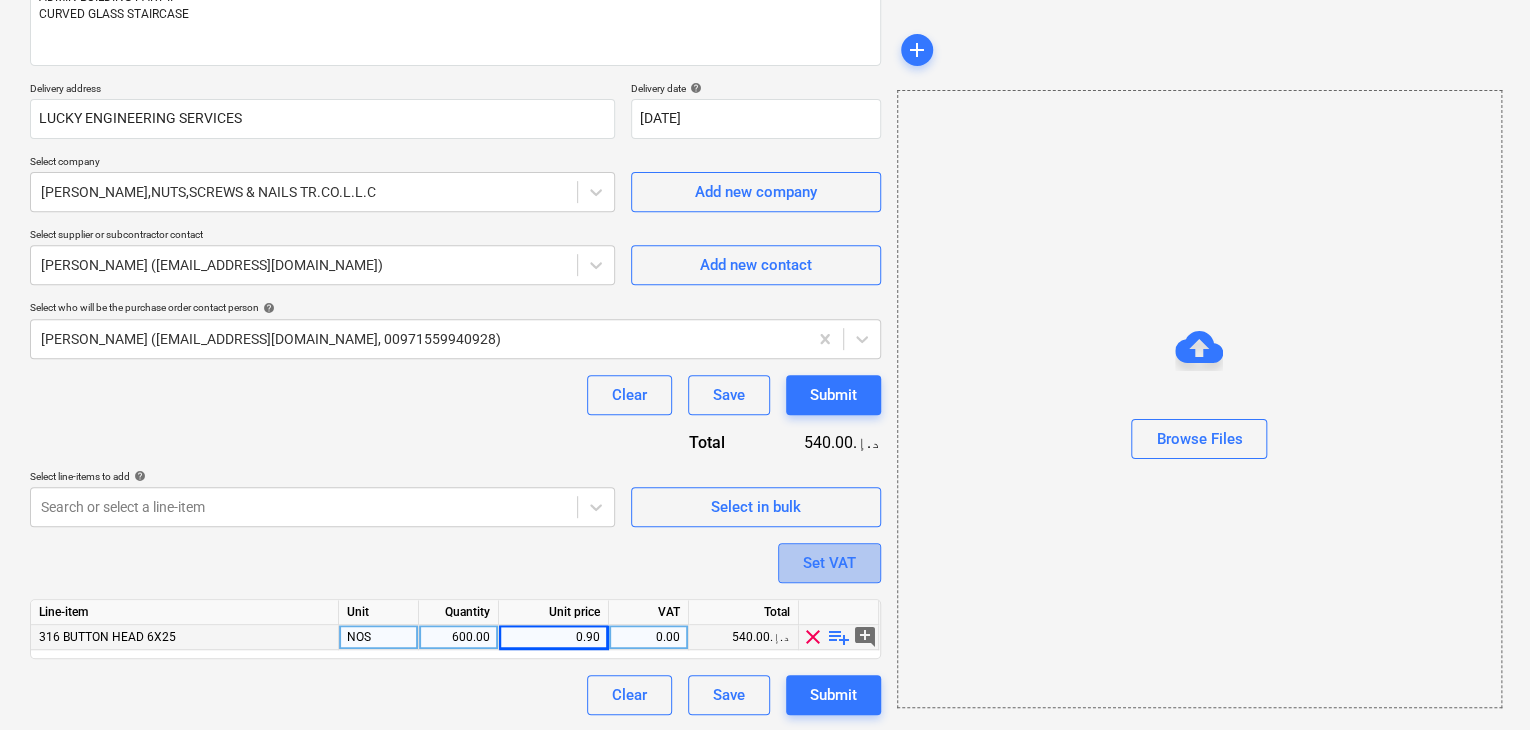 click on "Set VAT" at bounding box center (829, 563) 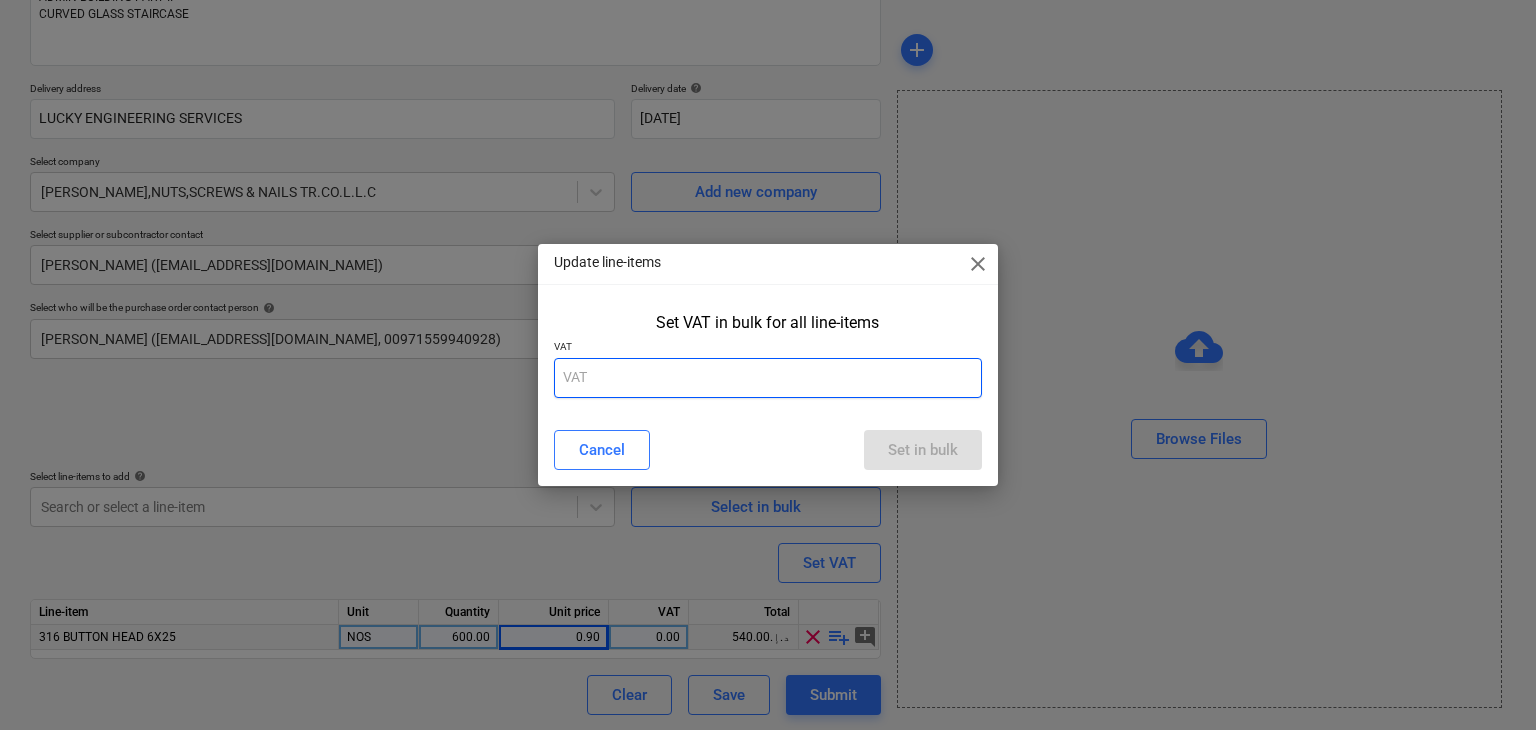 click at bounding box center (768, 378) 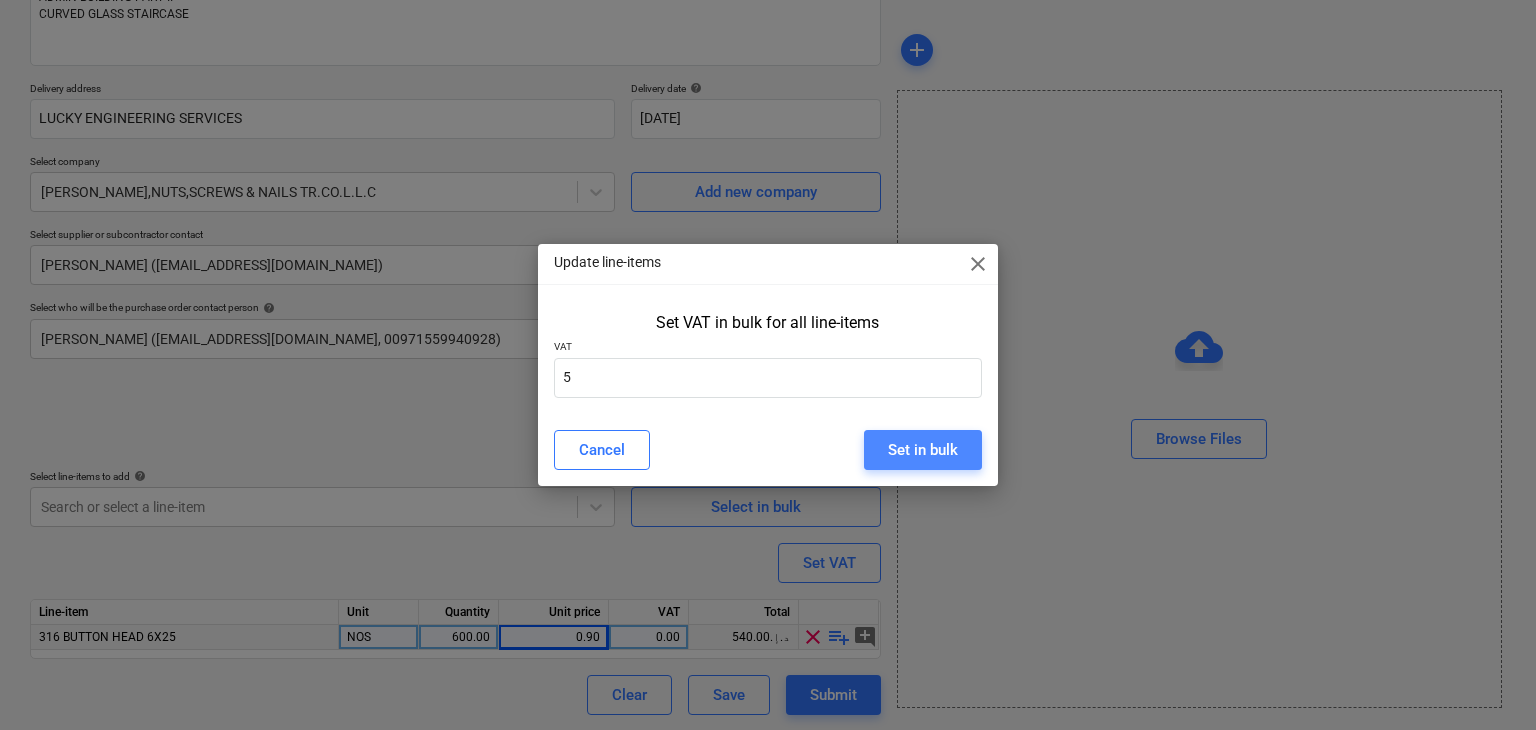 click on "Set in bulk" at bounding box center [923, 450] 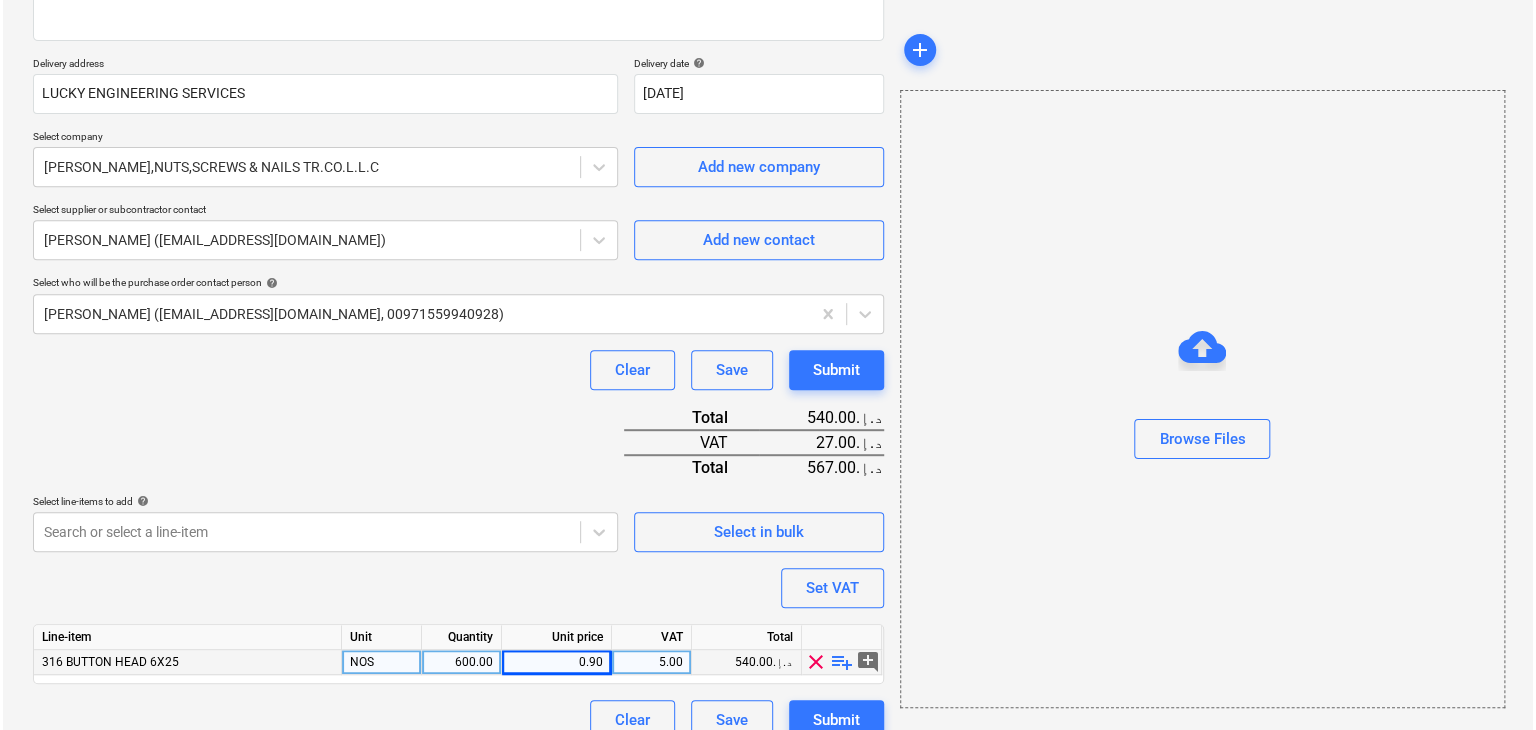 scroll, scrollTop: 342, scrollLeft: 0, axis: vertical 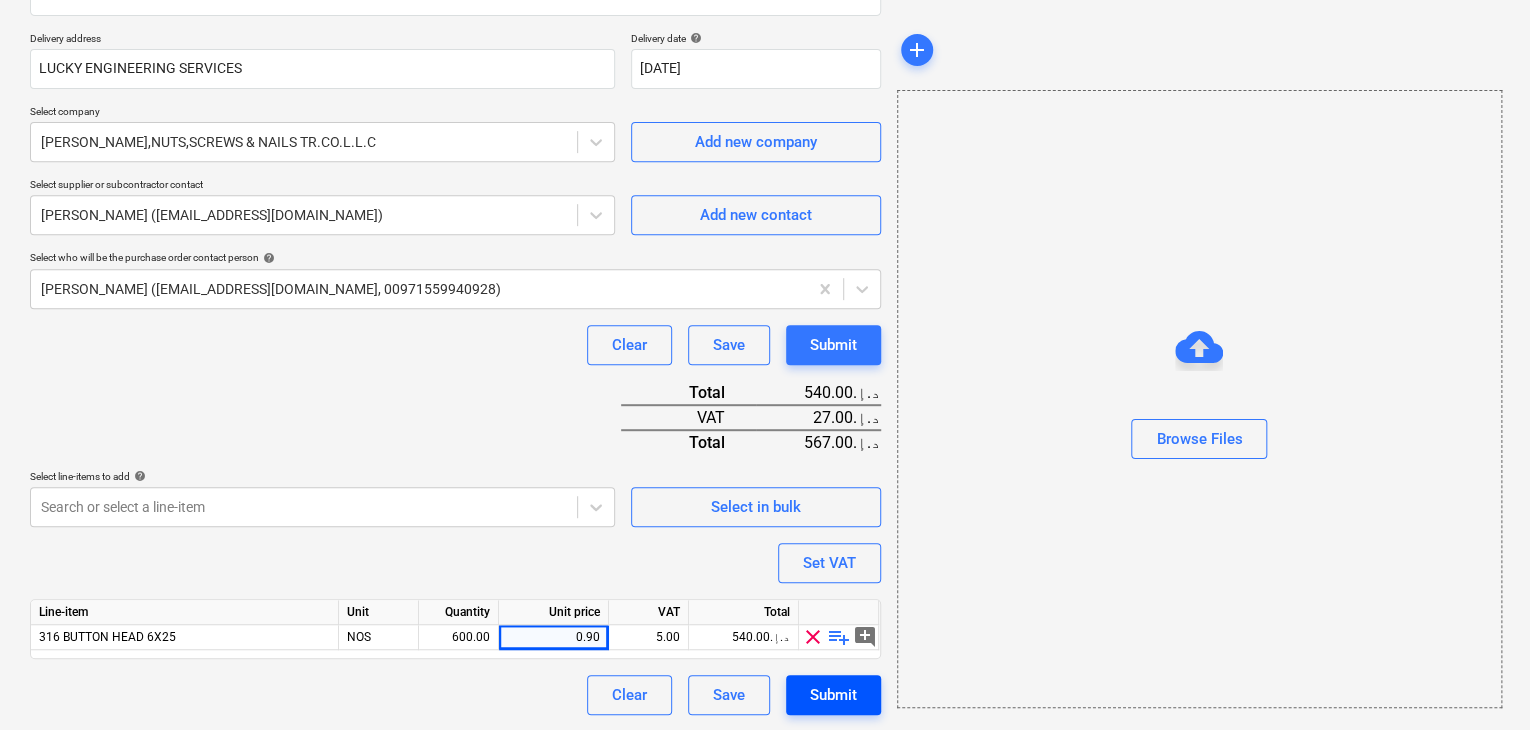 click on "Submit" at bounding box center (833, 695) 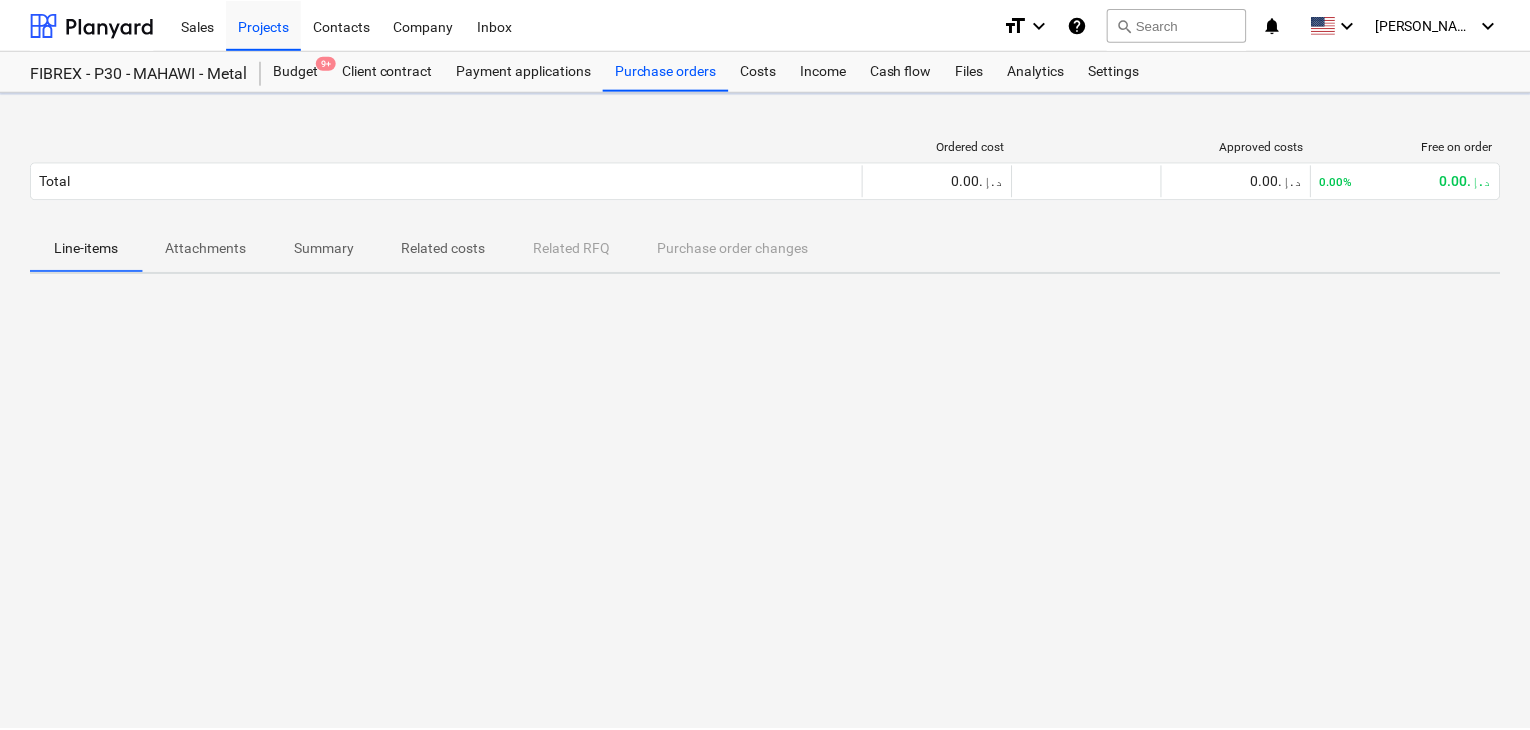 scroll, scrollTop: 0, scrollLeft: 0, axis: both 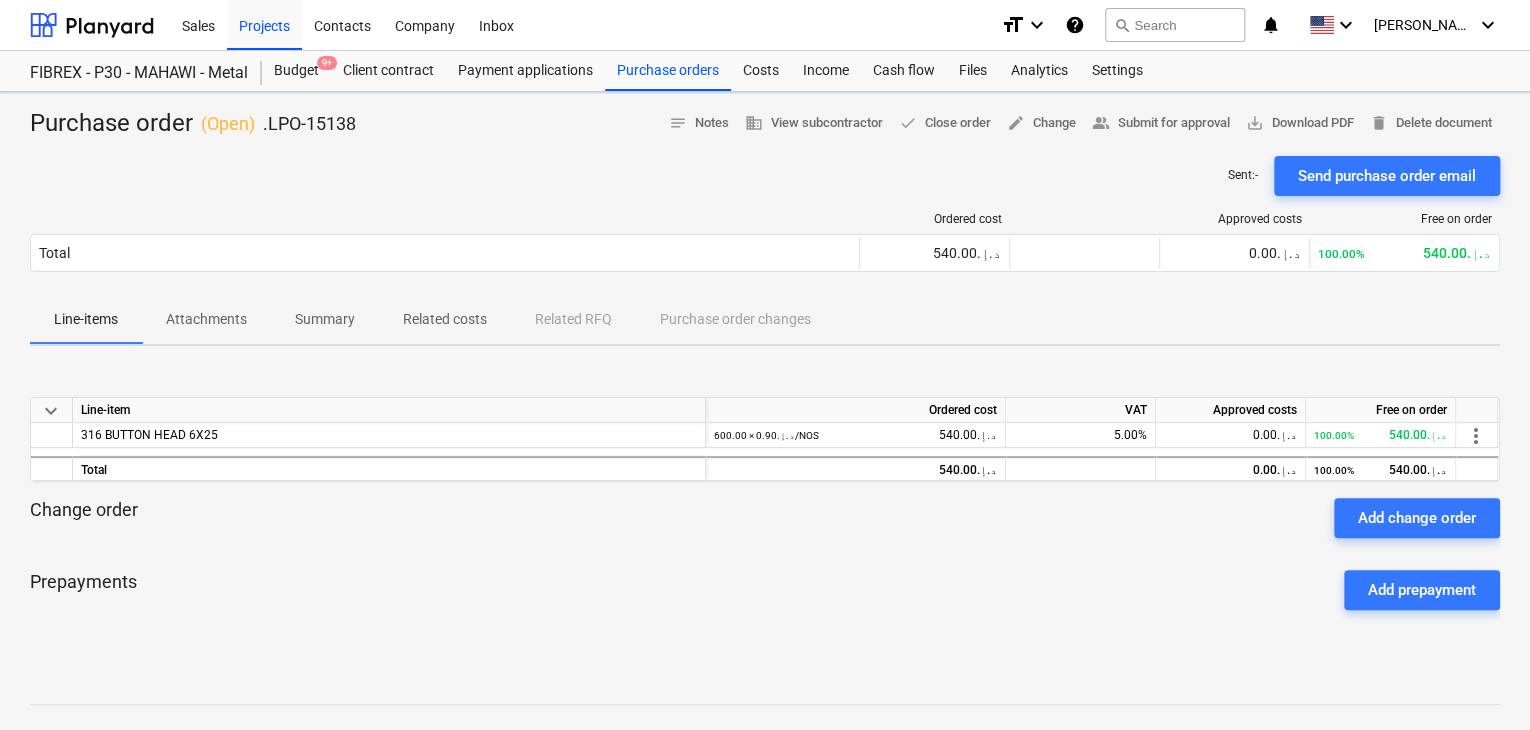 click at bounding box center [765, 148] 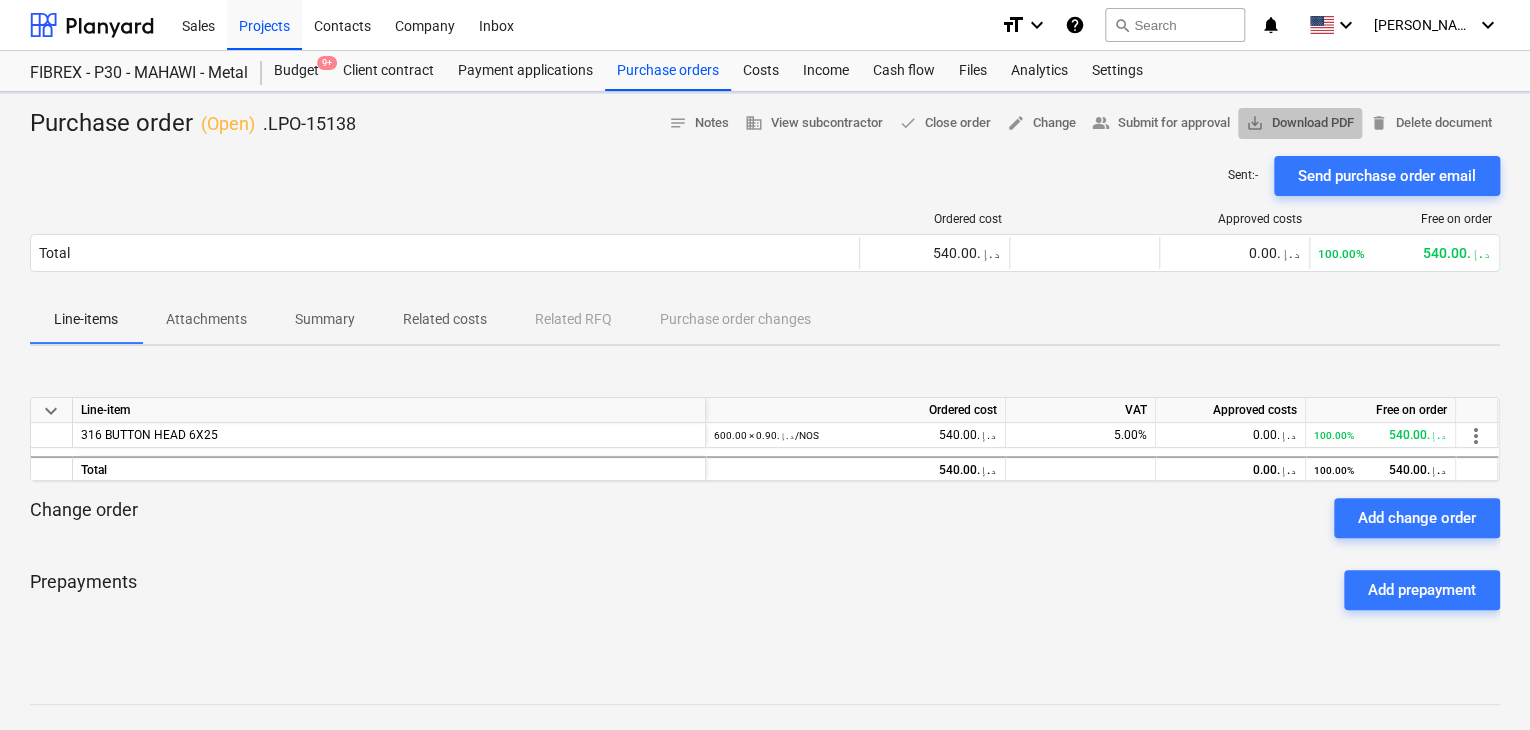 click on "save_alt Download PDF" at bounding box center (1300, 123) 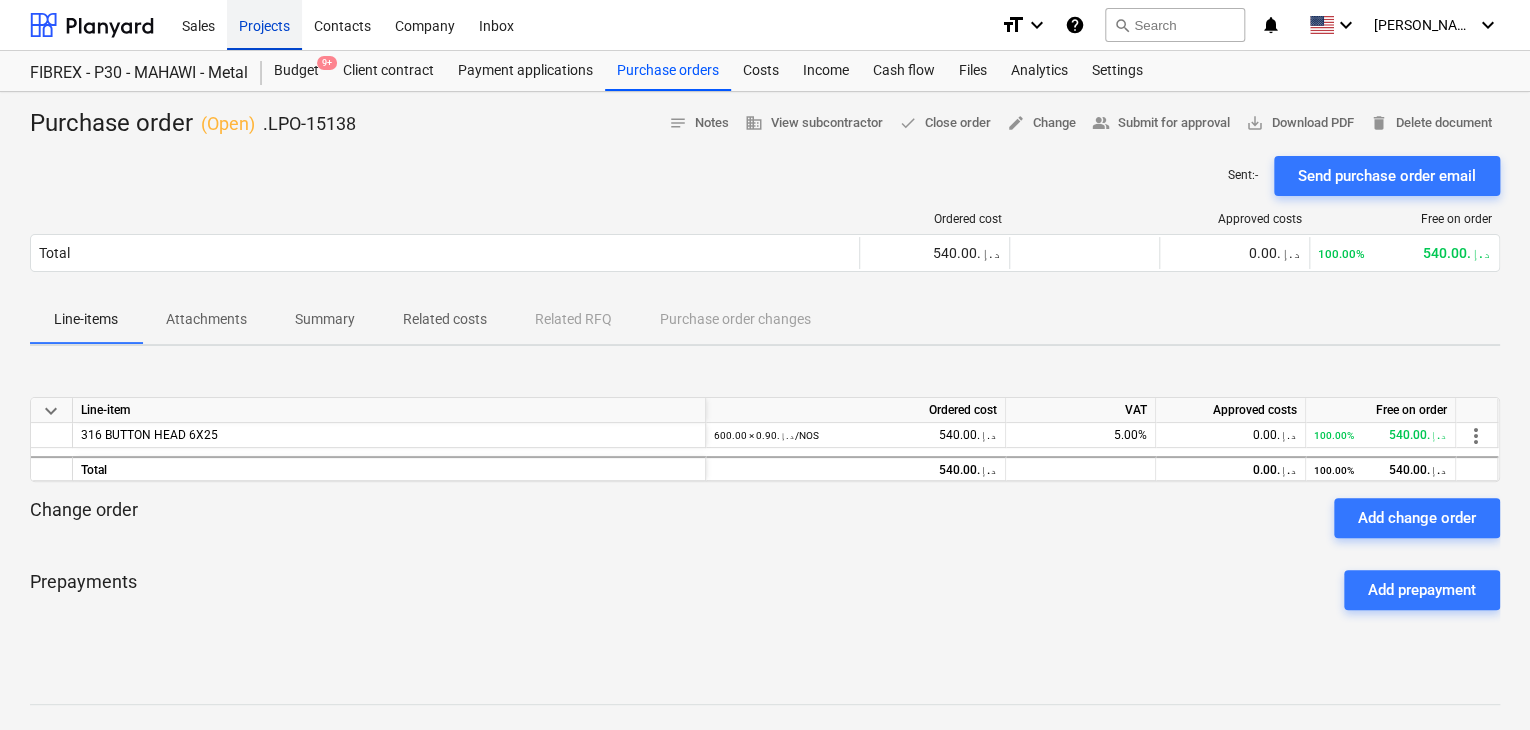 click on "Projects" at bounding box center (264, 24) 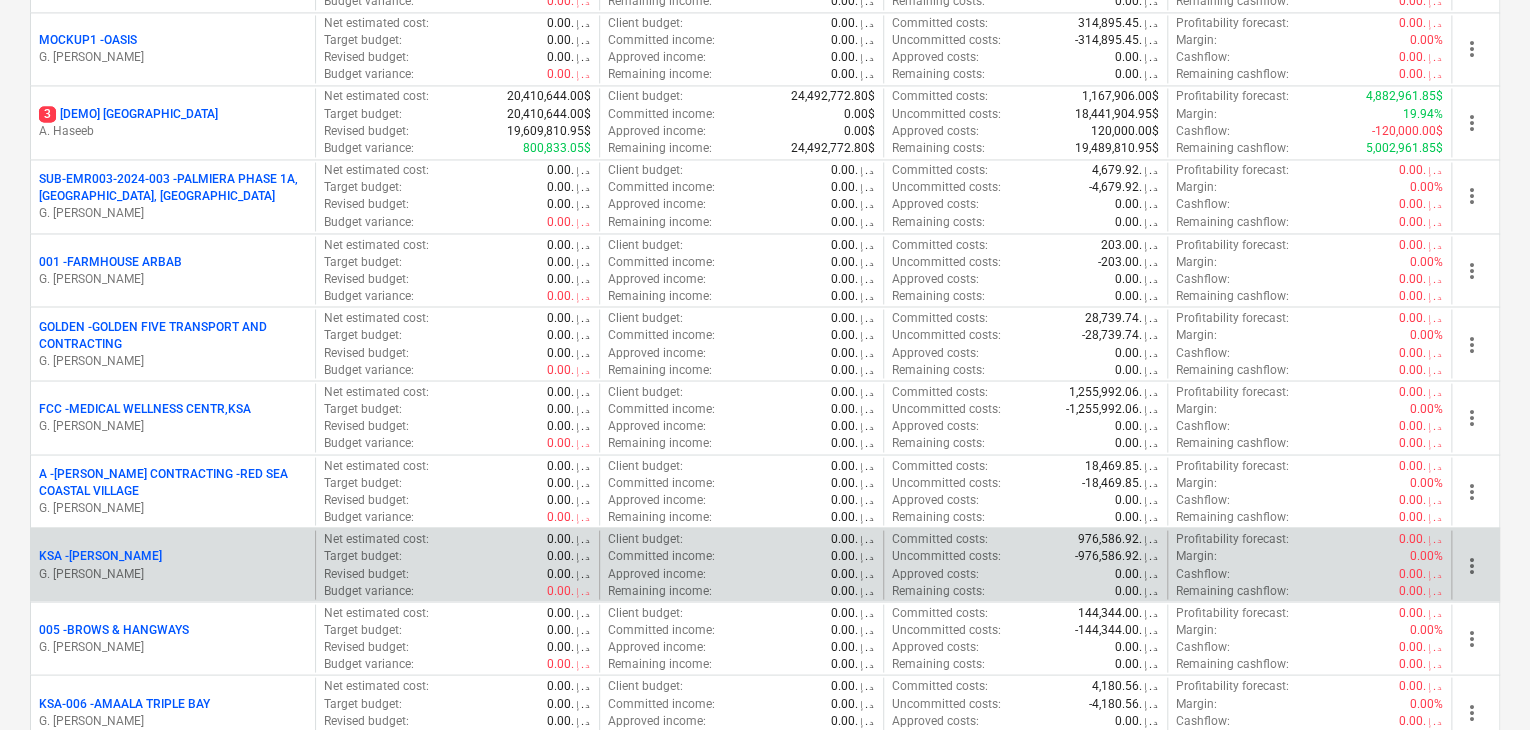 scroll, scrollTop: 1700, scrollLeft: 0, axis: vertical 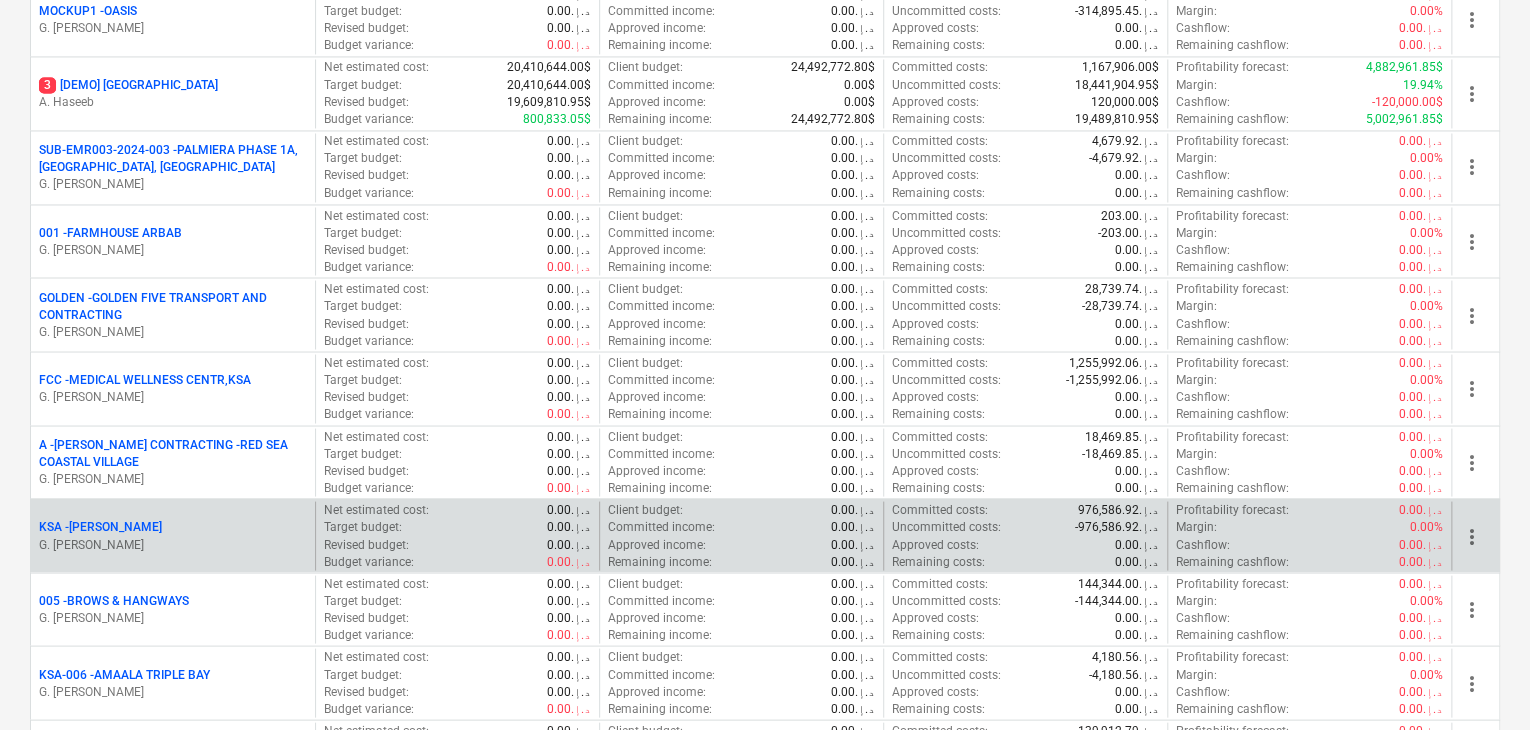 click on "G. [PERSON_NAME]" at bounding box center [173, 544] 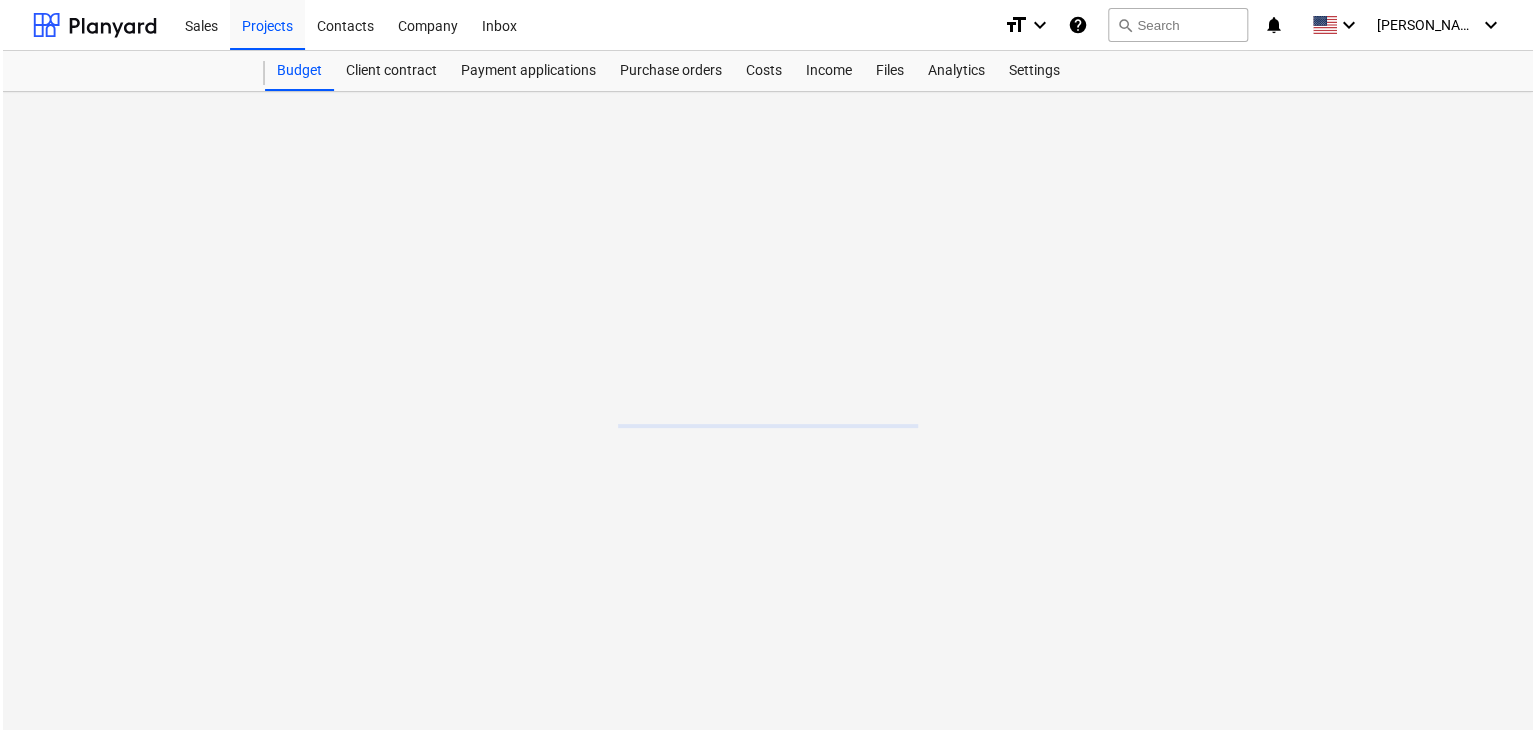 scroll, scrollTop: 0, scrollLeft: 0, axis: both 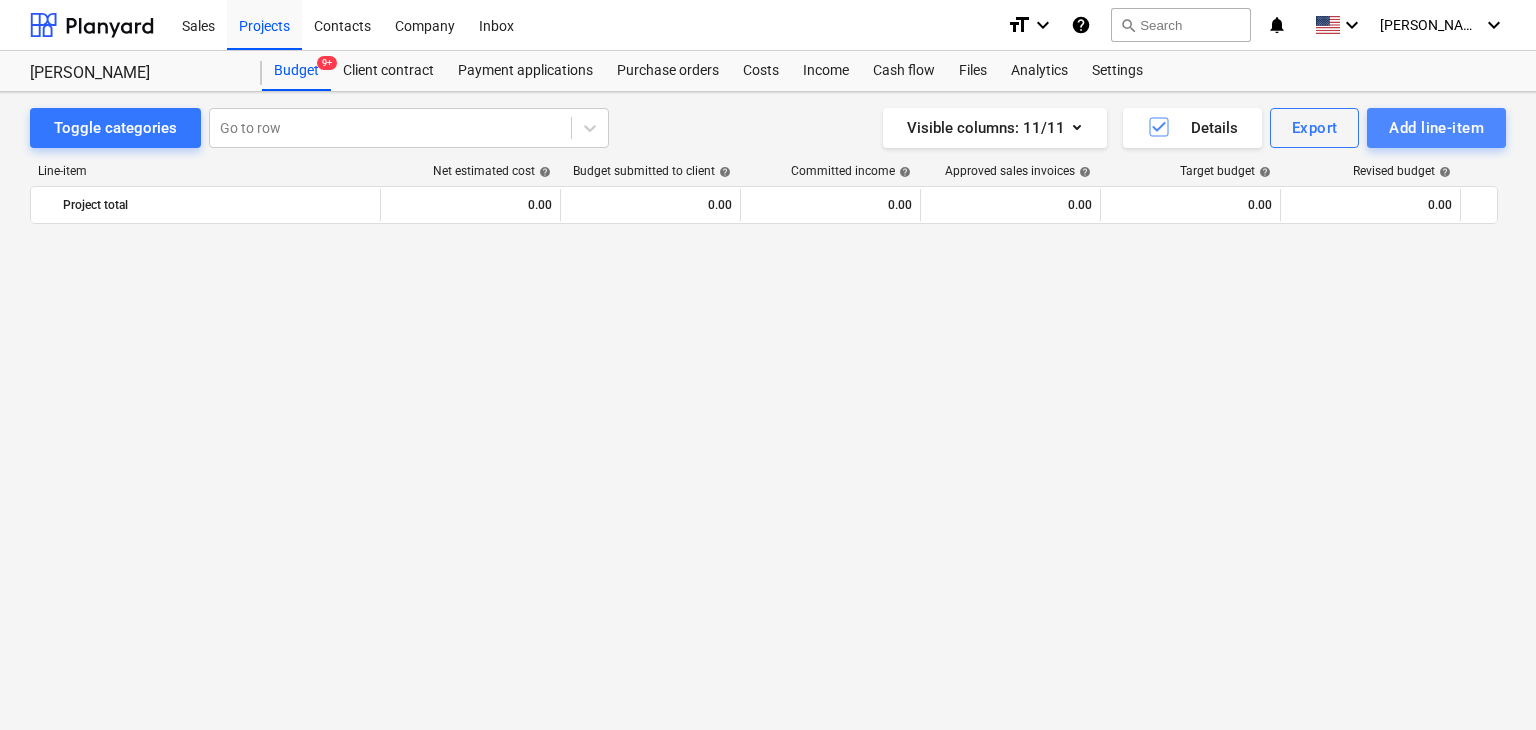 click on "Add line-item" at bounding box center [1436, 128] 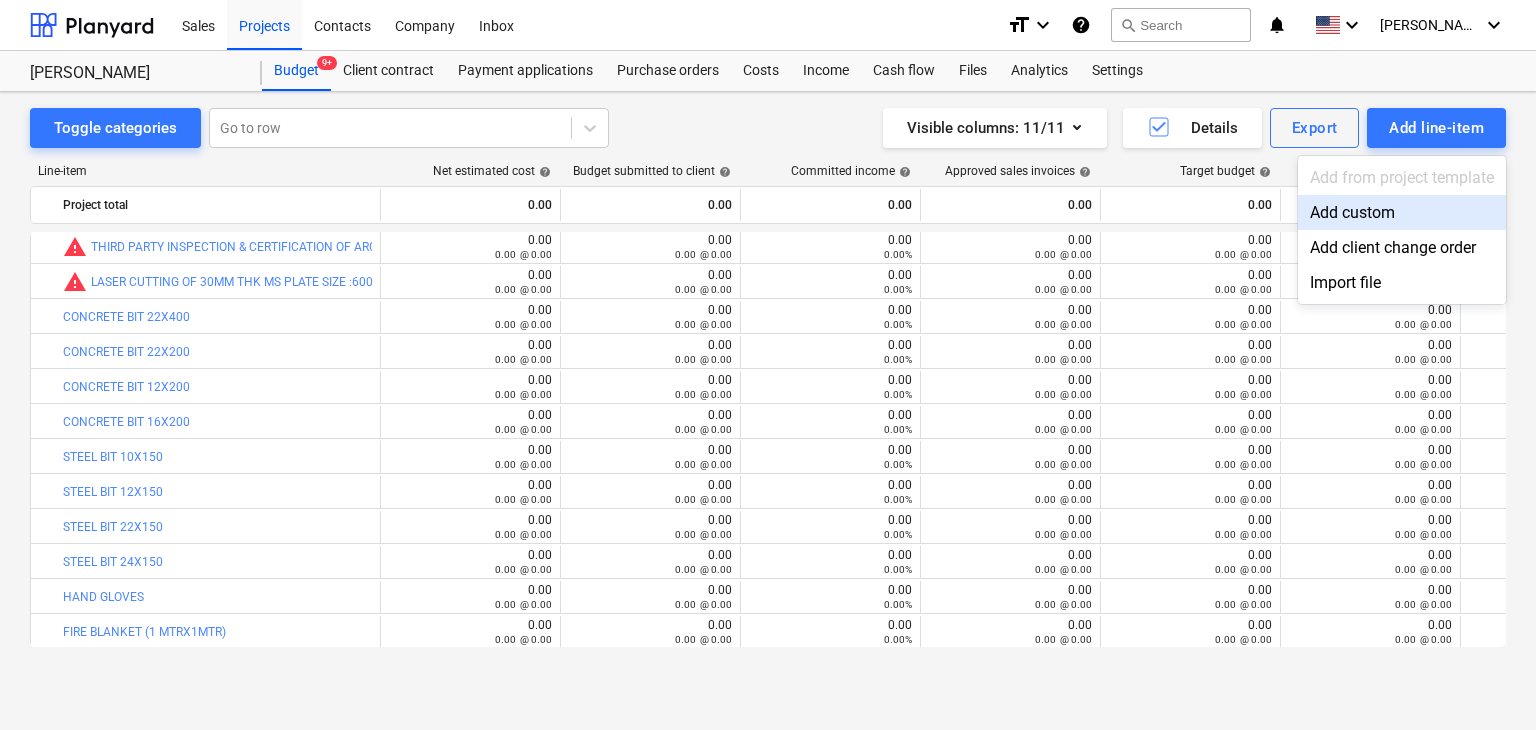 click on "Add custom" at bounding box center [1402, 212] 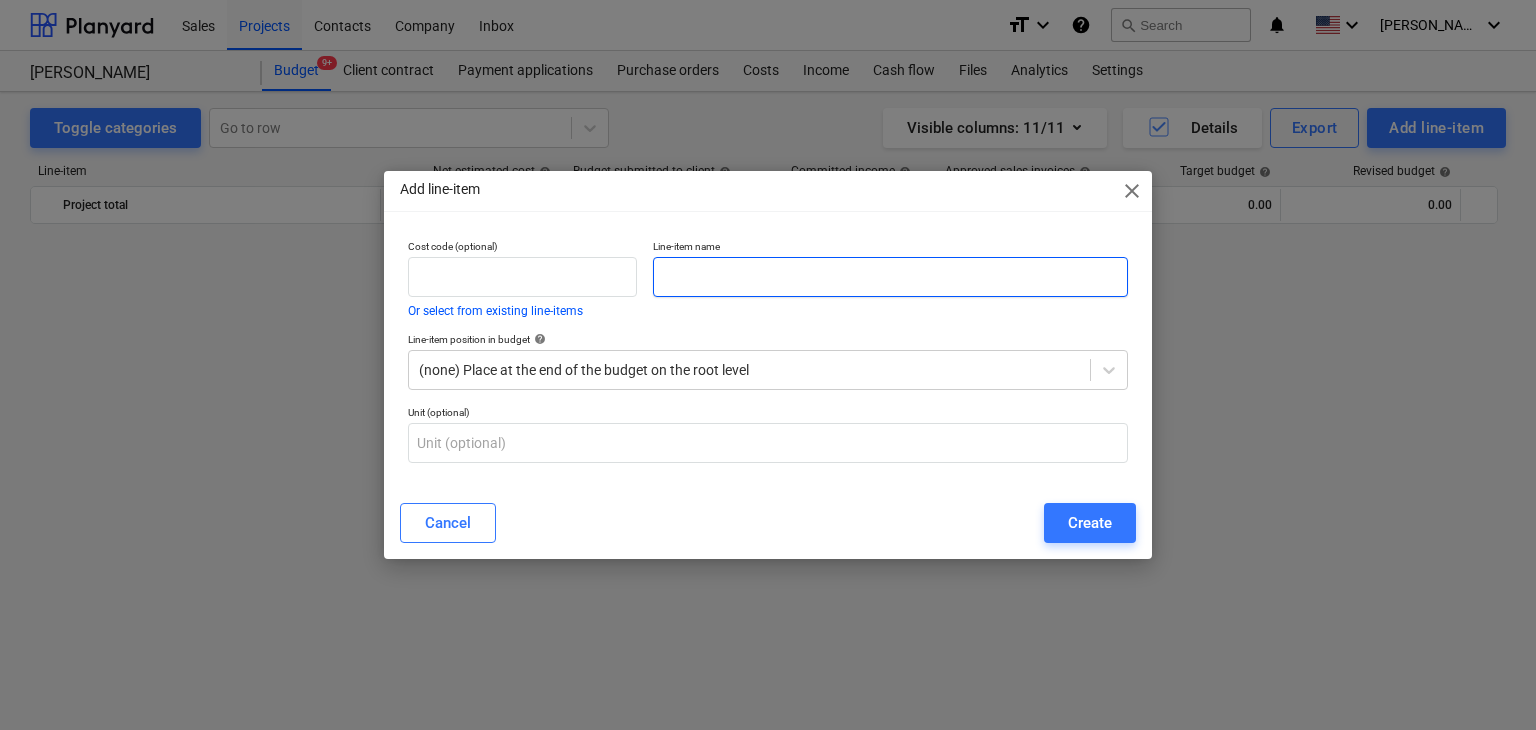 click at bounding box center [890, 277] 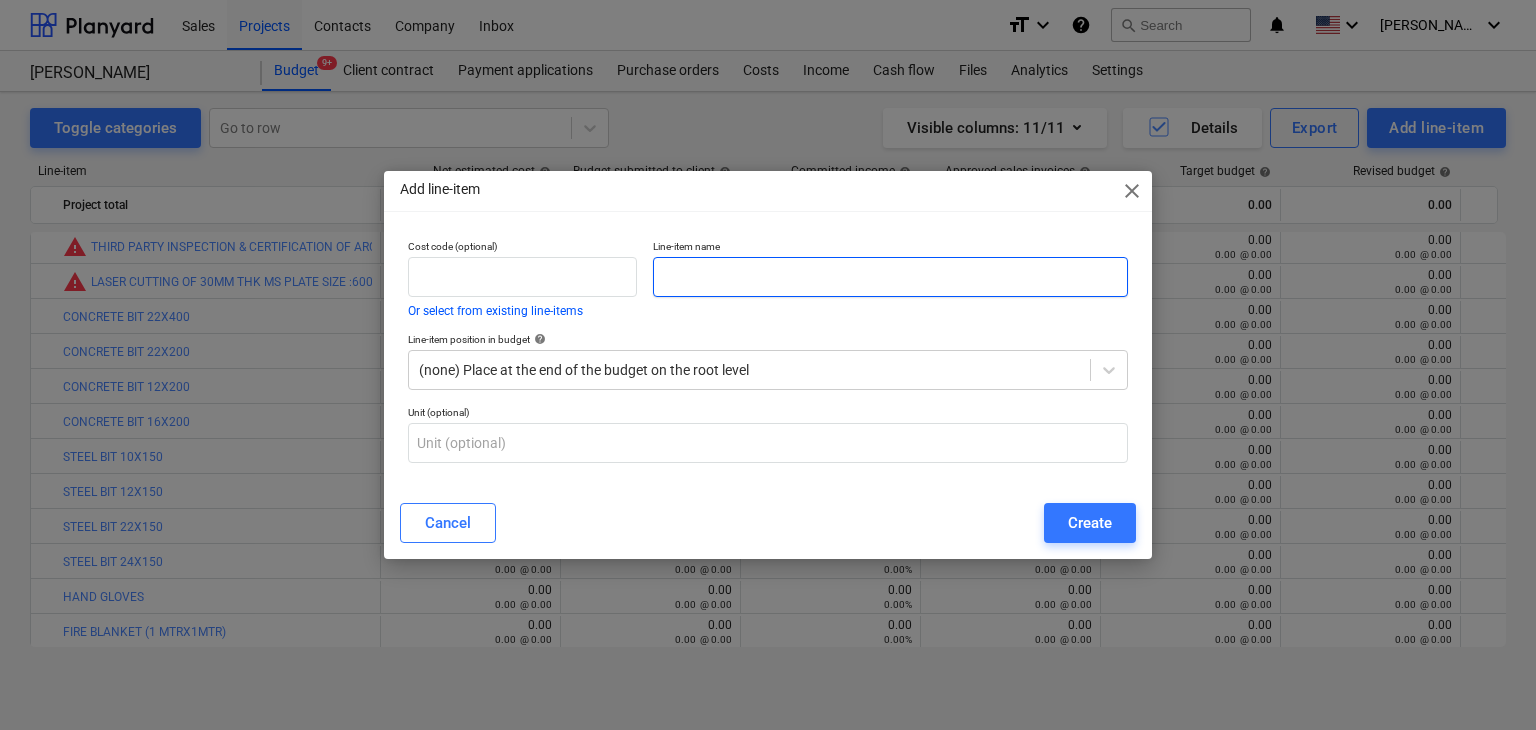 paste on "WELDING ROD 2.5MM [GEOGRAPHIC_DATA]" 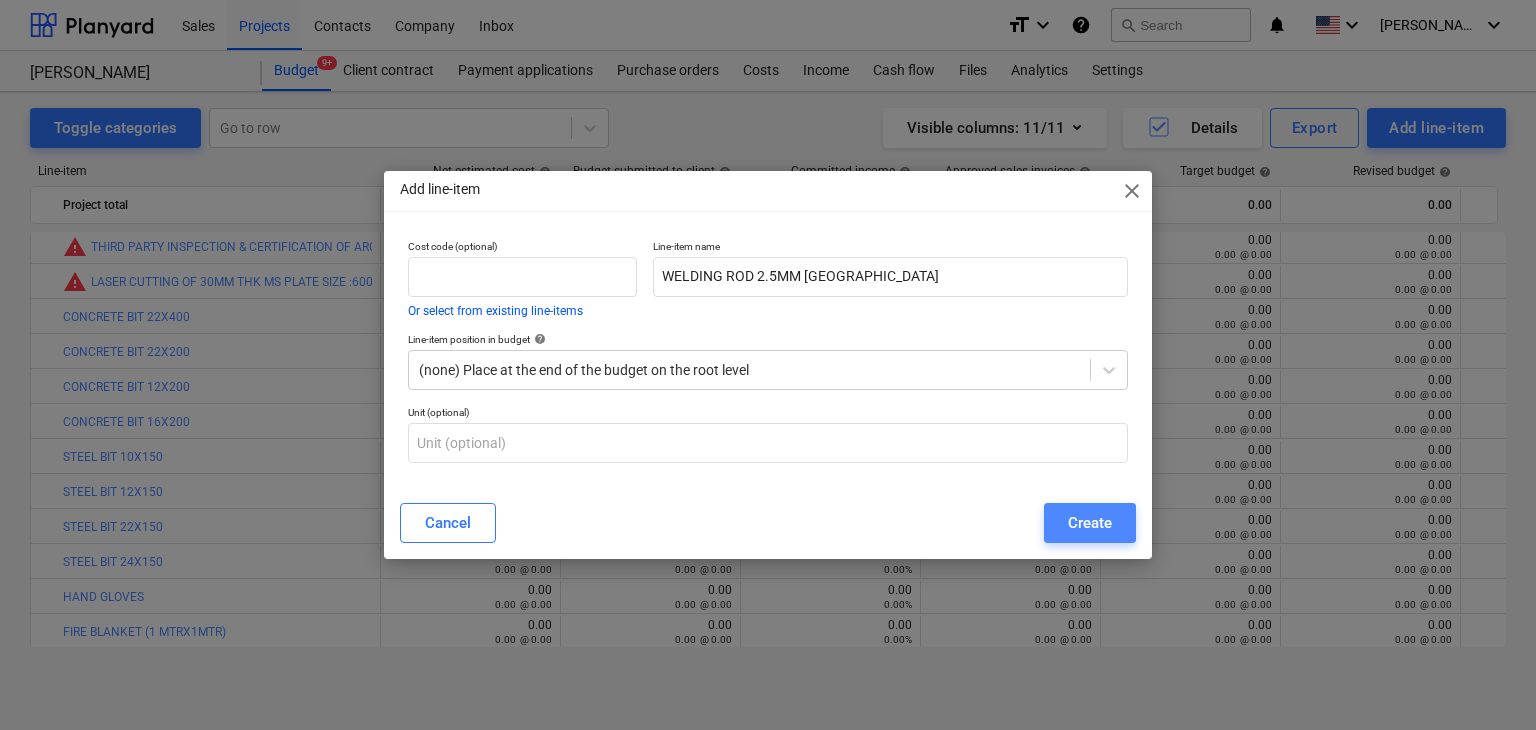 click on "Create" at bounding box center (1090, 523) 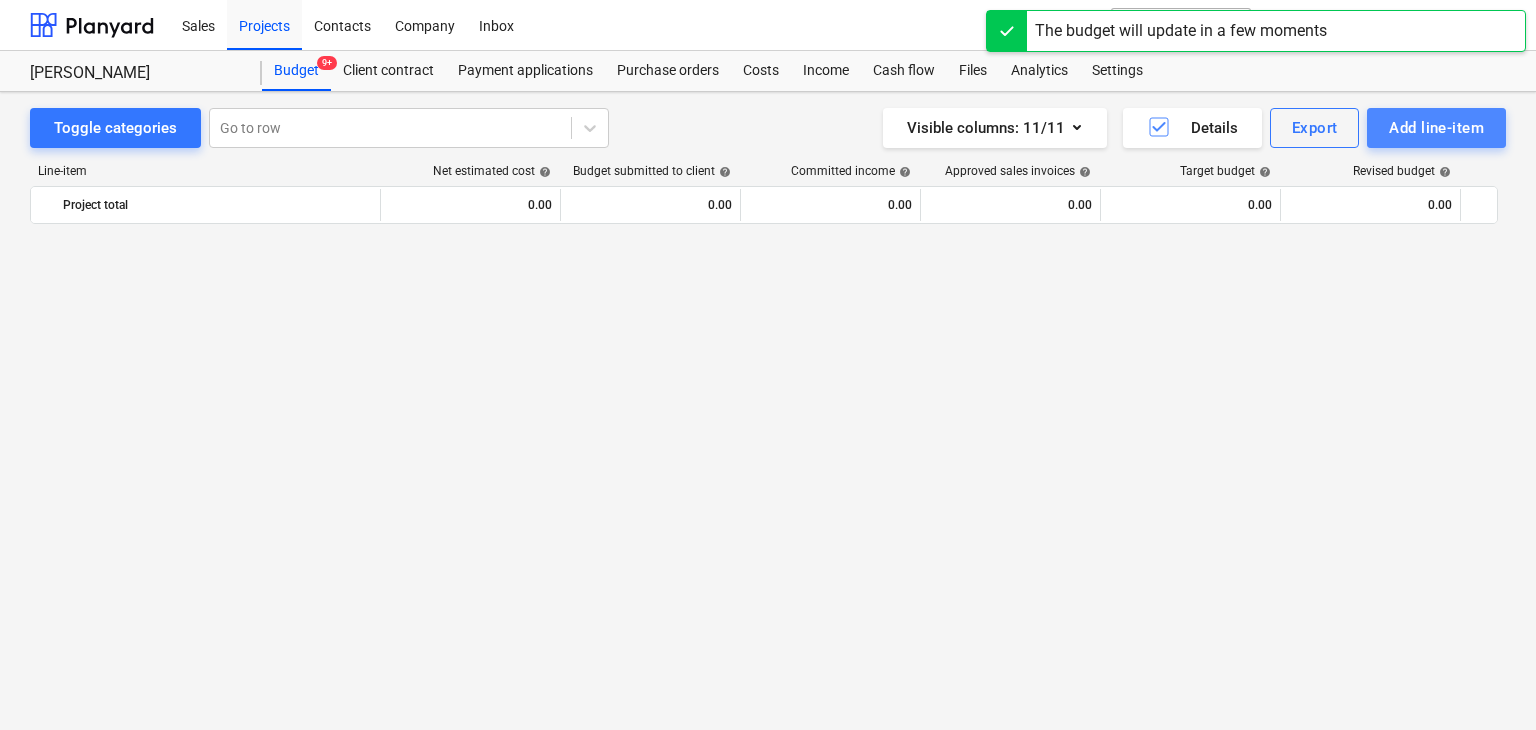 click on "Add line-item" at bounding box center (1436, 128) 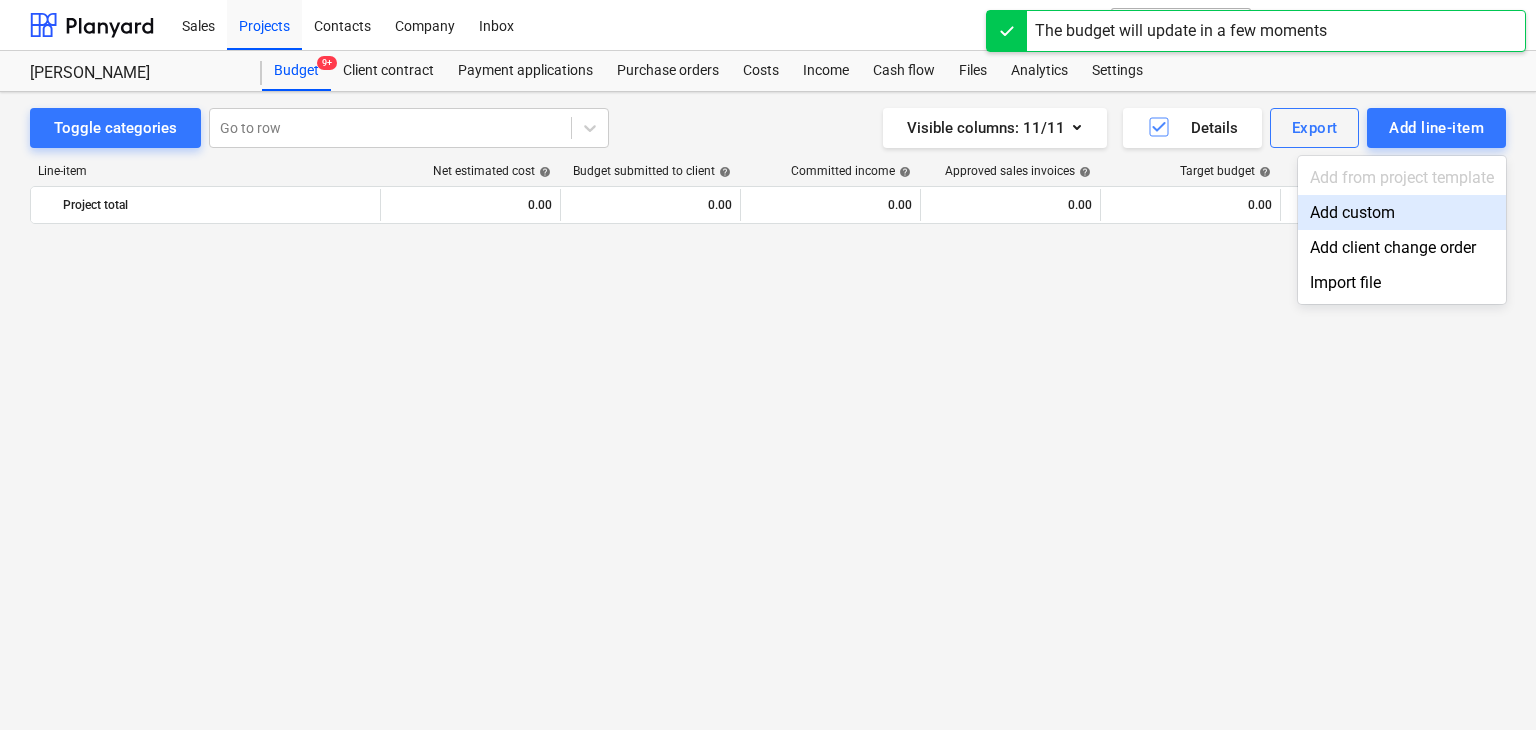 scroll, scrollTop: 6409, scrollLeft: 0, axis: vertical 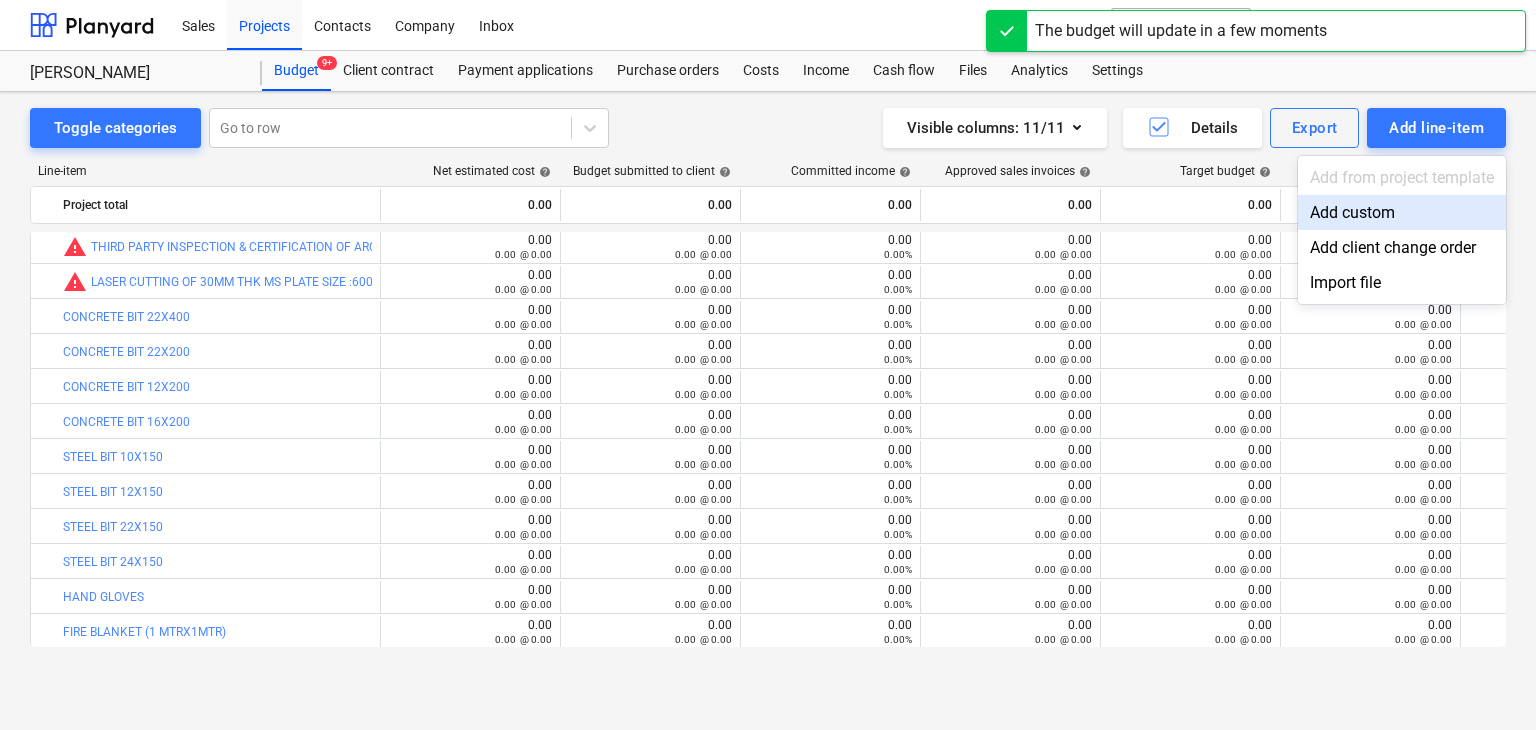 click on "Add custom" at bounding box center [1402, 212] 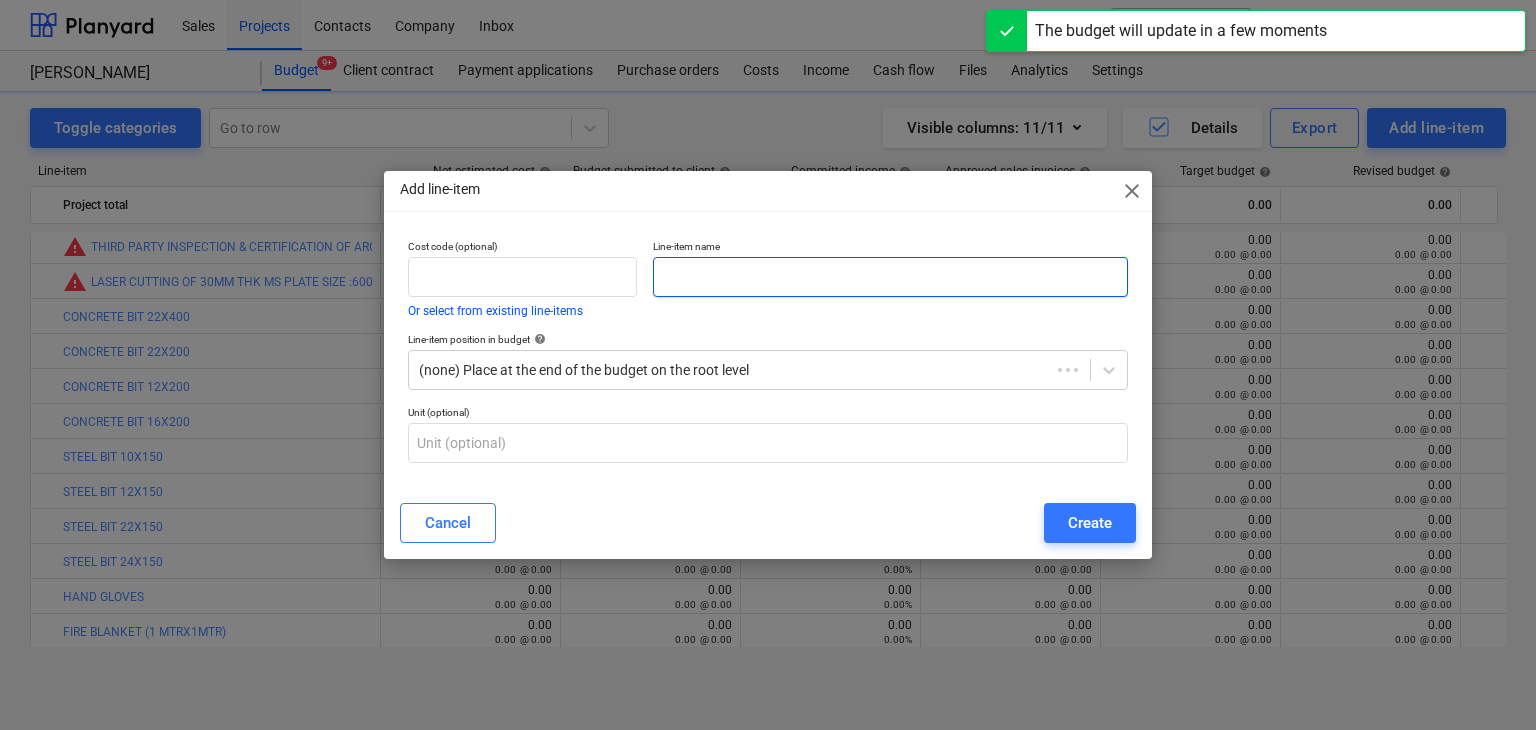 click at bounding box center (890, 277) 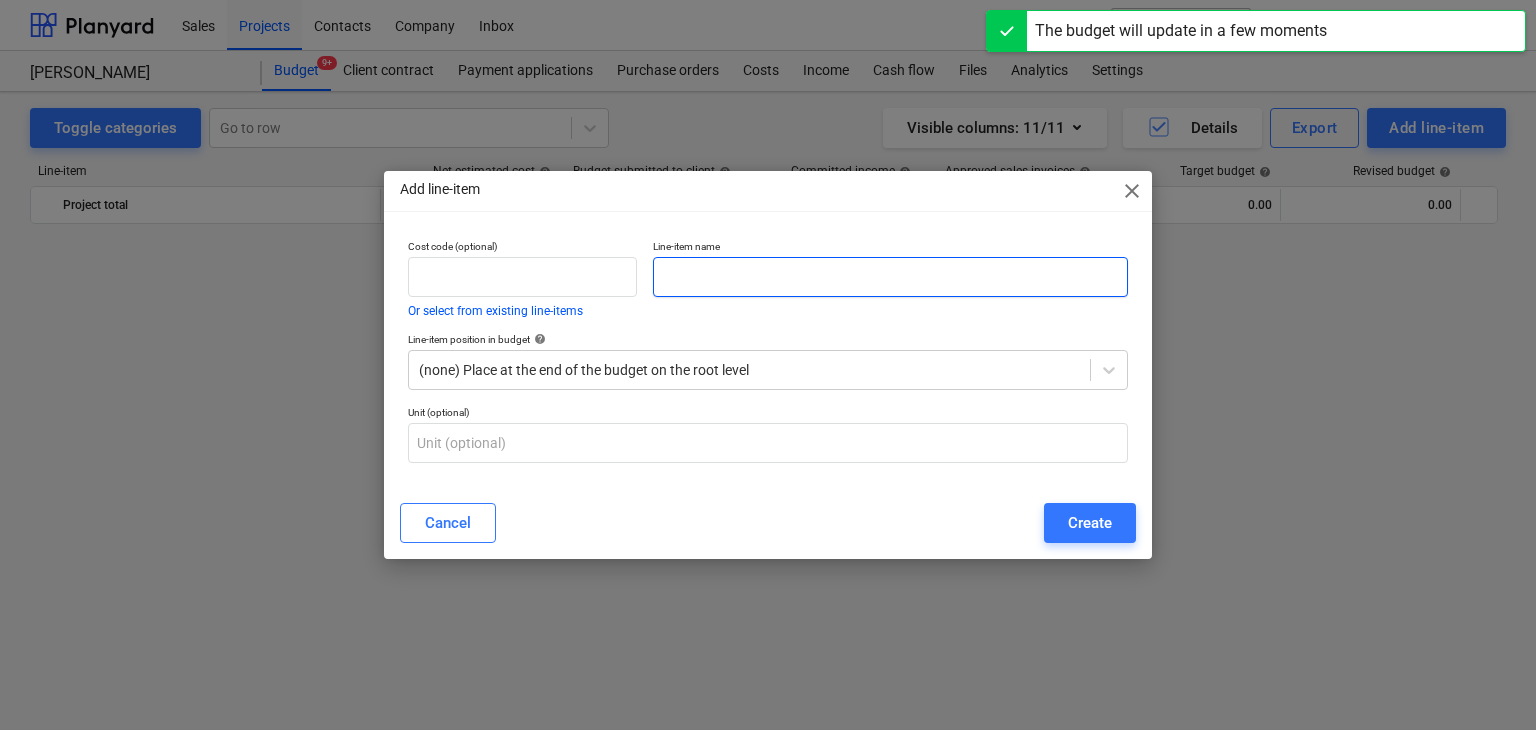 scroll, scrollTop: 6409, scrollLeft: 0, axis: vertical 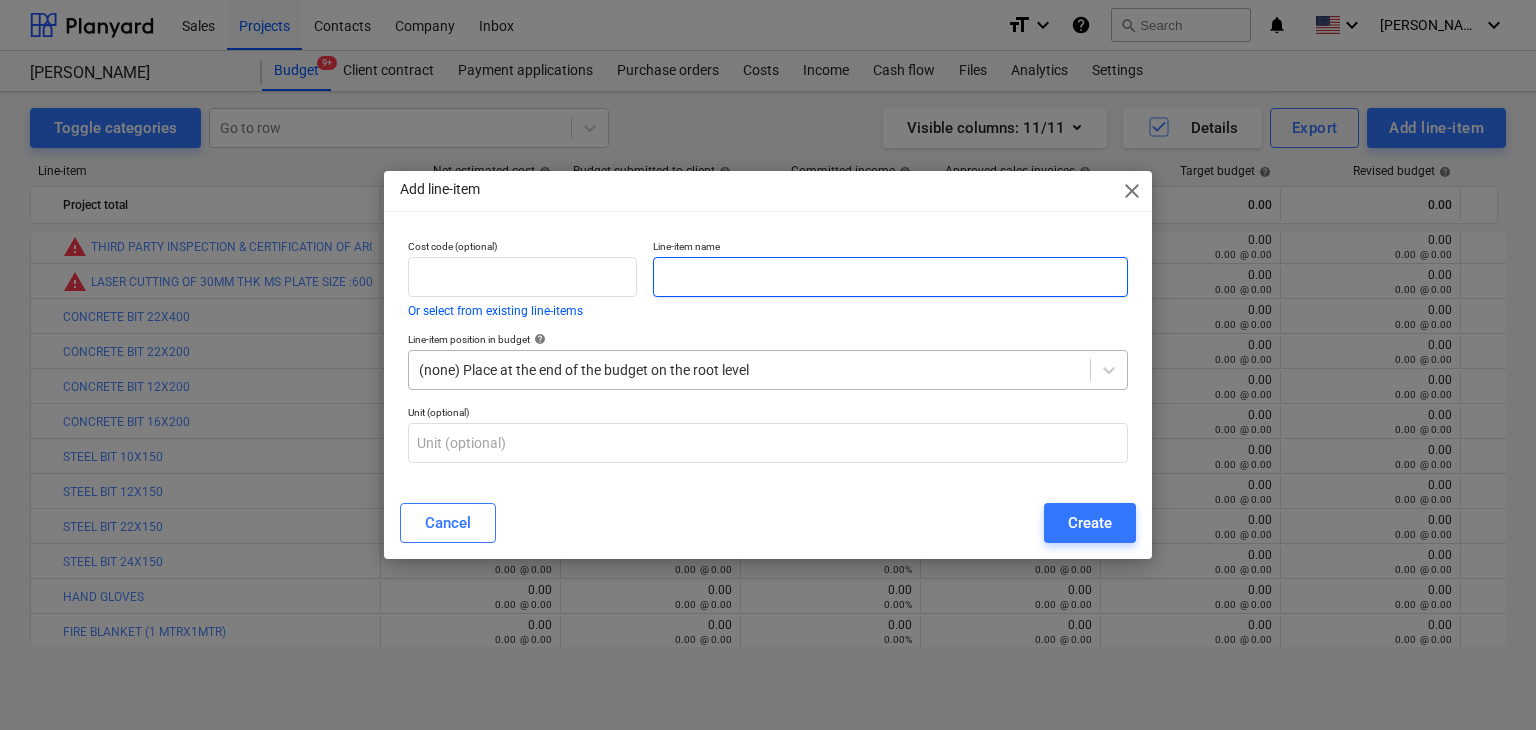 paste on "SOCKET 30MM" 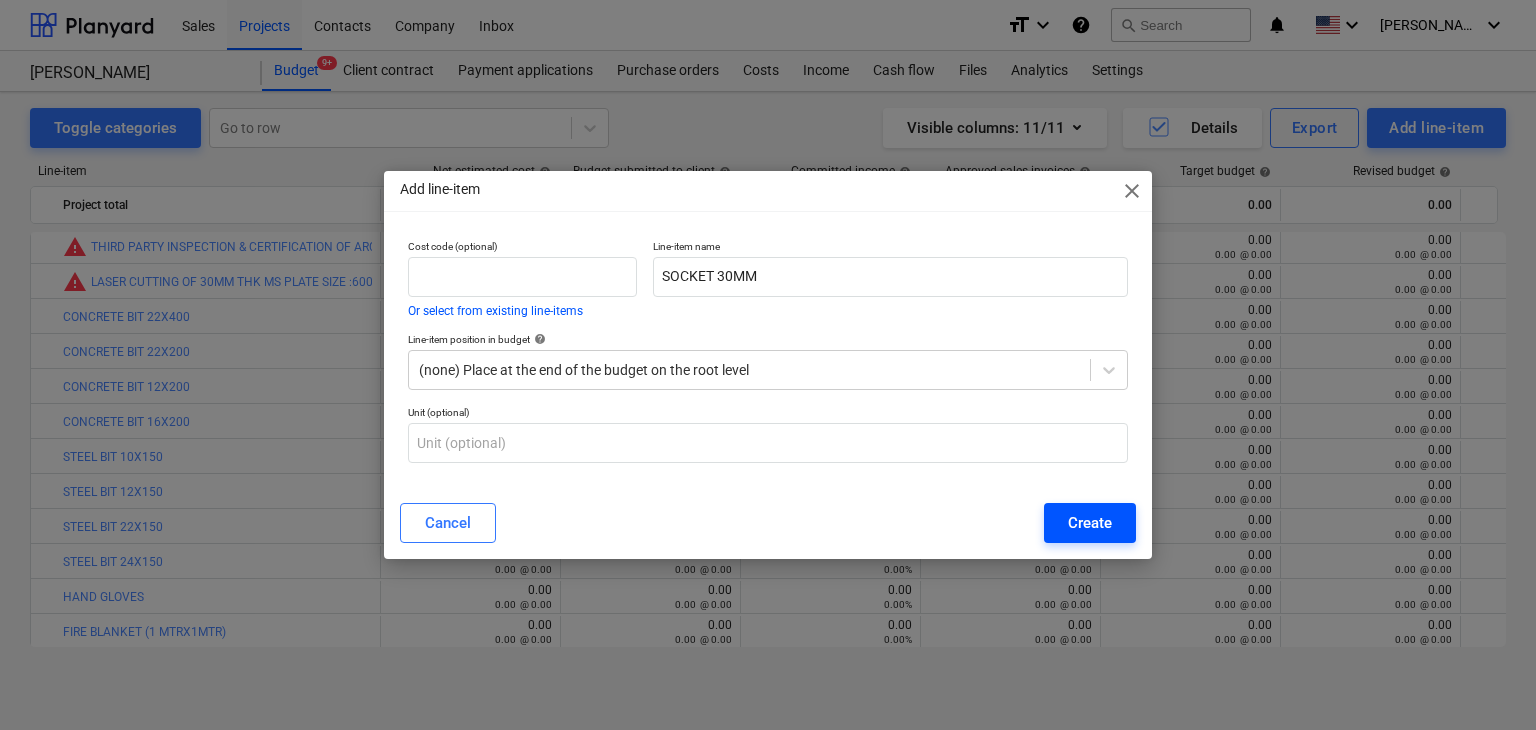 click on "Create" at bounding box center (1090, 523) 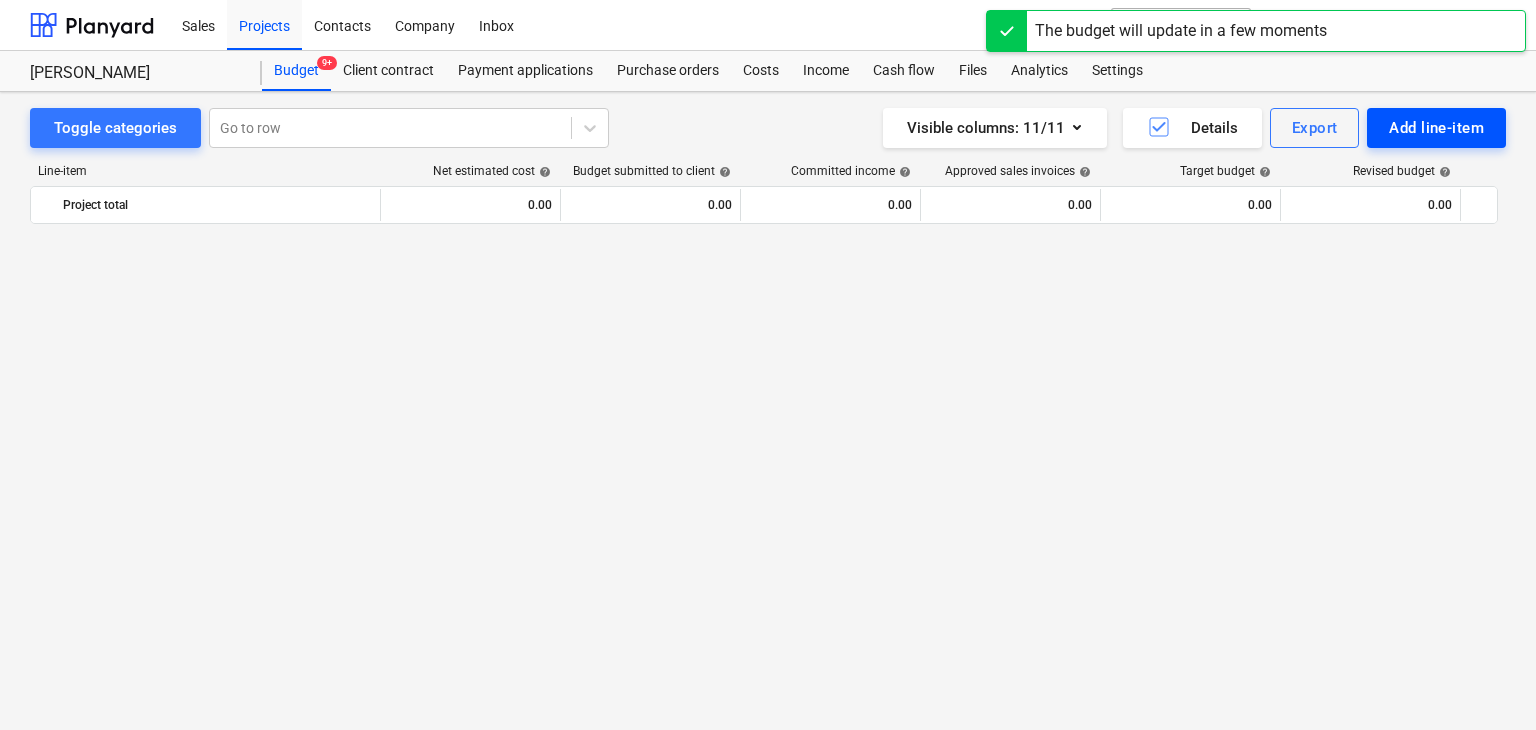 scroll, scrollTop: 6409, scrollLeft: 0, axis: vertical 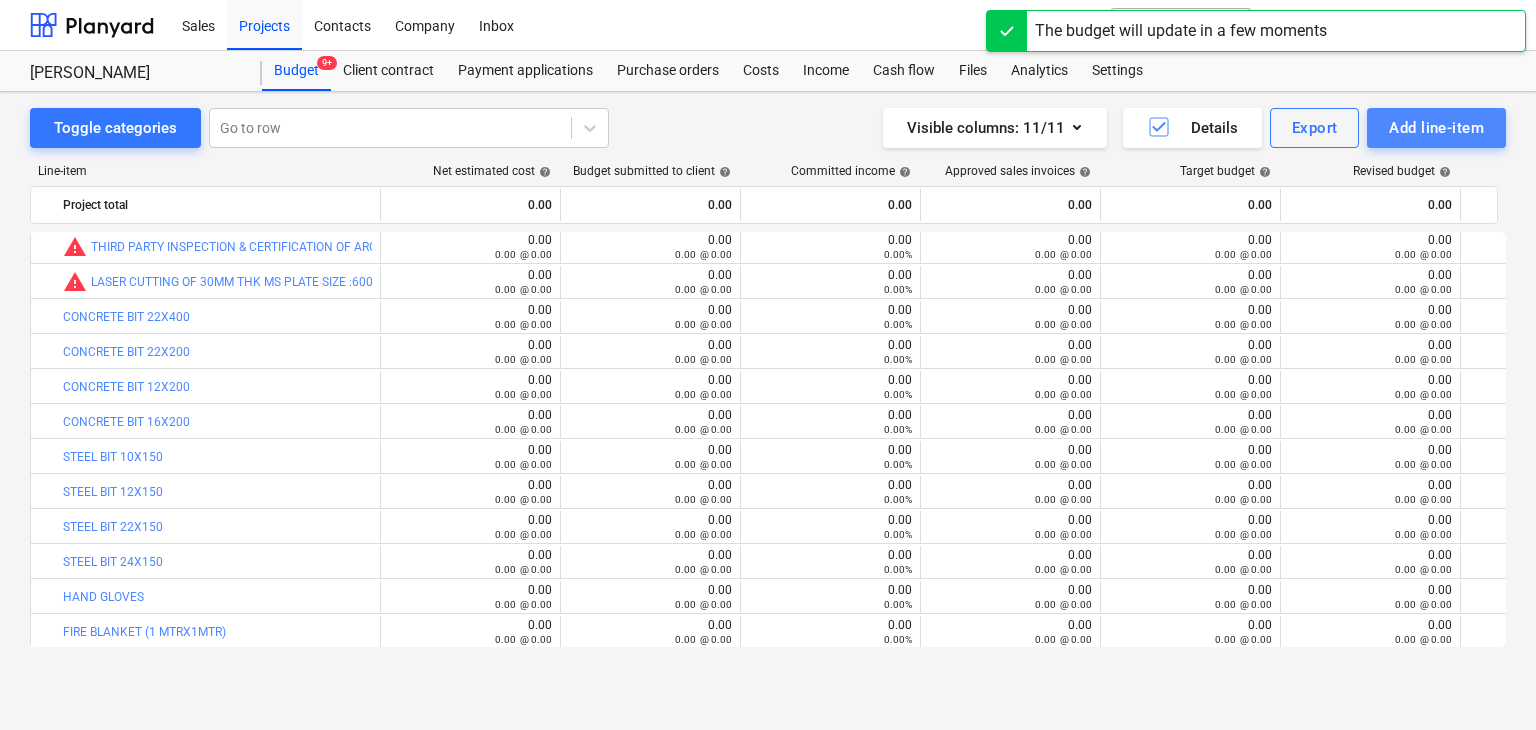 click on "Add line-item" at bounding box center [1436, 128] 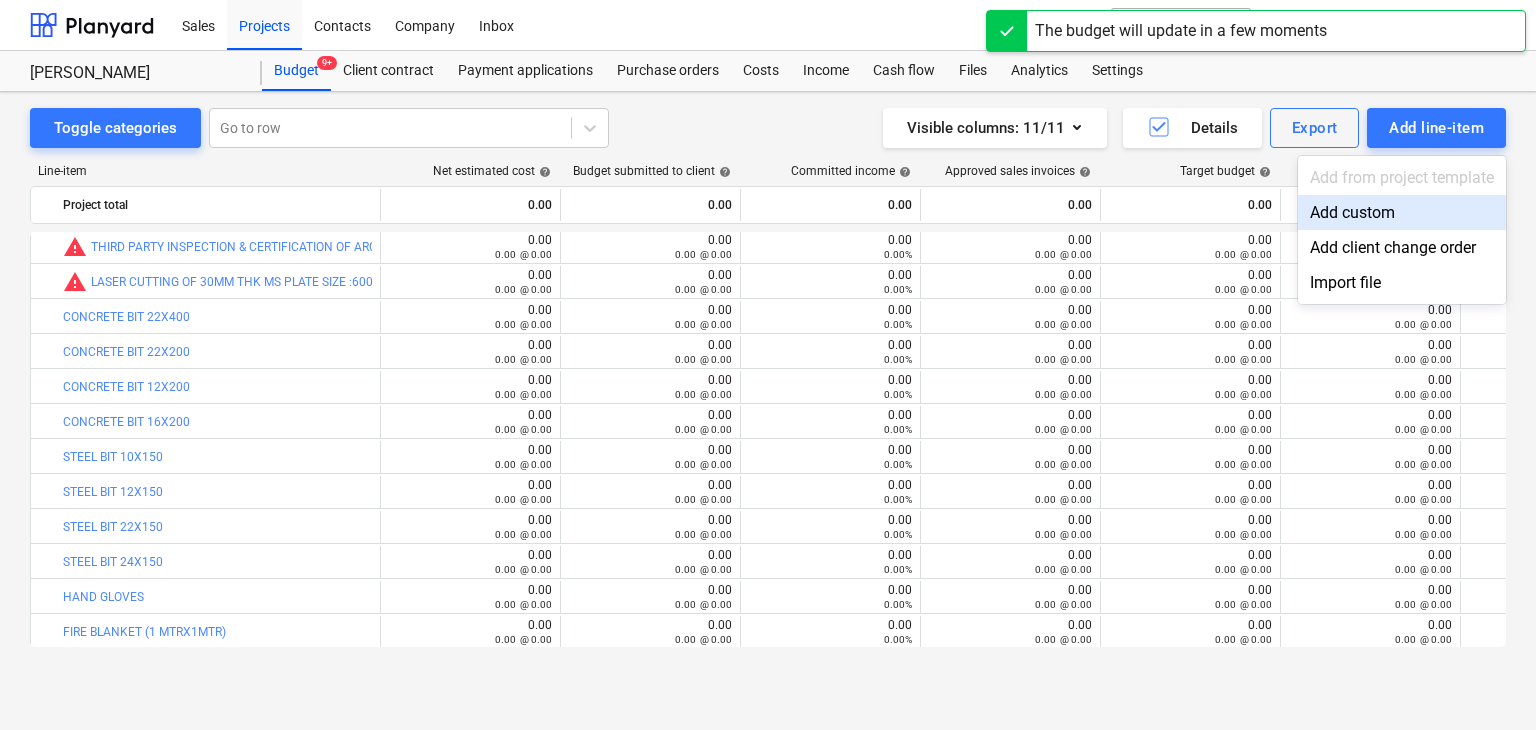 click on "Add custom" at bounding box center (1402, 212) 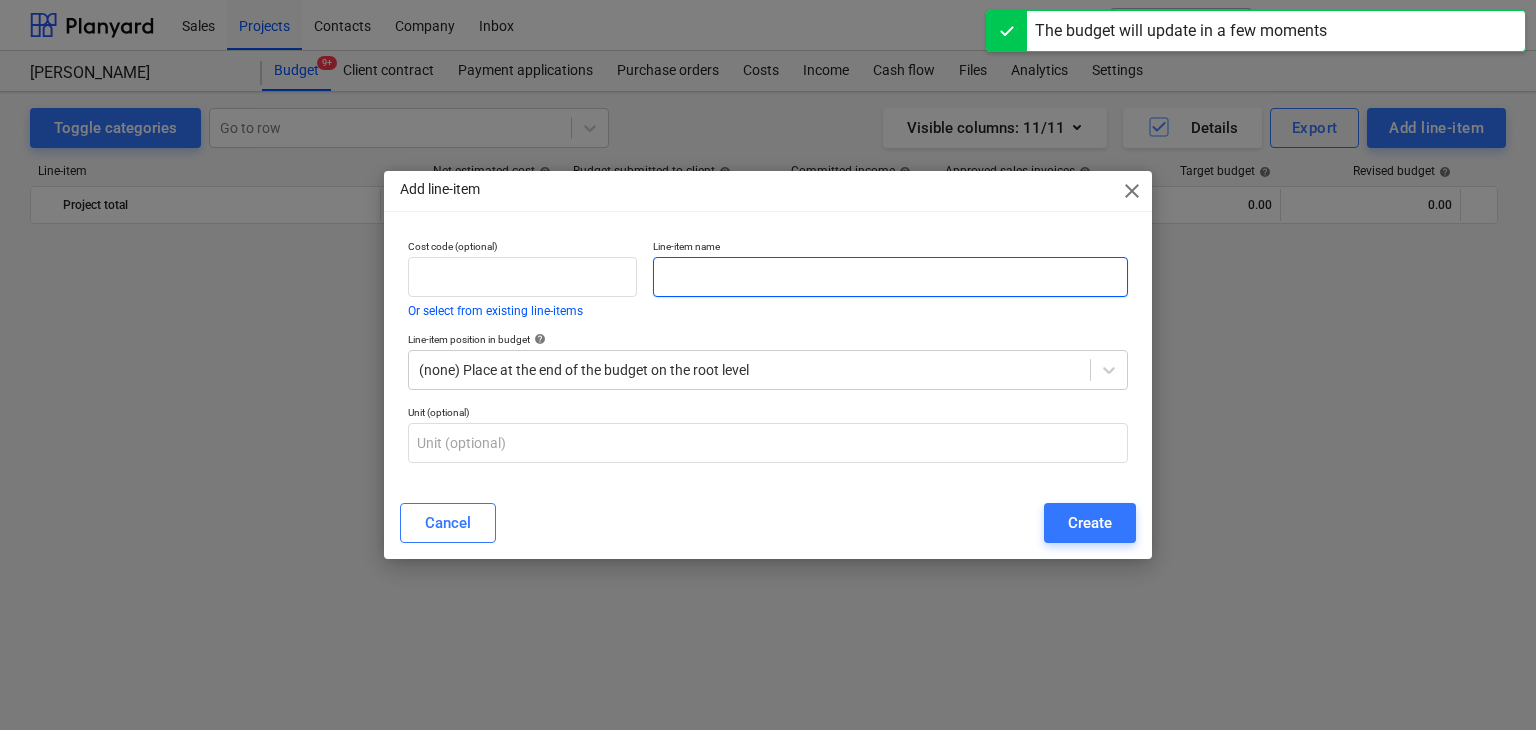 click at bounding box center (890, 277) 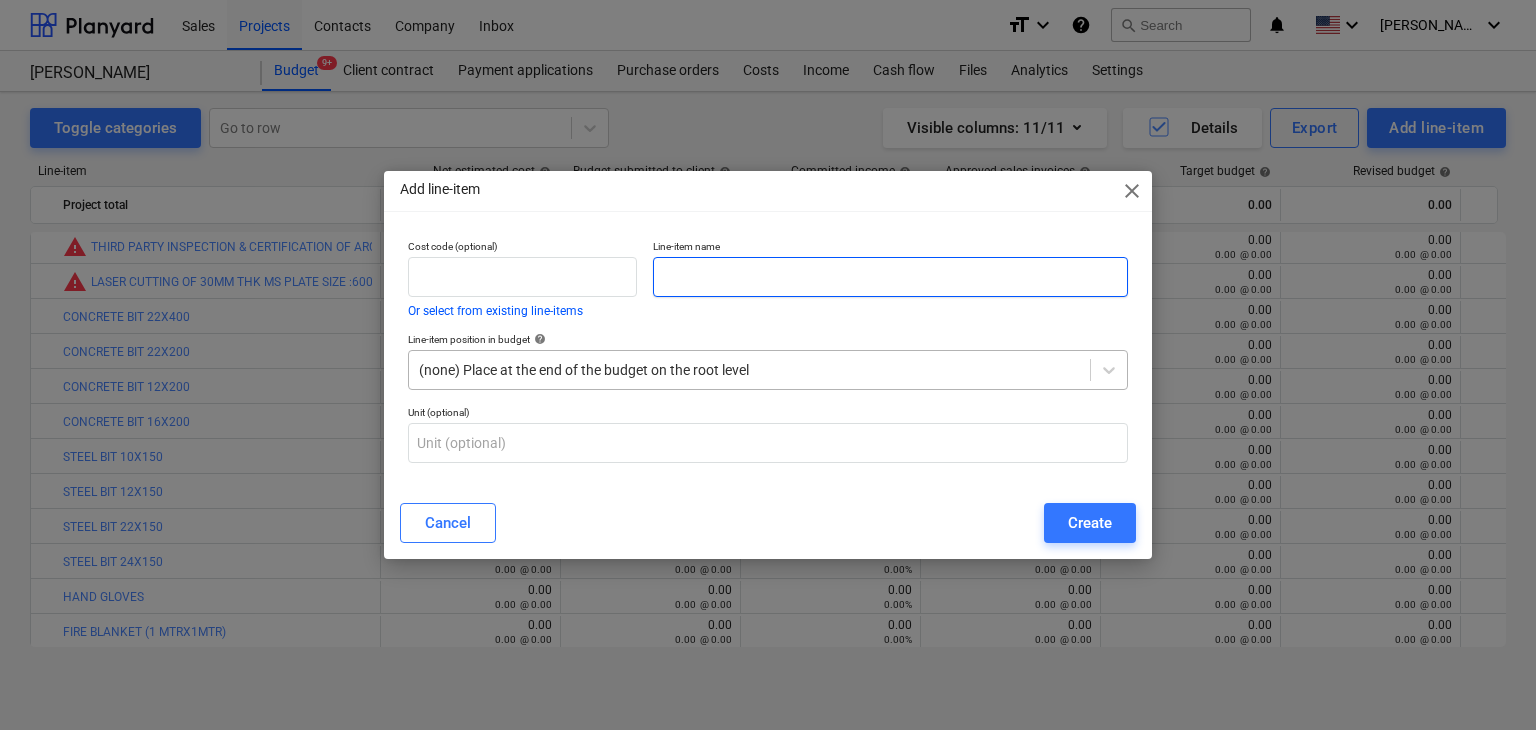 paste on "SOCKET 36MM" 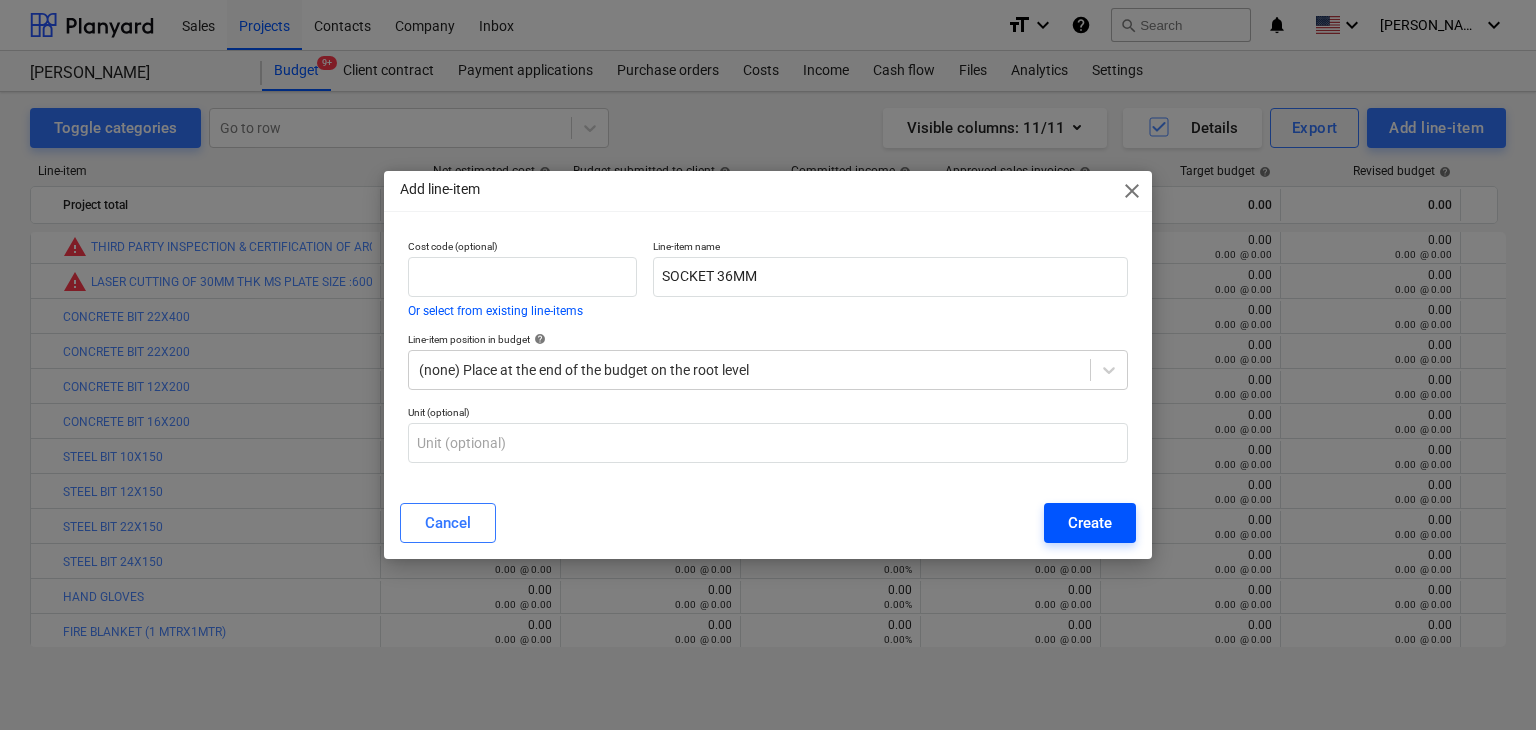 click on "Create" at bounding box center (1090, 523) 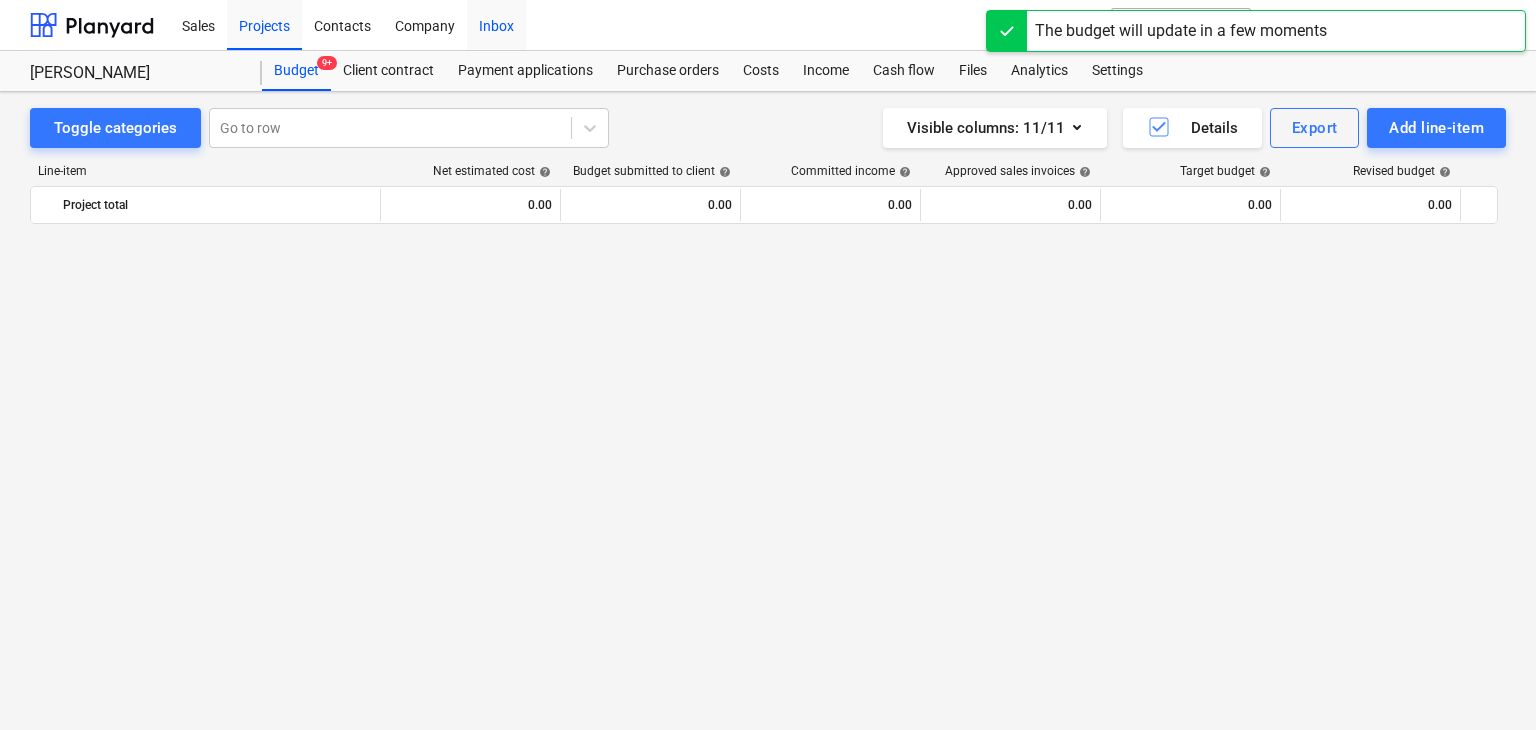 scroll, scrollTop: 6409, scrollLeft: 0, axis: vertical 